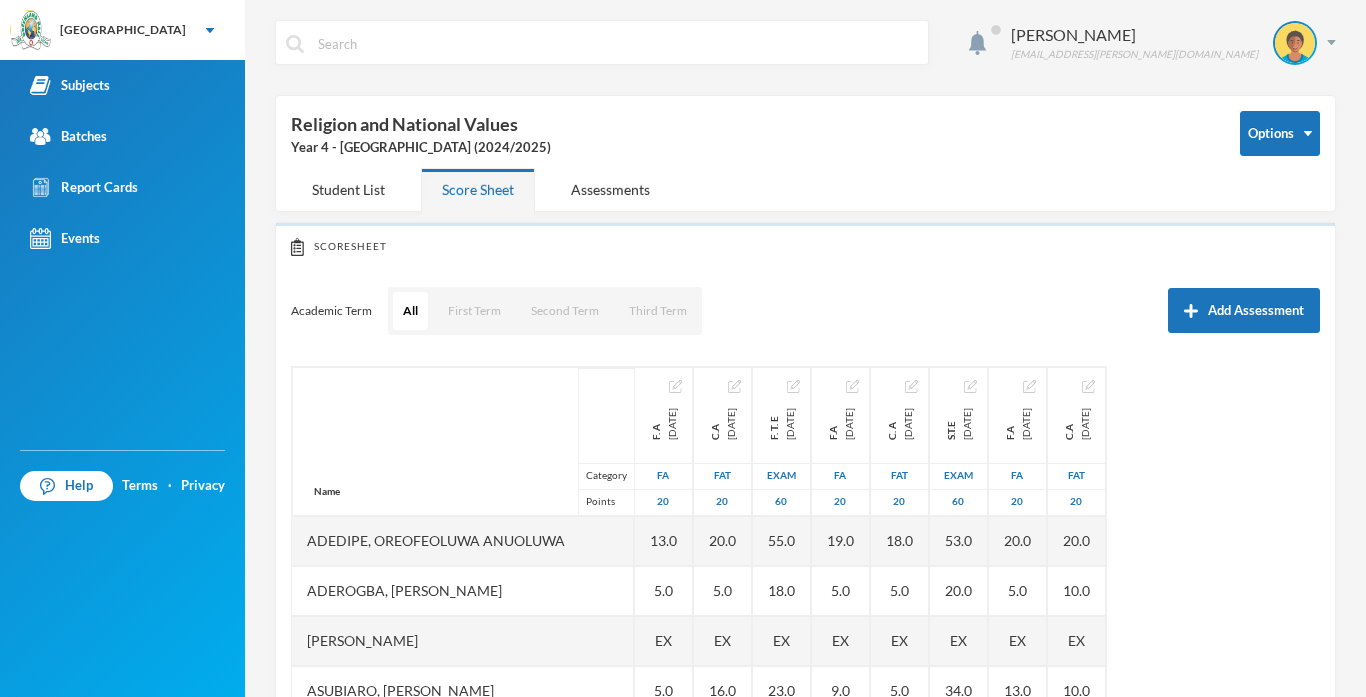 scroll, scrollTop: 0, scrollLeft: 0, axis: both 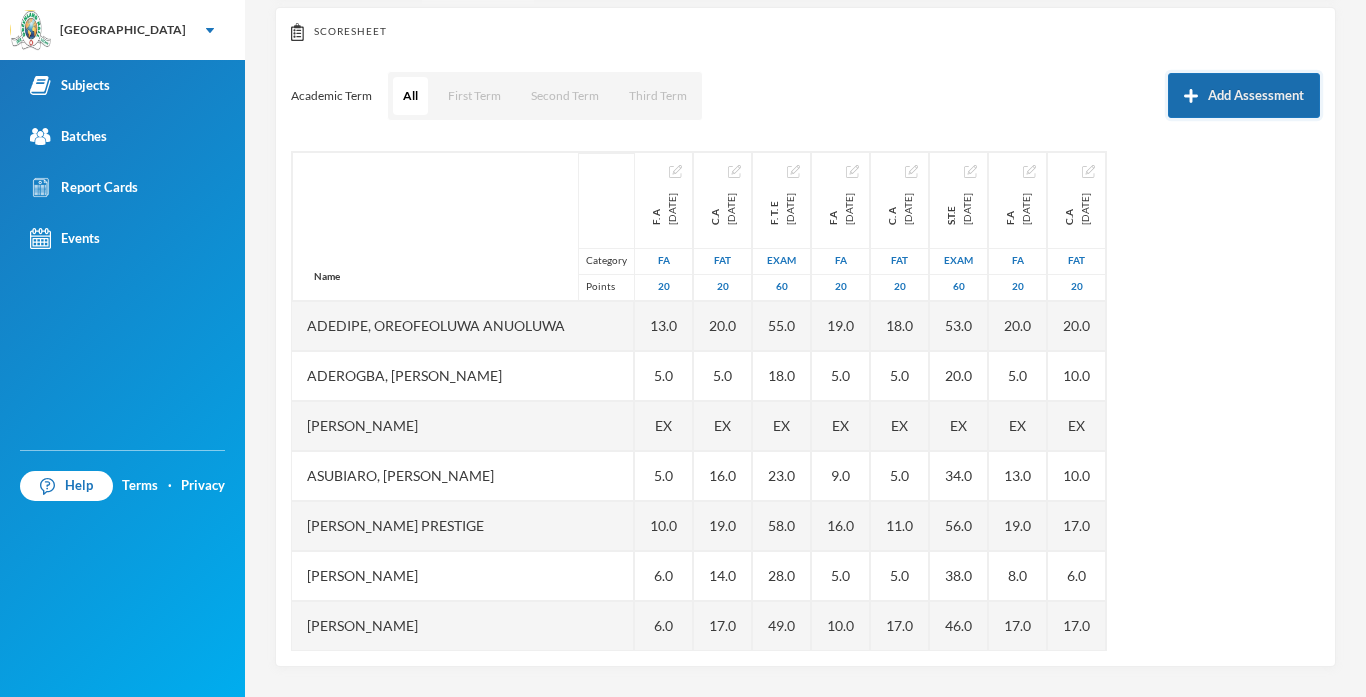click on "Add Assessment" at bounding box center (1244, 95) 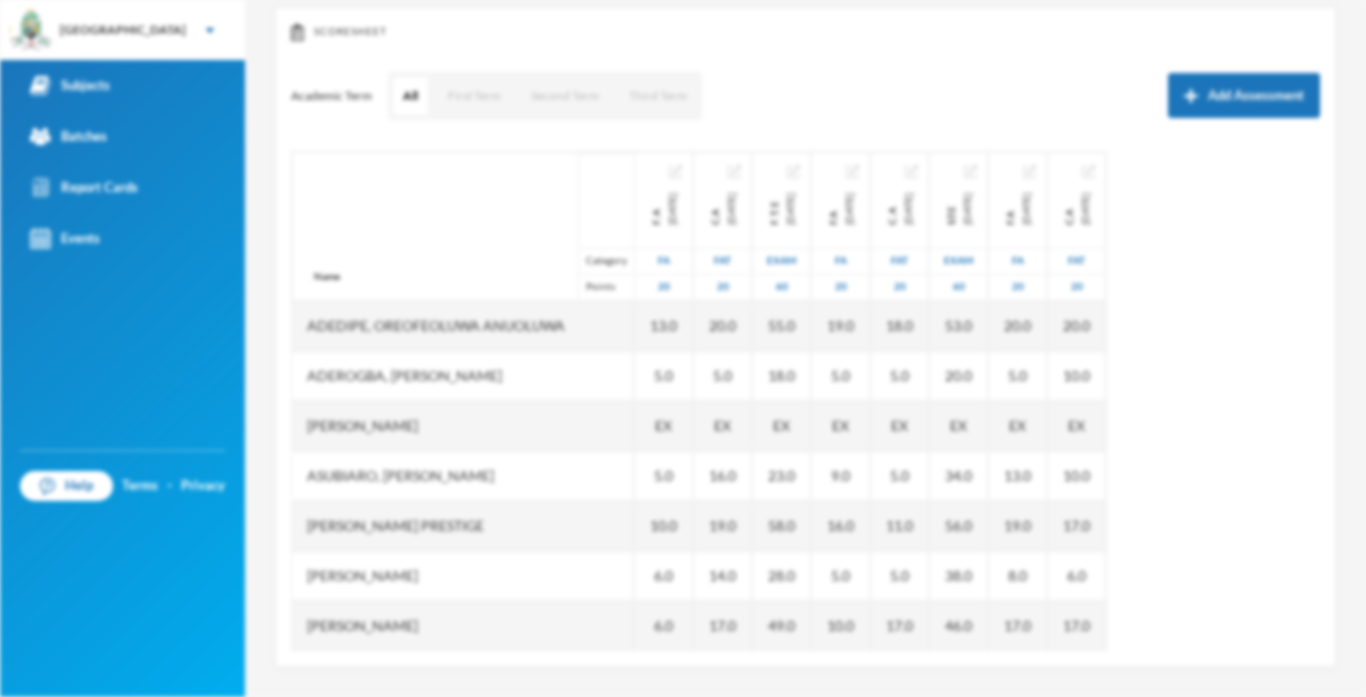 scroll, scrollTop: 0, scrollLeft: 0, axis: both 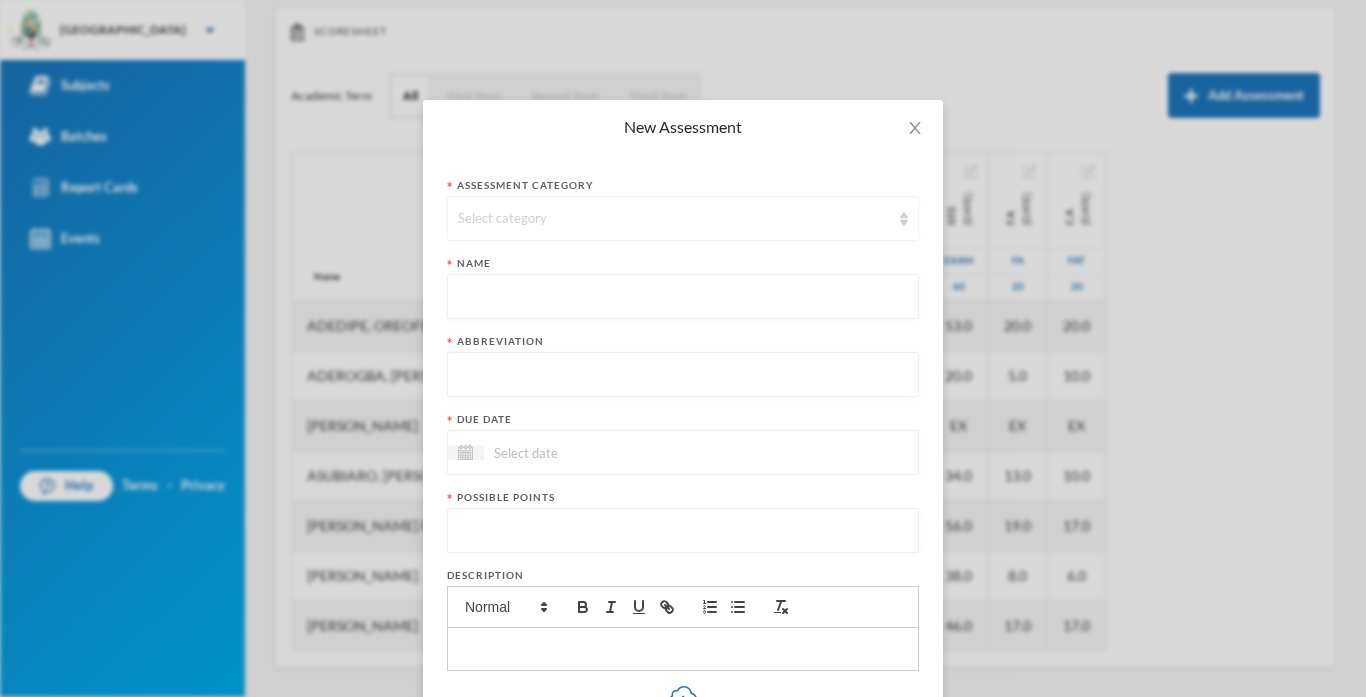 click on "Select category" at bounding box center (674, 219) 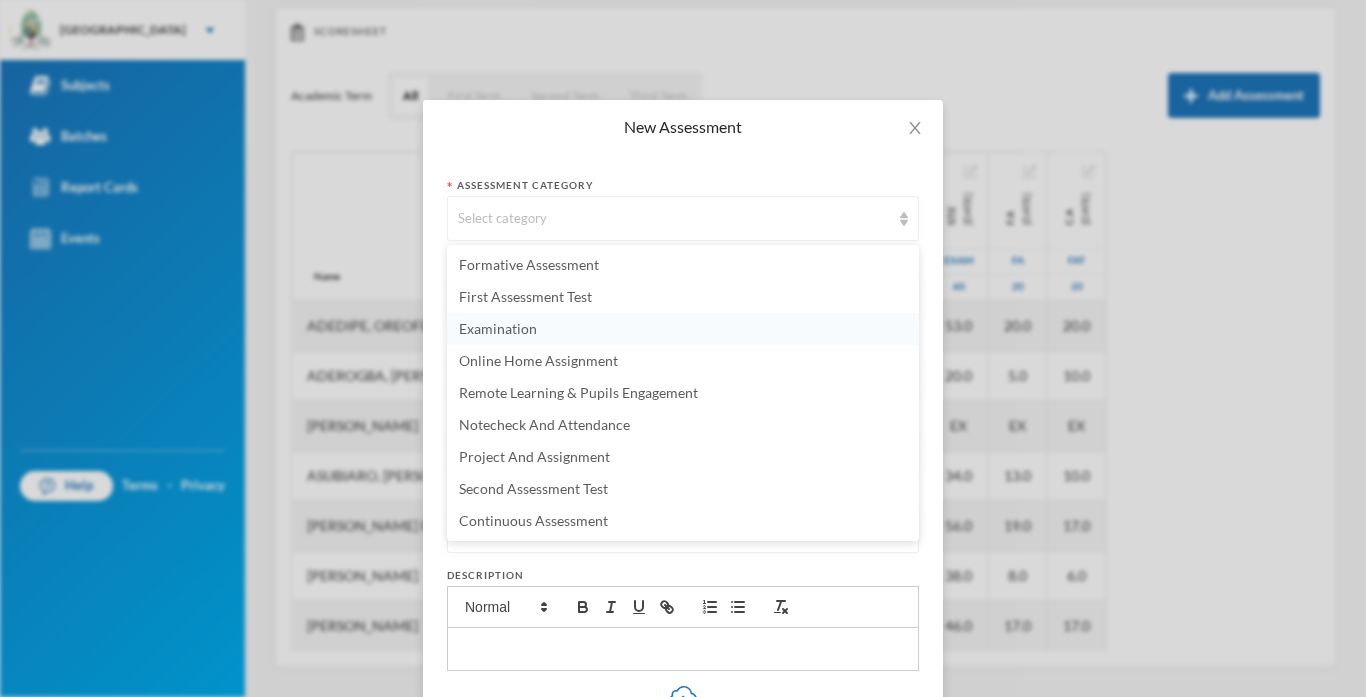 click on "Examination" at bounding box center [498, 328] 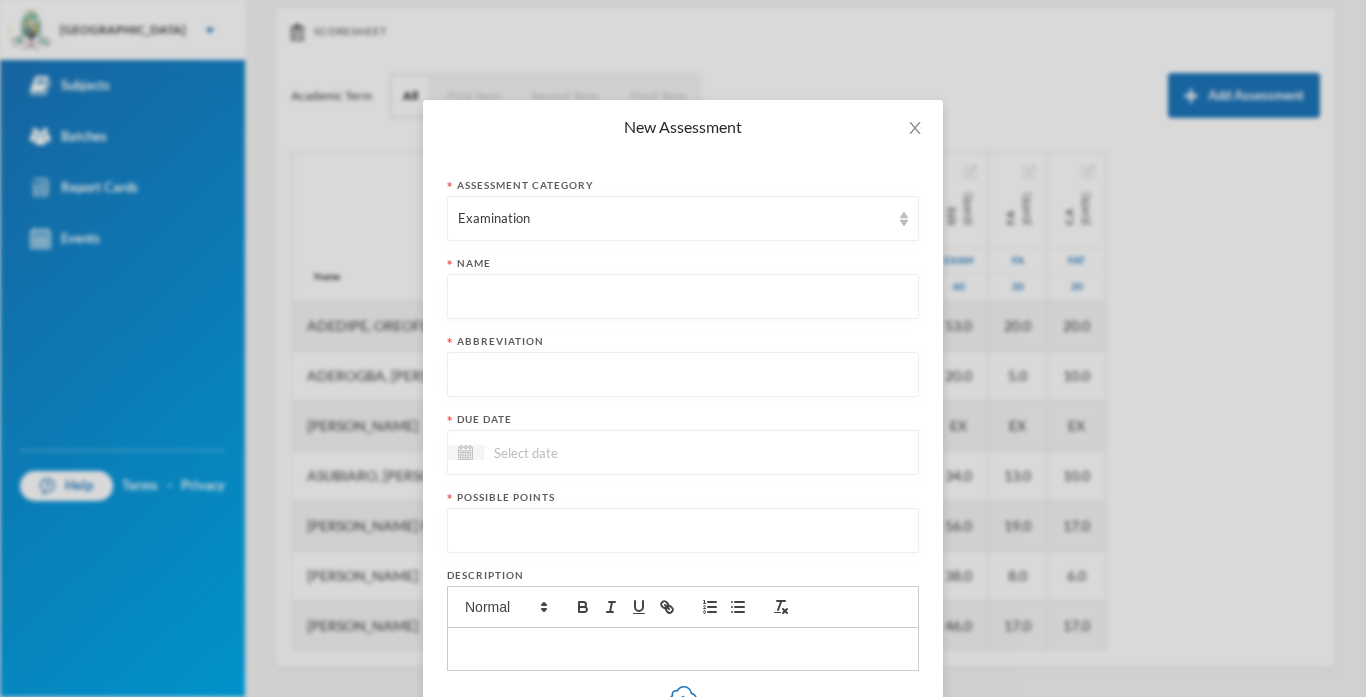 click at bounding box center (683, 297) 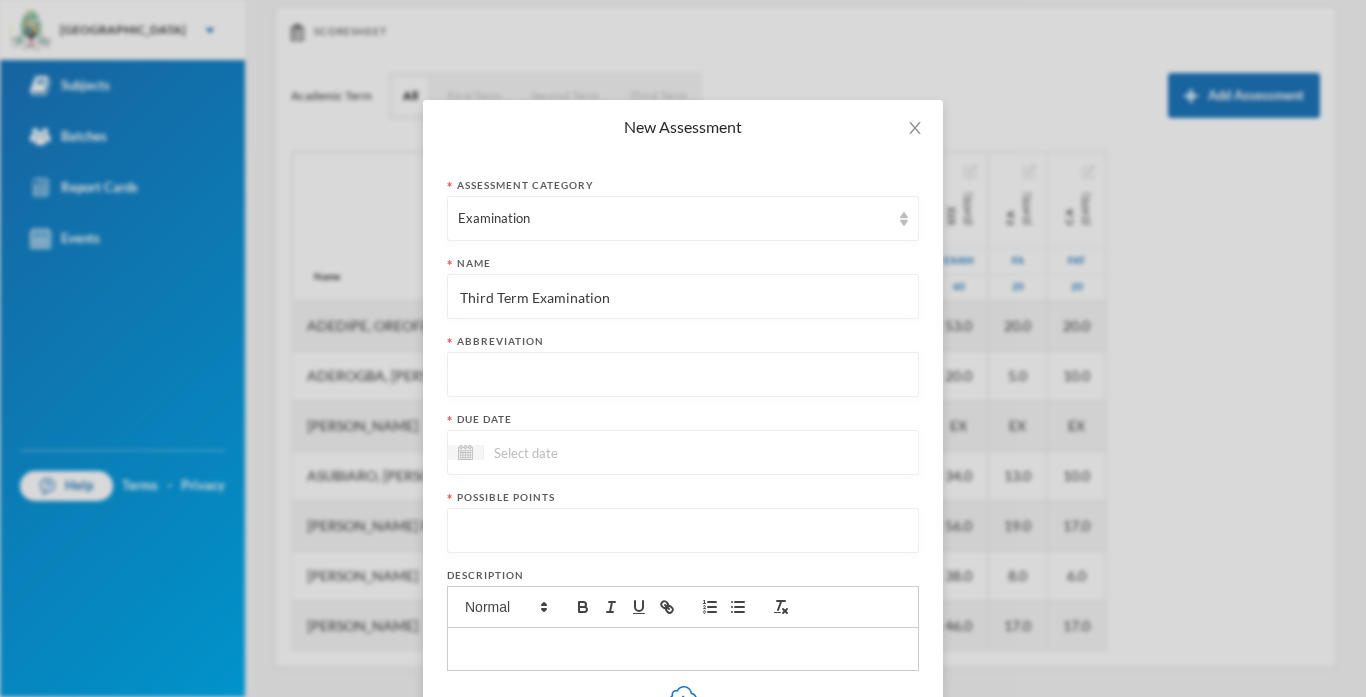 type on "Third Term Examination" 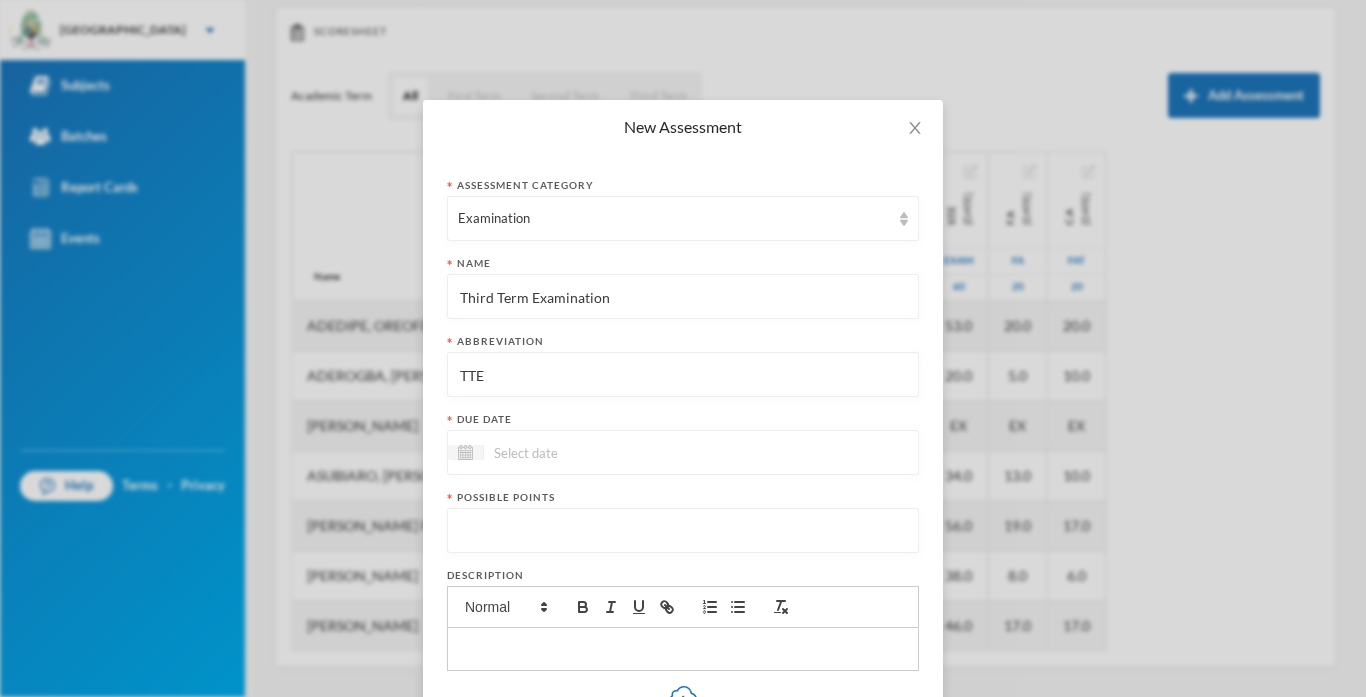 type on "TTE" 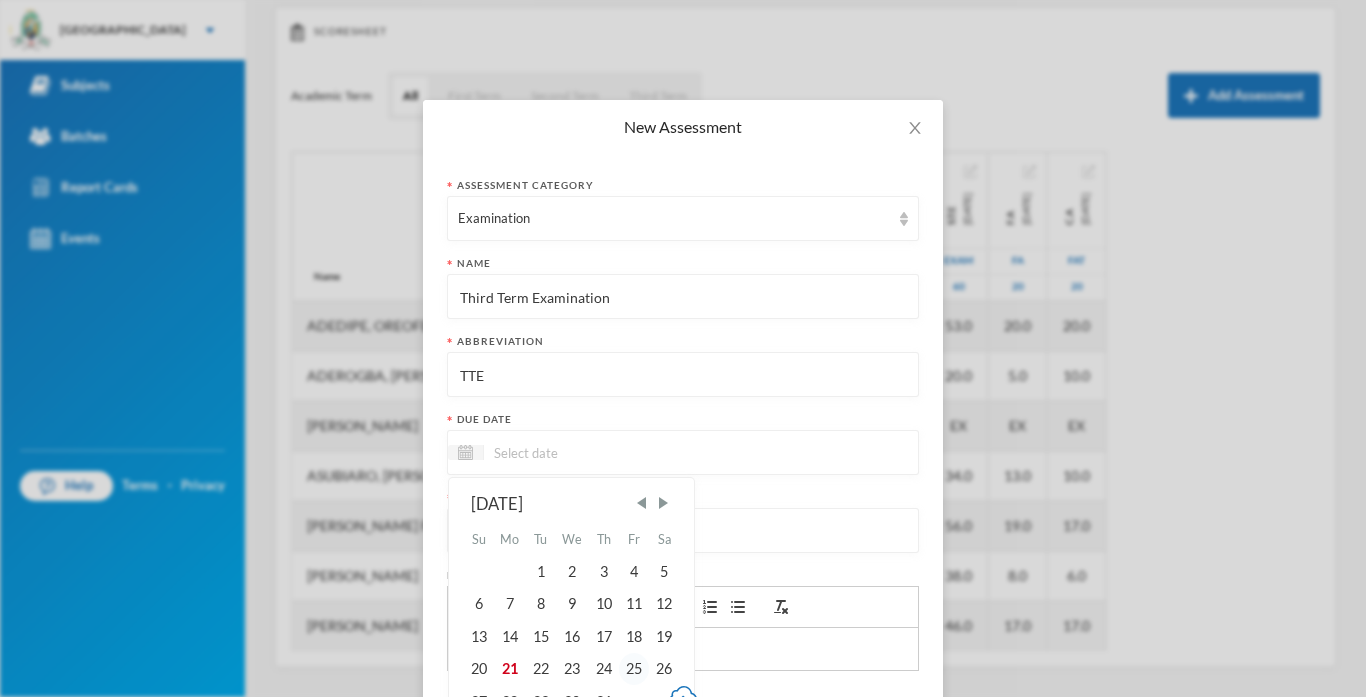 click on "25" at bounding box center (634, 669) 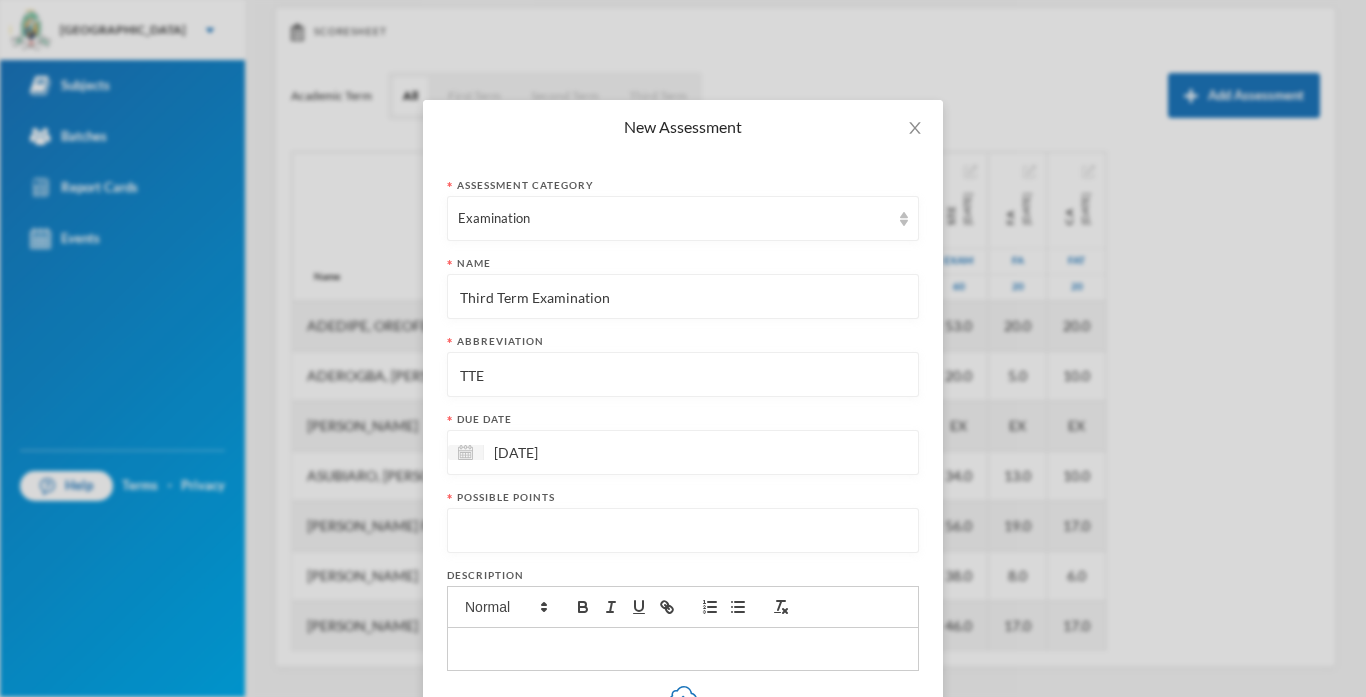 click at bounding box center [683, 531] 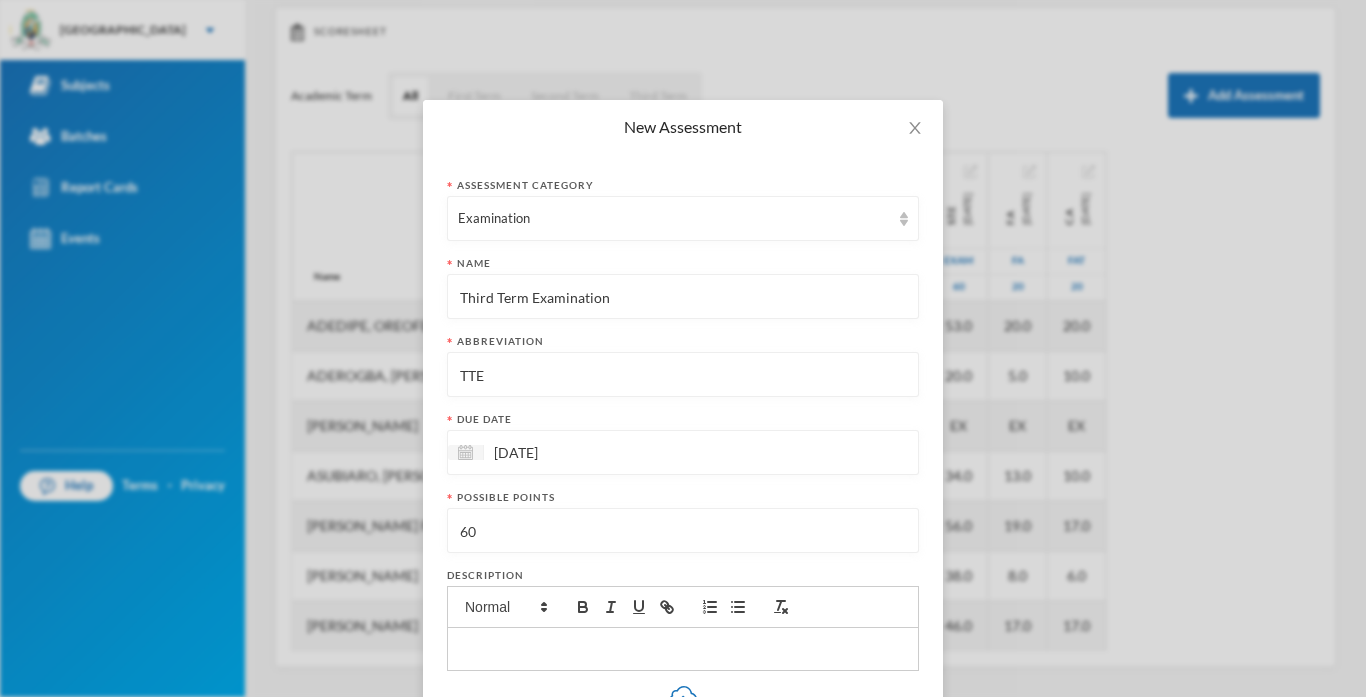 type on "60" 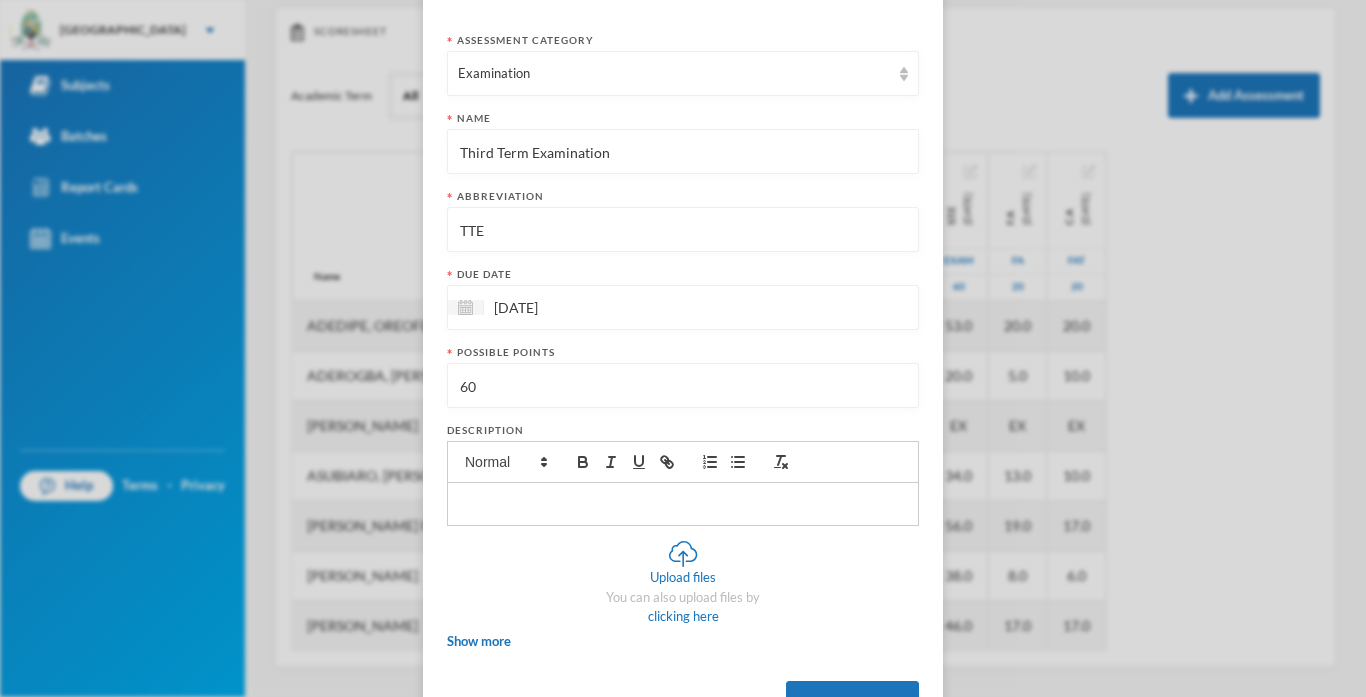 scroll, scrollTop: 222, scrollLeft: 0, axis: vertical 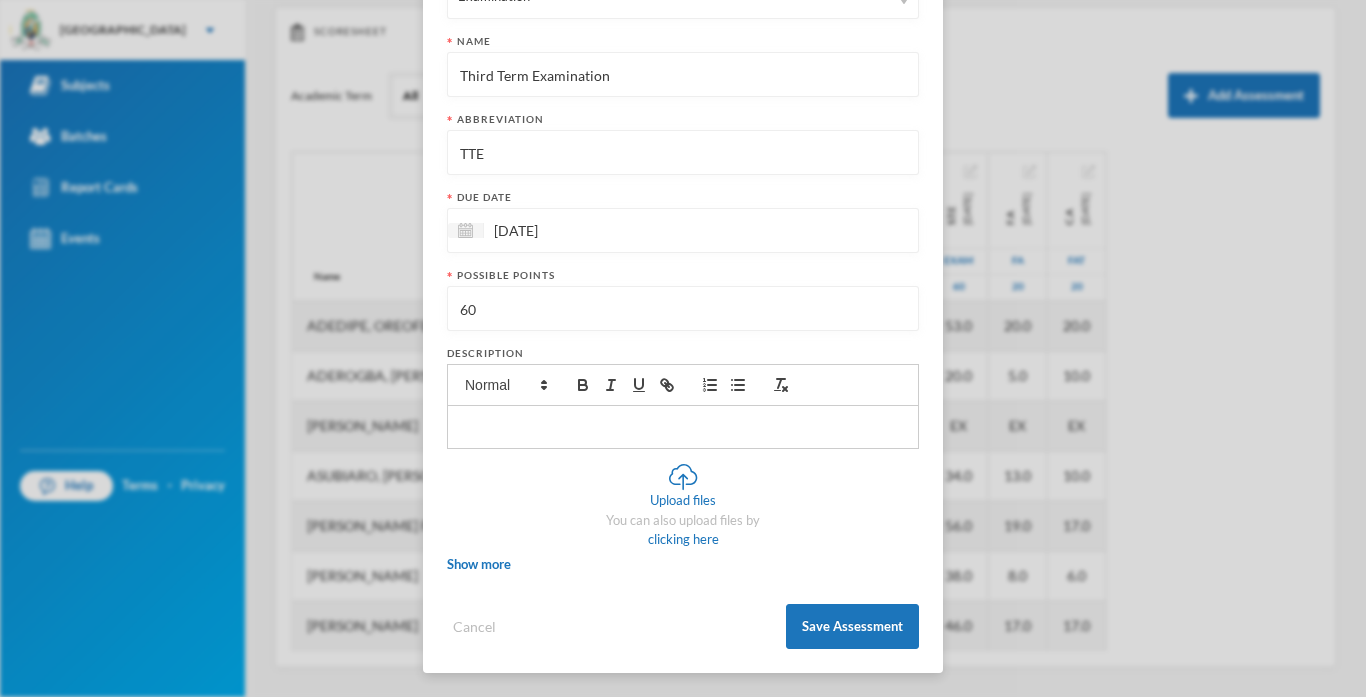 click on "Assessment category Examination Name Third Term Examination Abbreviation TTE Due date [DATE] Possible points 60 Description                                                                             Upload files You can also upload files by clicking here Show more Extra points Include in final grade Show To Students Immediately Show scores to students Display score as Points Cancel Save Assessment" at bounding box center [683, 302] 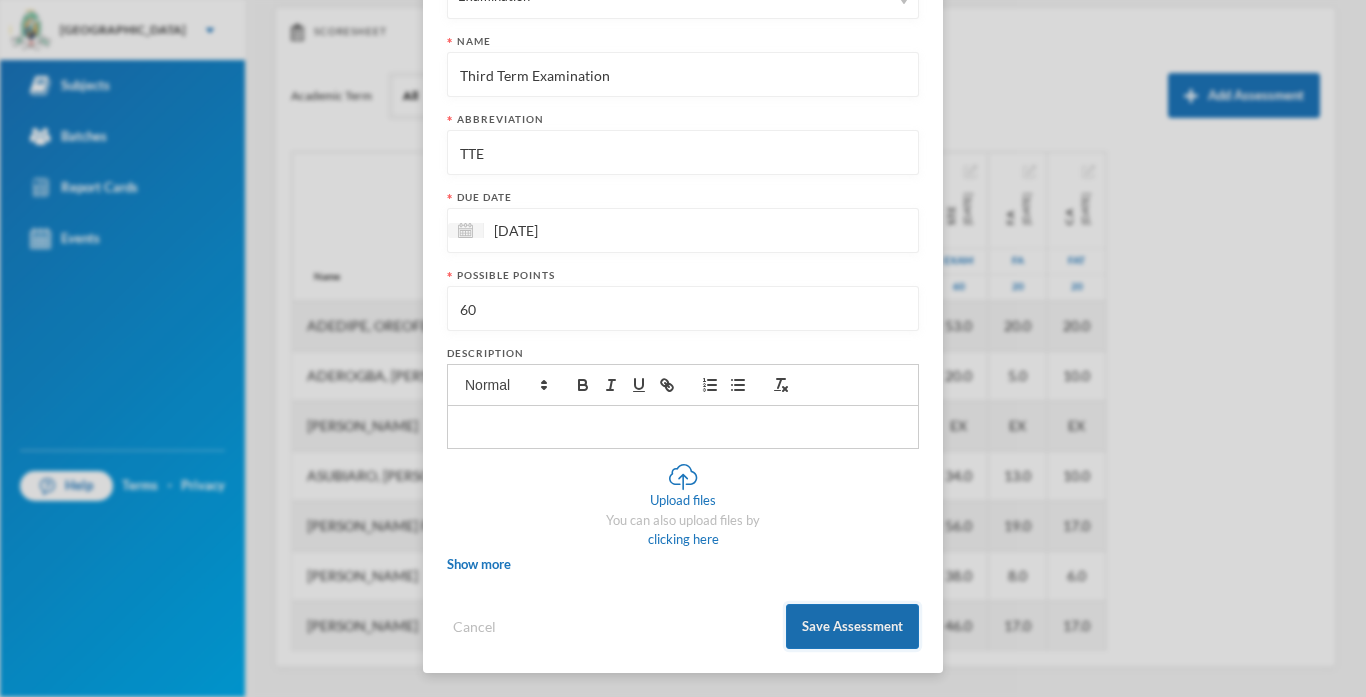 click on "Save Assessment" at bounding box center (852, 626) 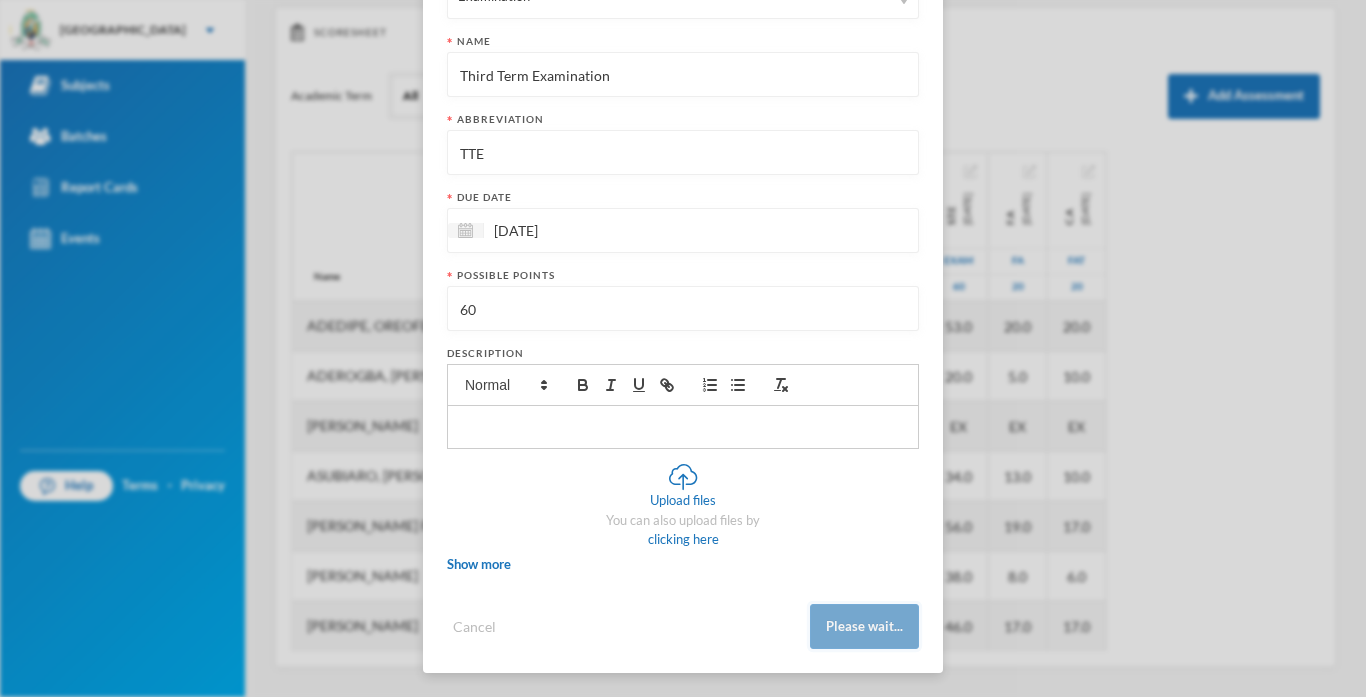 scroll, scrollTop: 213, scrollLeft: 0, axis: vertical 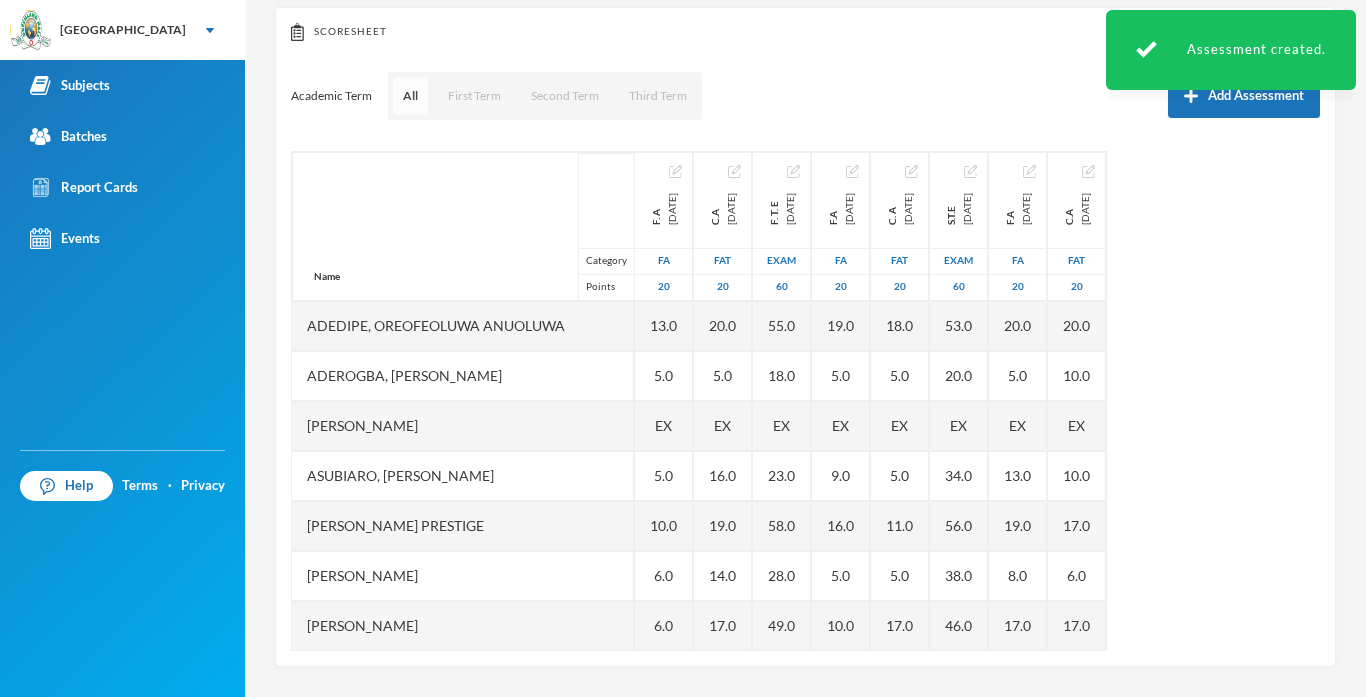 click on "All" at bounding box center (410, 96) 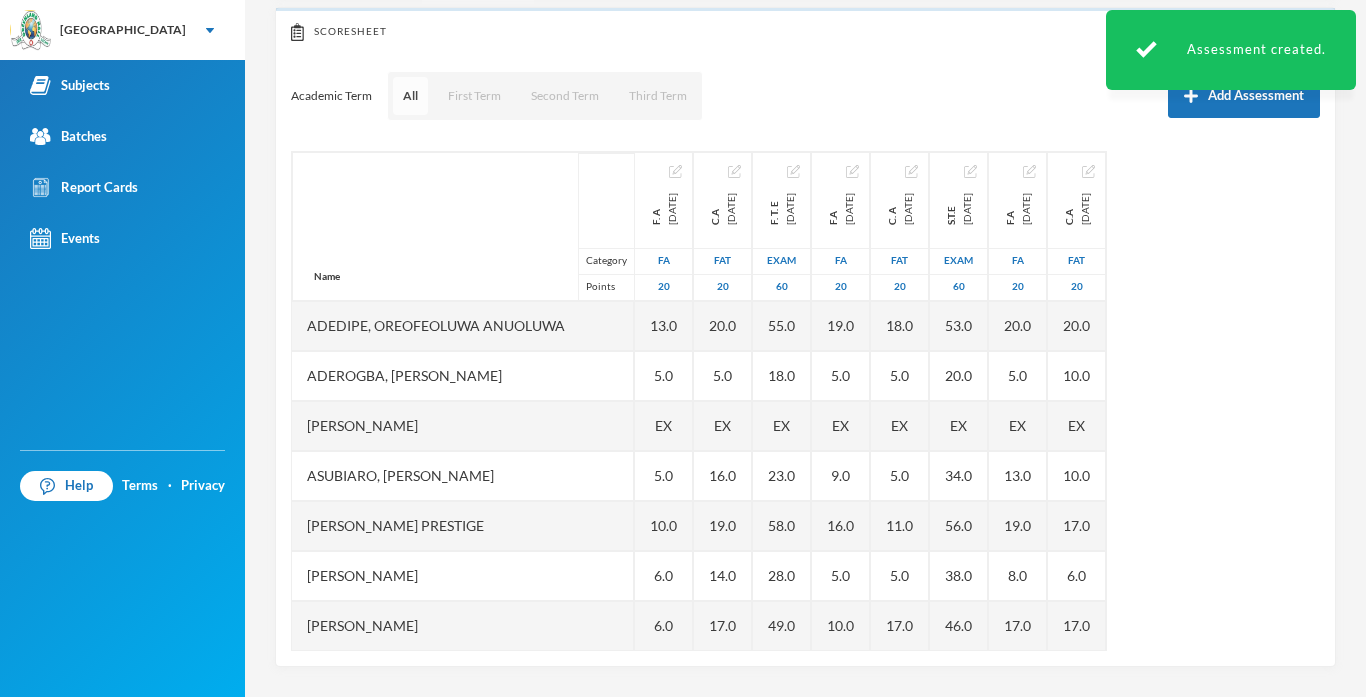 type 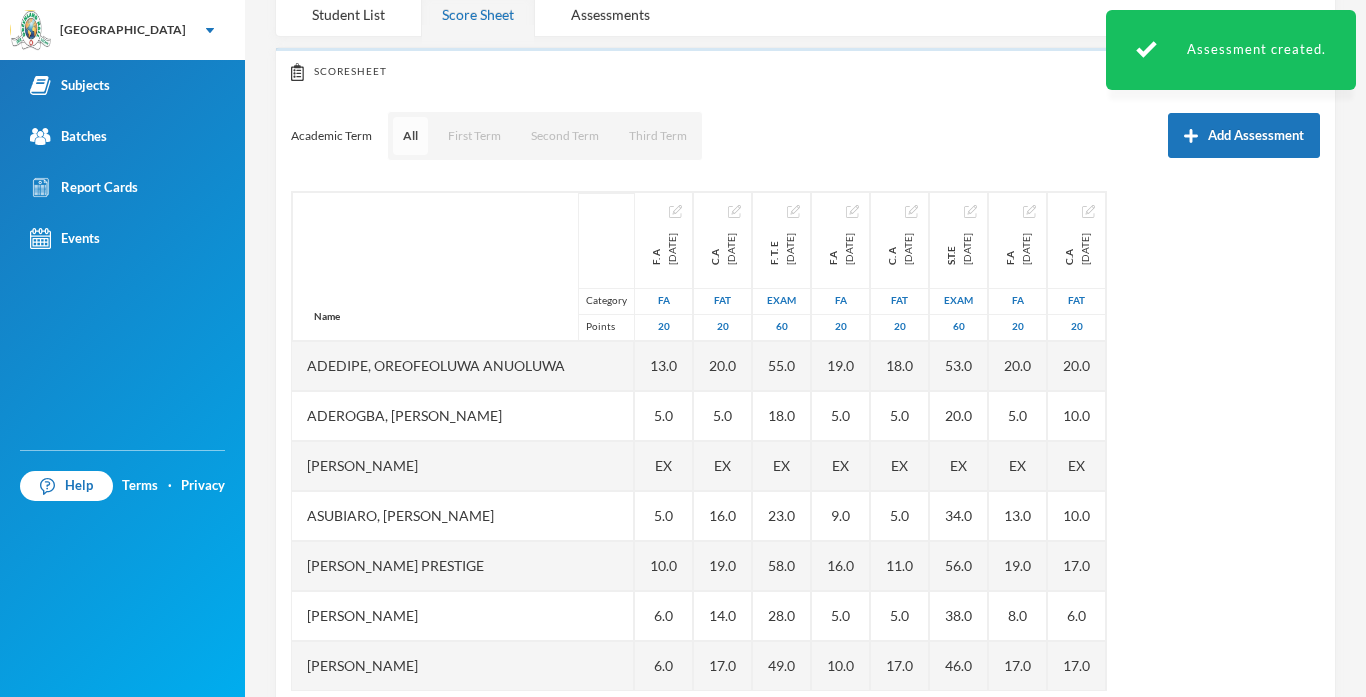 scroll, scrollTop: 215, scrollLeft: 0, axis: vertical 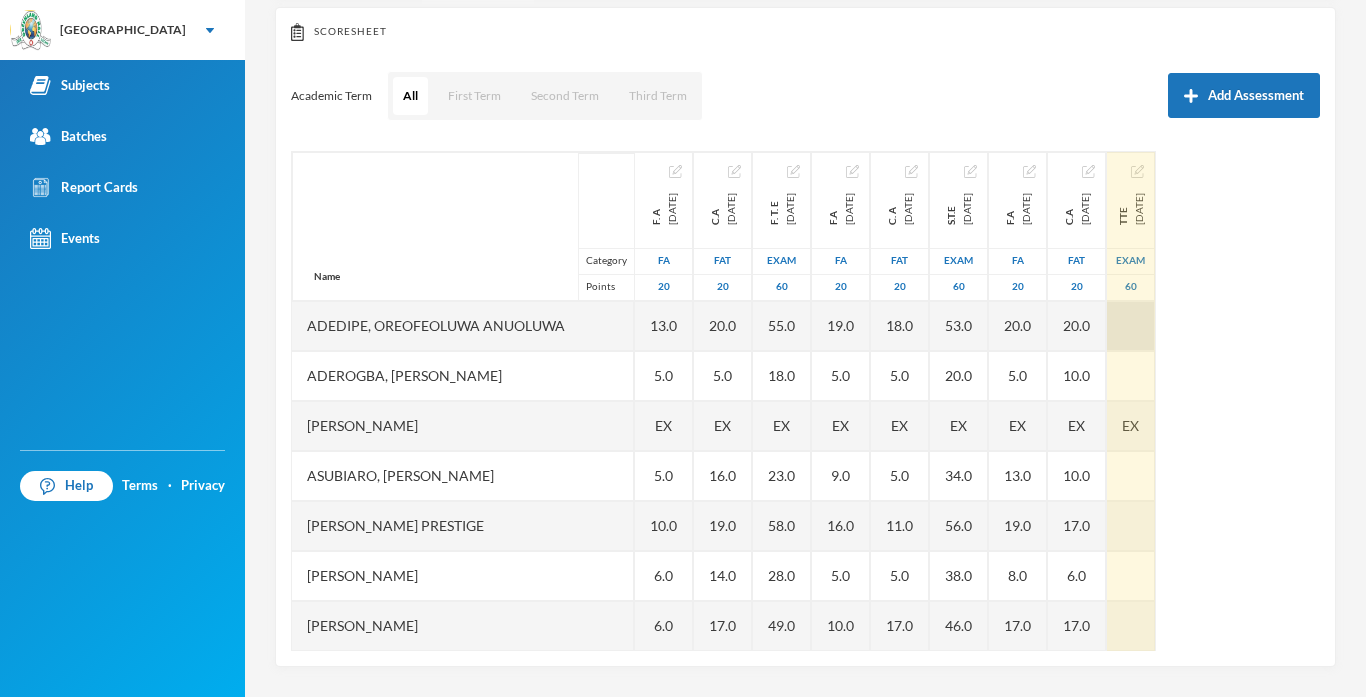 click at bounding box center (1131, 326) 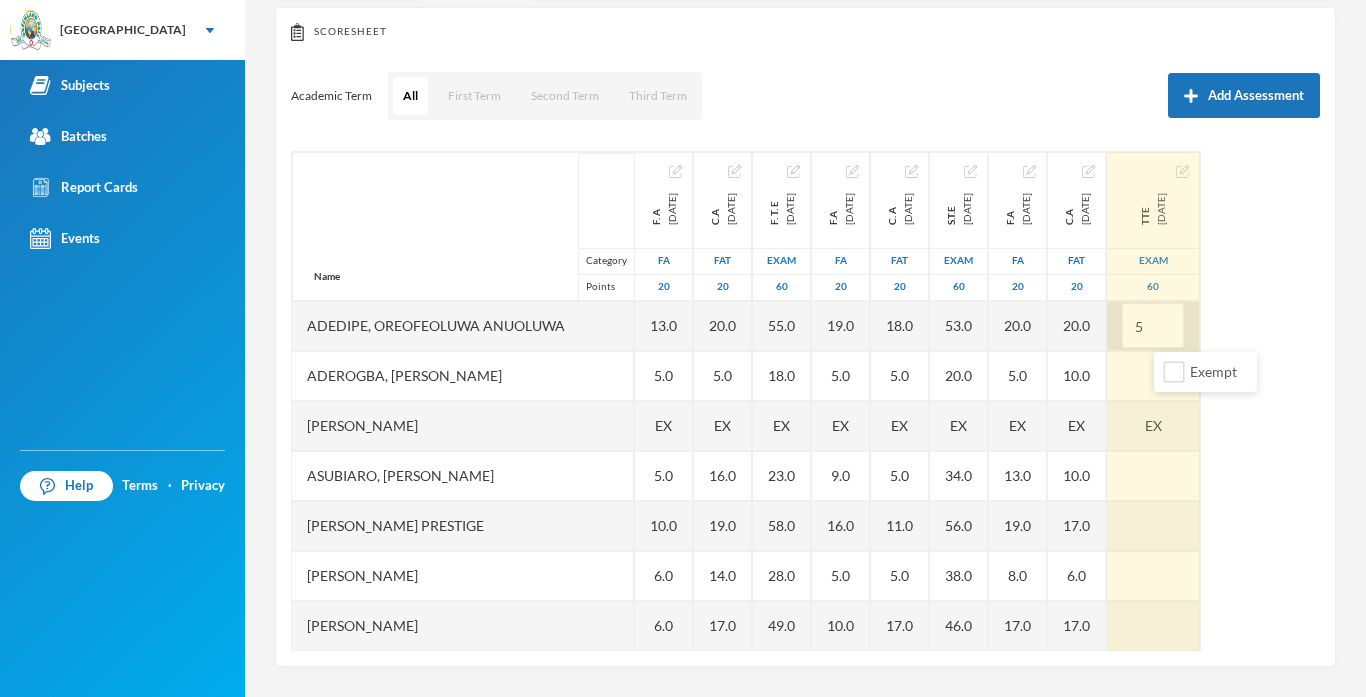 type on "55" 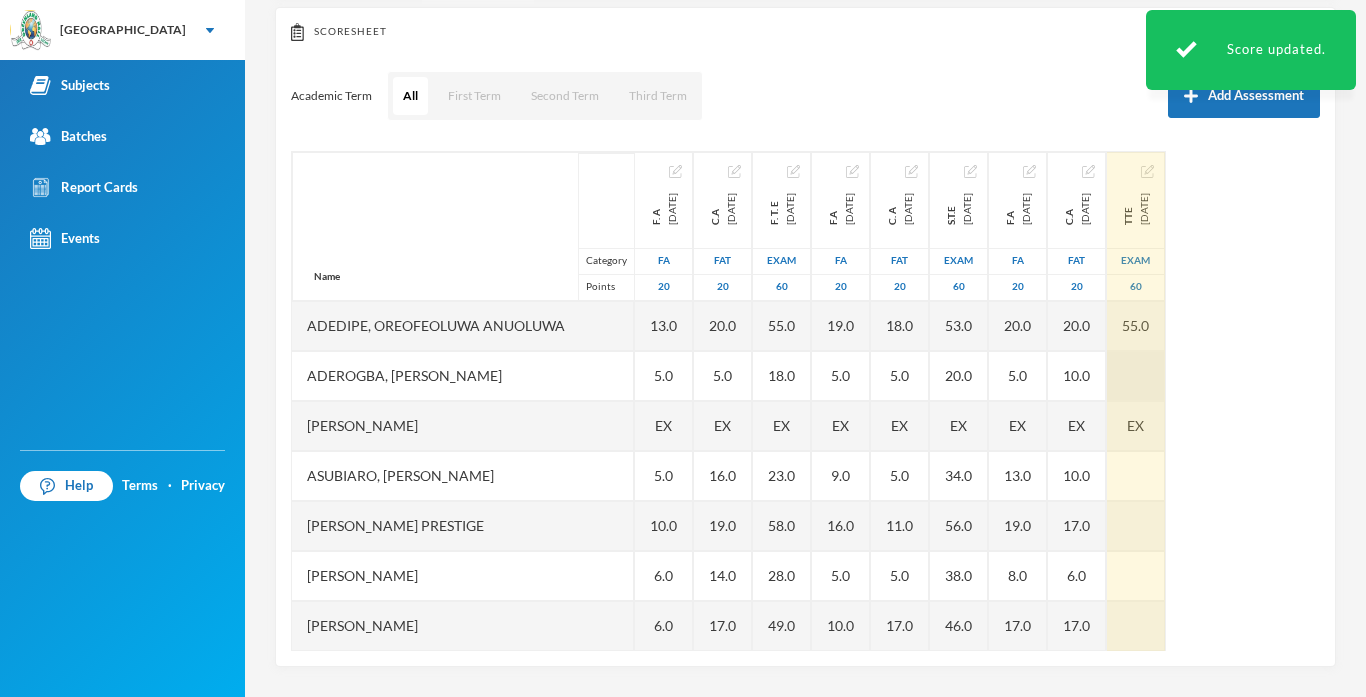 click at bounding box center (1136, 376) 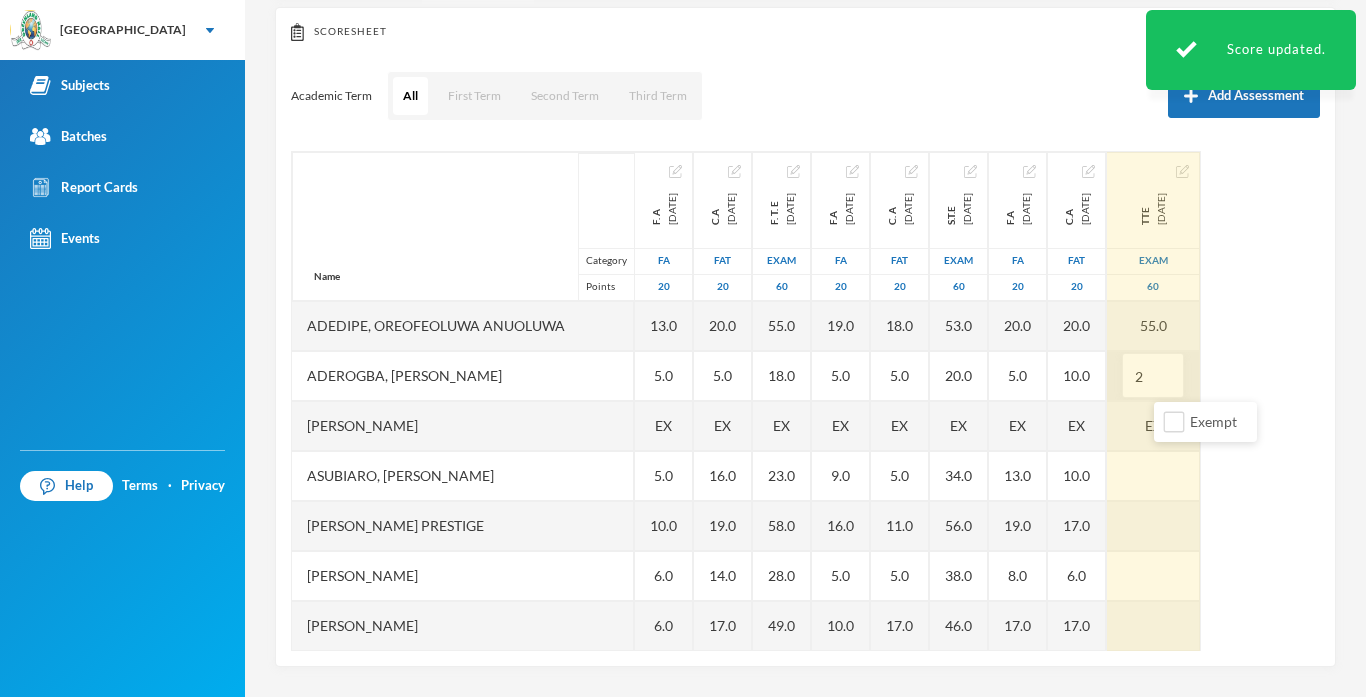 type on "20" 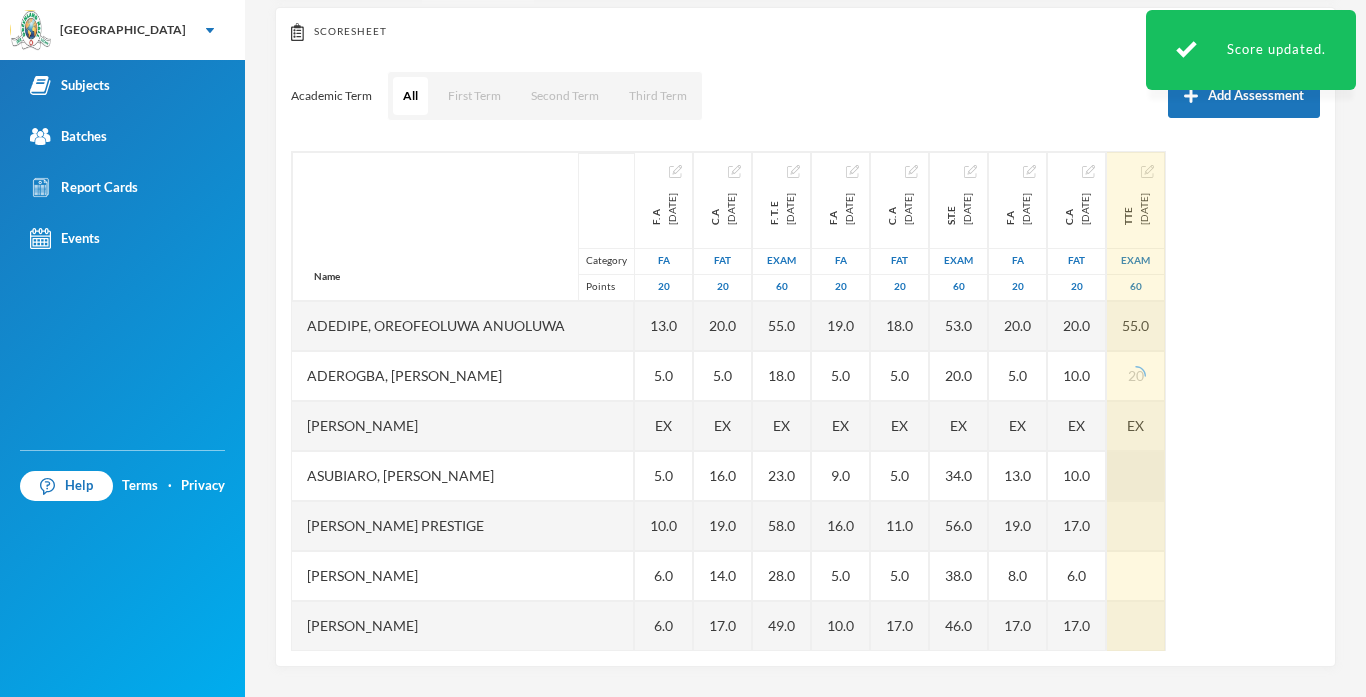 click at bounding box center [1136, 526] 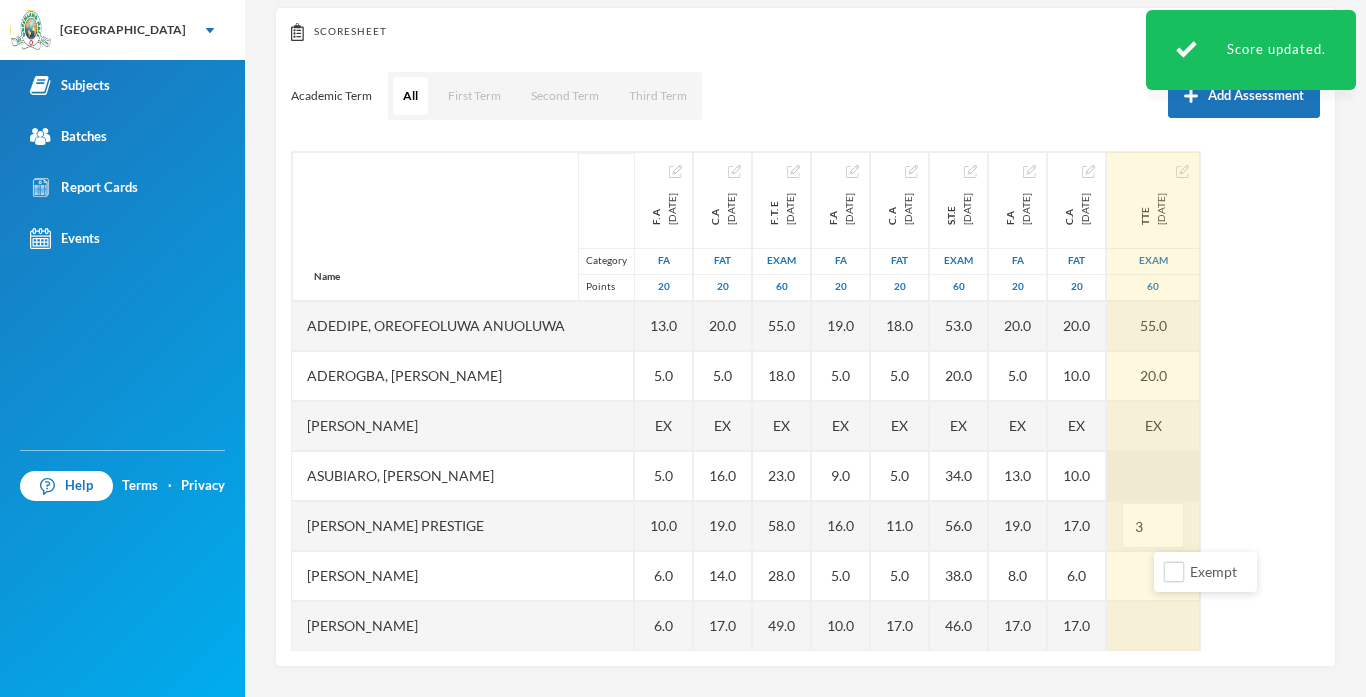 type on "34" 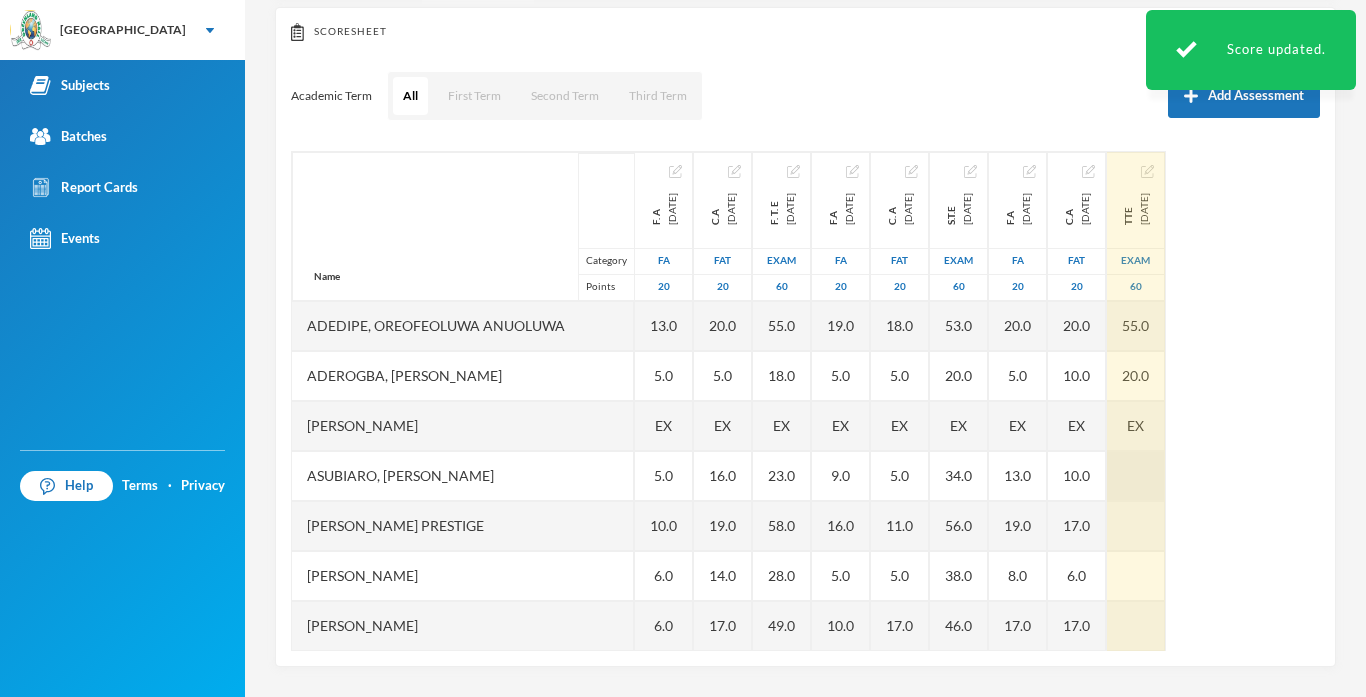 click at bounding box center [1136, 476] 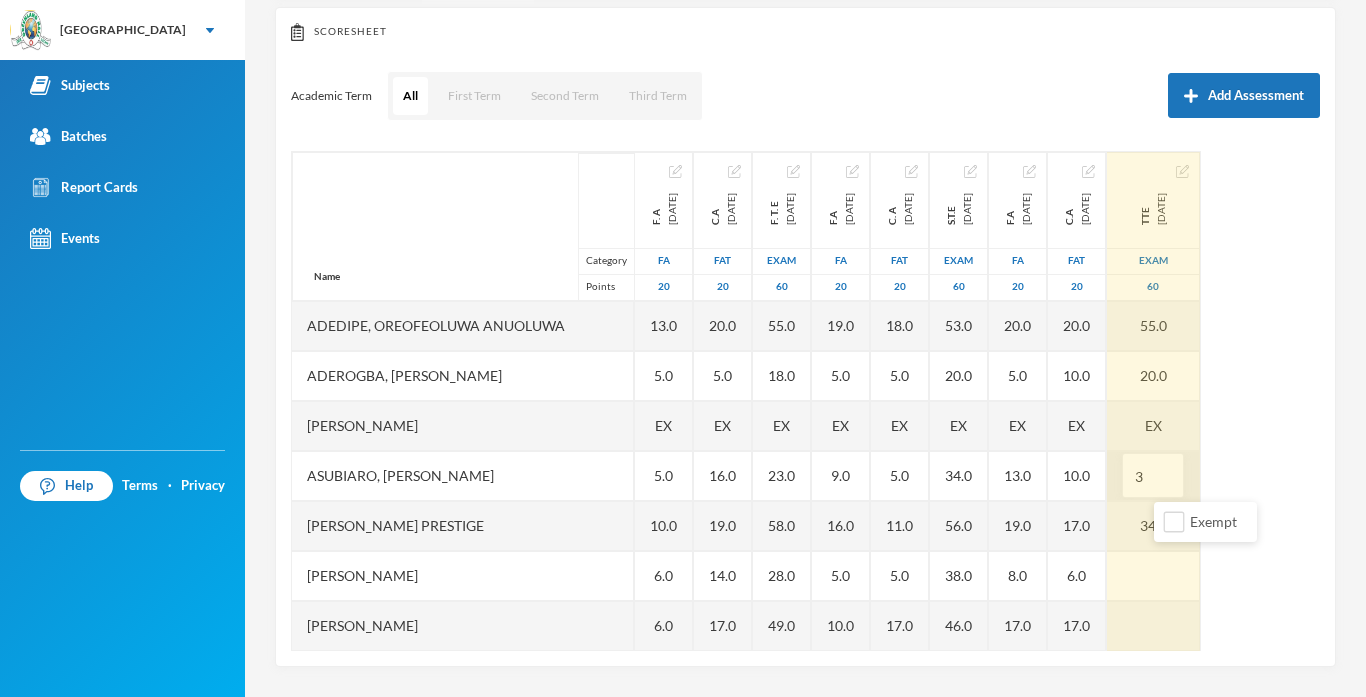 type on "34" 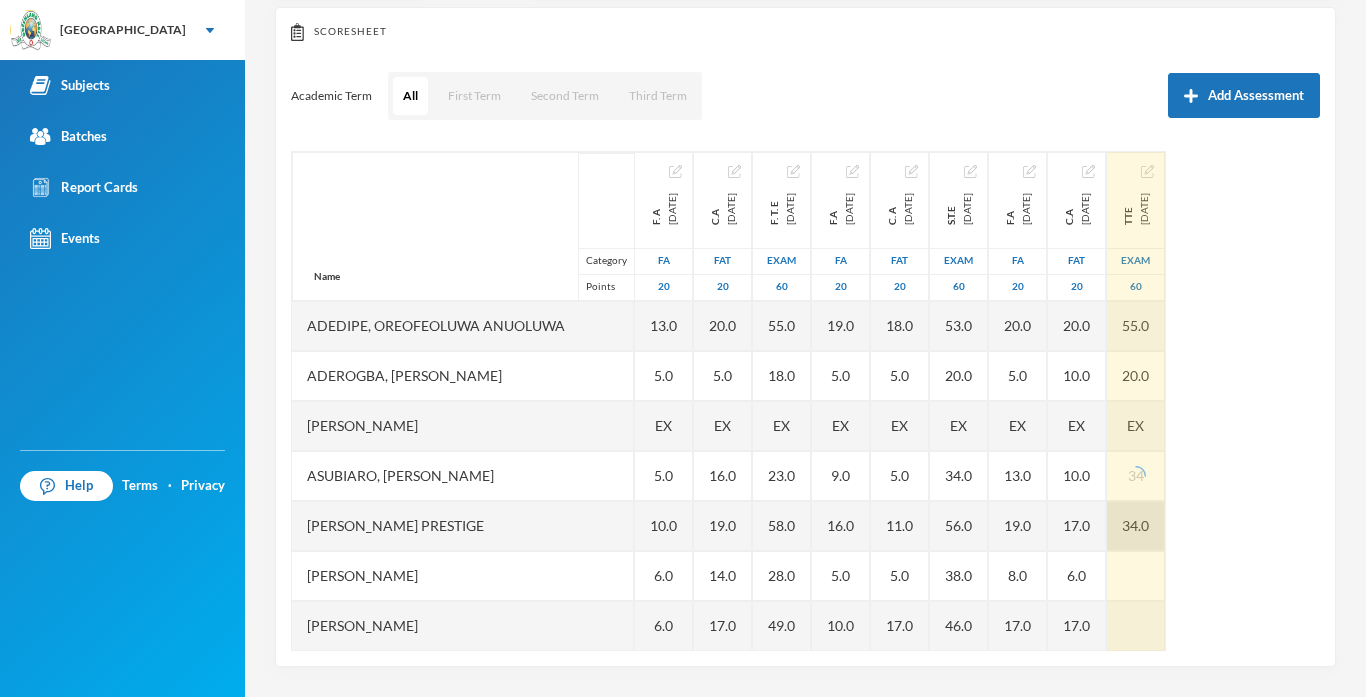 click on "34.0" at bounding box center [1136, 526] 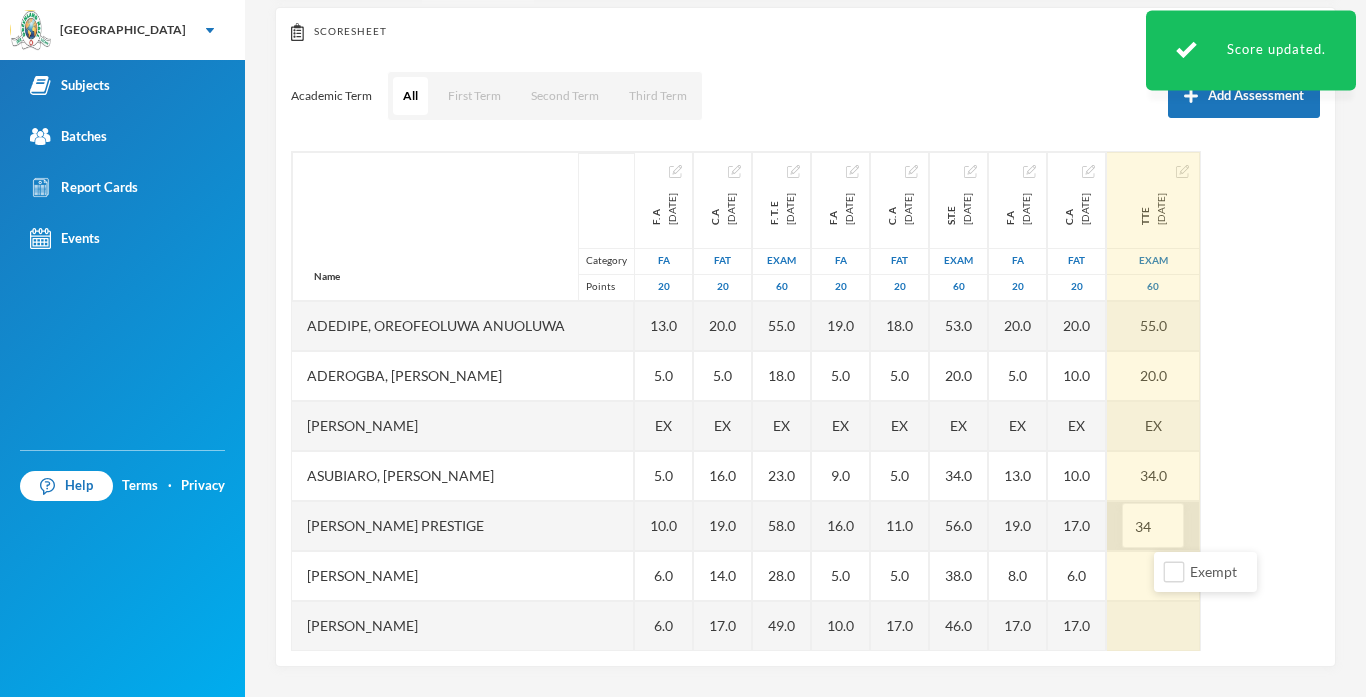 type on "3" 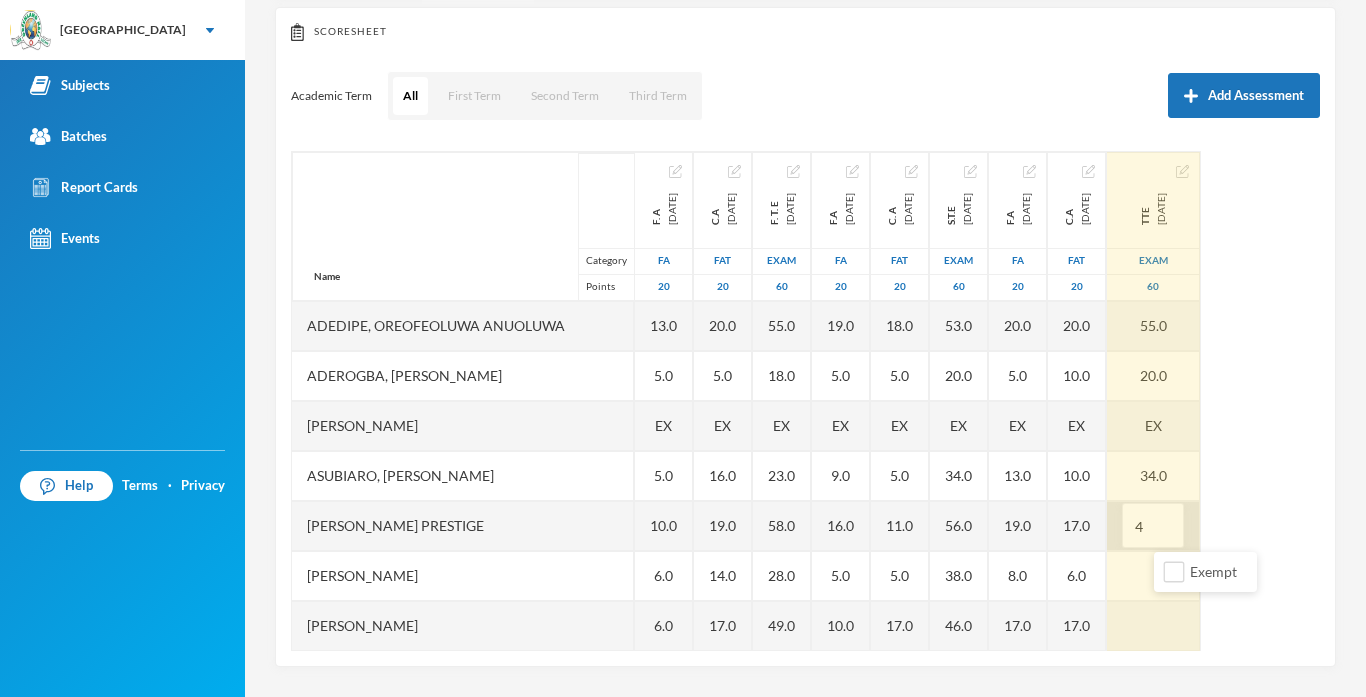 type on "45" 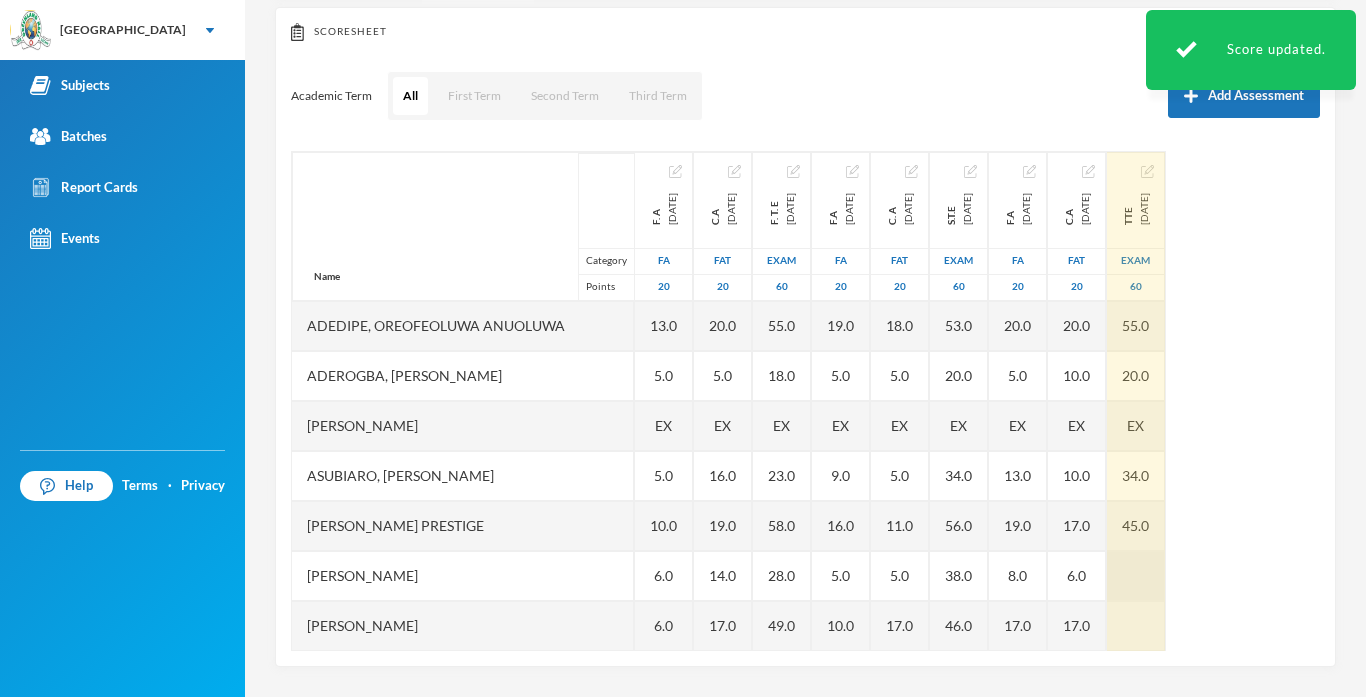 click at bounding box center (1136, 576) 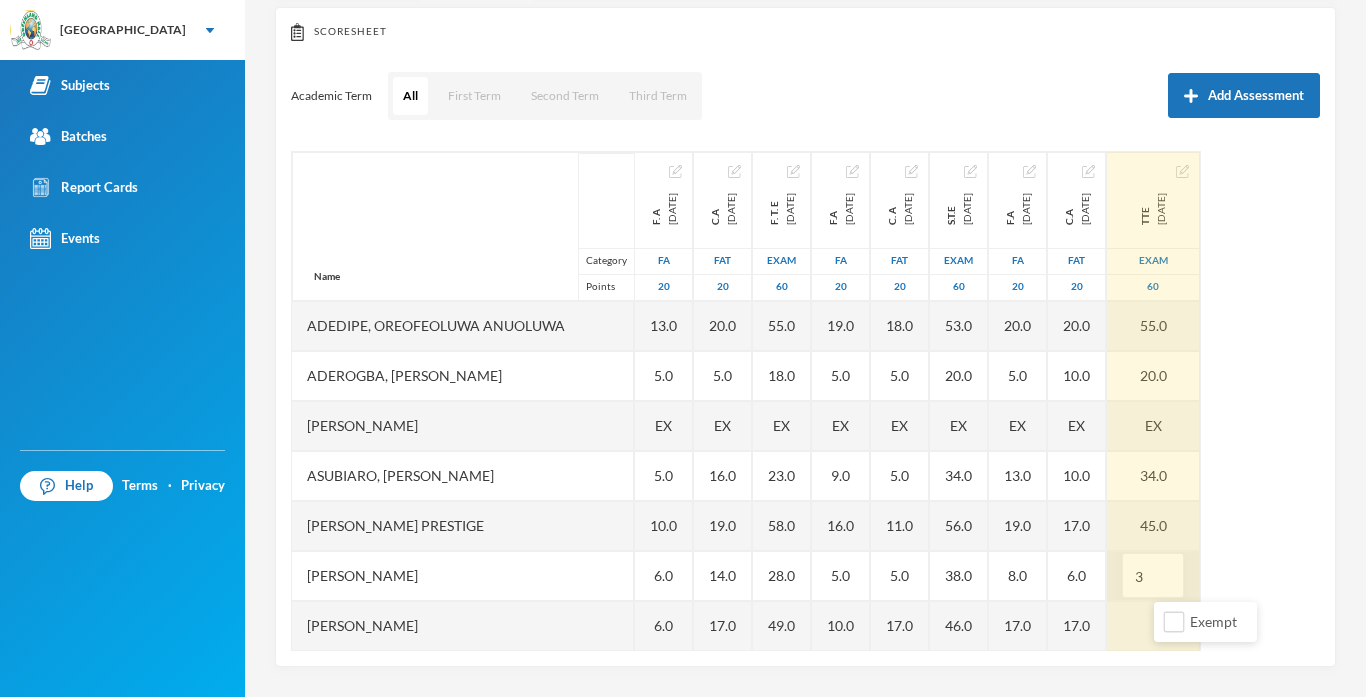 type on "35" 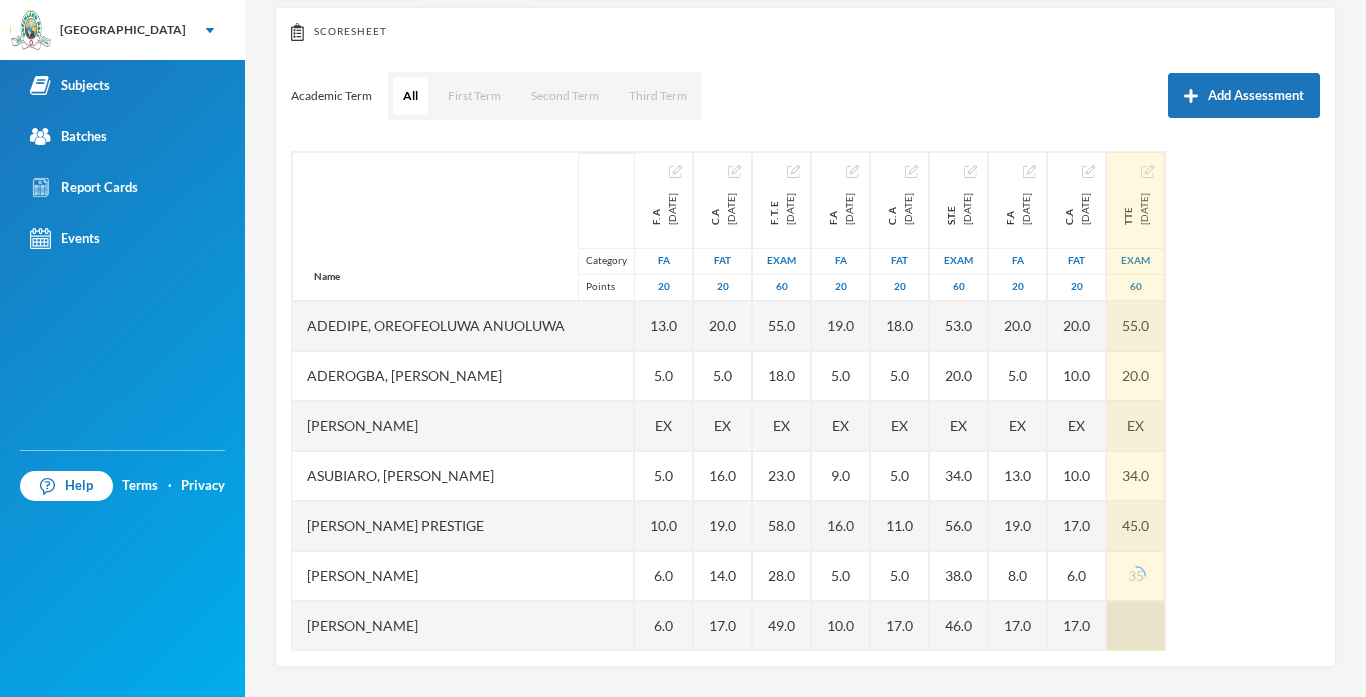 click at bounding box center [1136, 626] 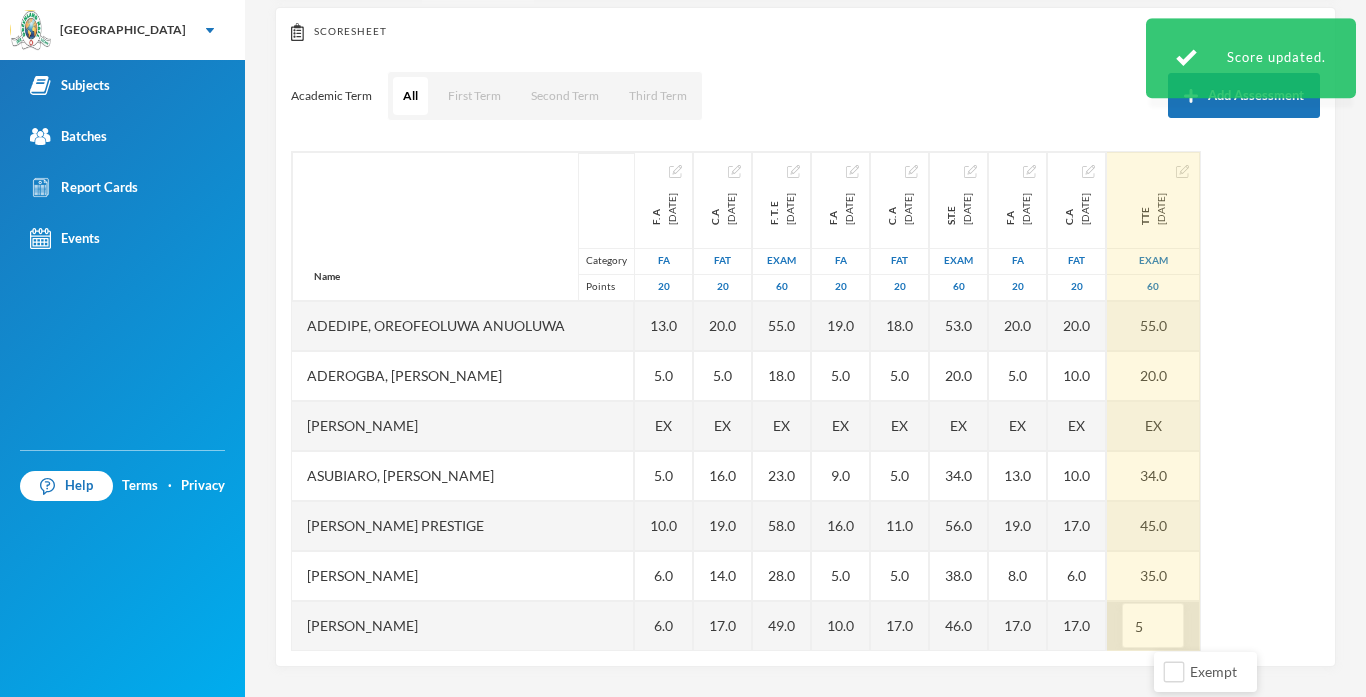 type on "54" 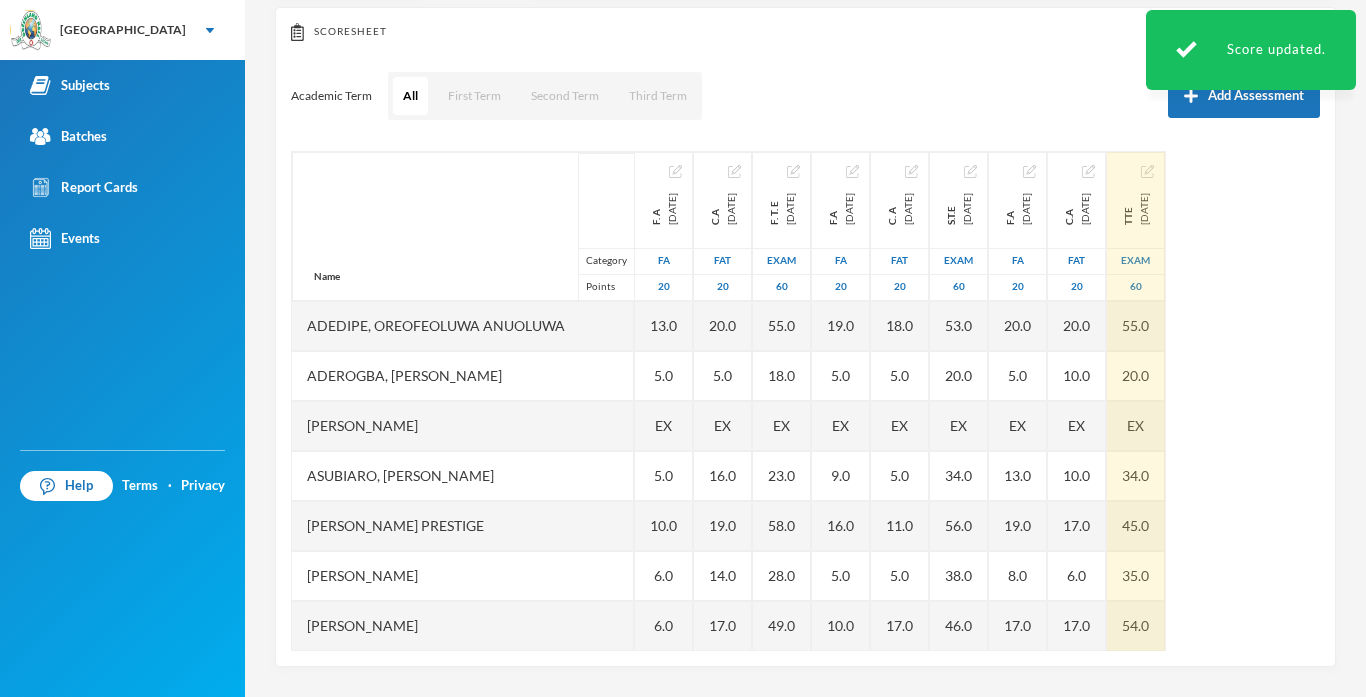 click on "Name   Category Points Adedipe, Oreofeoluwa [PERSON_NAME], [PERSON_NAME] [PERSON_NAME] [PERSON_NAME], [PERSON_NAME], [PERSON_NAME] Ashake [PERSON_NAME], [PERSON_NAME], Marvelous [PERSON_NAME], [PERSON_NAME] [PERSON_NAME], [PERSON_NAME] Oyebanji, Mutmainnah Titilope [PERSON_NAME] [PERSON_NAME], [PERSON_NAME] Shopehin, Oluwadarasimi [PERSON_NAME] A [DATE] FA 20 13.0 5.0 EX 5.0 10.0 6.0 6.0 5.0 5.0 EX 13.0 11.0 12.0 11.0 5.0 C.A [DATE] FAT 20 20.0 5.0 EX 16.0 19.0 14.0 17.0 12.0 12.0 EX 20.0 20.0 20.0 20.0 12.0 F. T. E [DATE] Exam 60 55.0 18.0 EX 23.0 58.0 28.0 49.0 36.0 41.0 EX 46.0 57.0 47.0 42.0 34.0 F.A [DATE] FA 20 19.0 5.0 EX 9.0 16.0 5.0 10.0 8.0 12.0 EX 11.0 20.0 17.0 13.0 EX C. A [DATE] FAT 20 18.0 5.0 EX 5.0 11.0 5.0 17.0 5.0 5.0 EX 14.0 19.0 15.0 7.0 EX S.T.E [DATE] Exam 60 53.0 20.0 EX 34.0 56.0 38.0 46.0 39.0 41.0 EX 48.0 51.0 56.0 51.0 EX F.A [DATE] FA 20 20.0 5.0 EX 13.0 19.0 8.0 17.0 14.0" at bounding box center (805, 401) 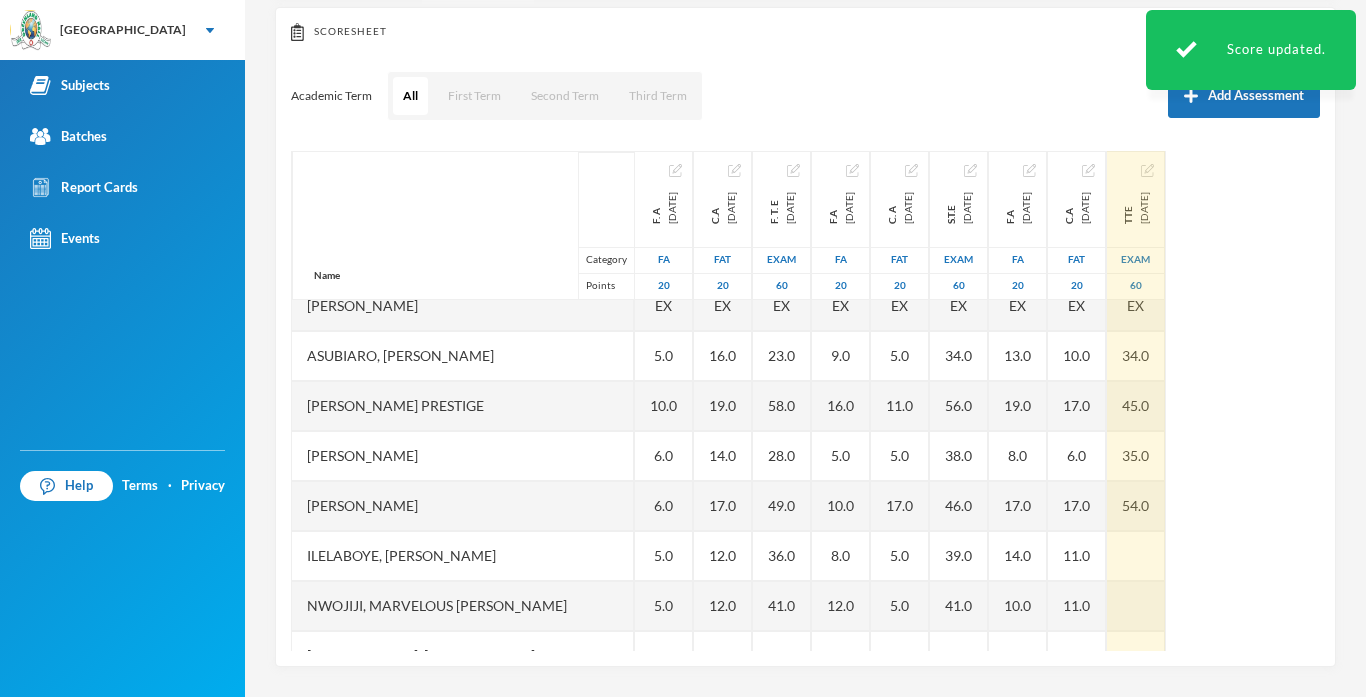 scroll, scrollTop: 160, scrollLeft: 0, axis: vertical 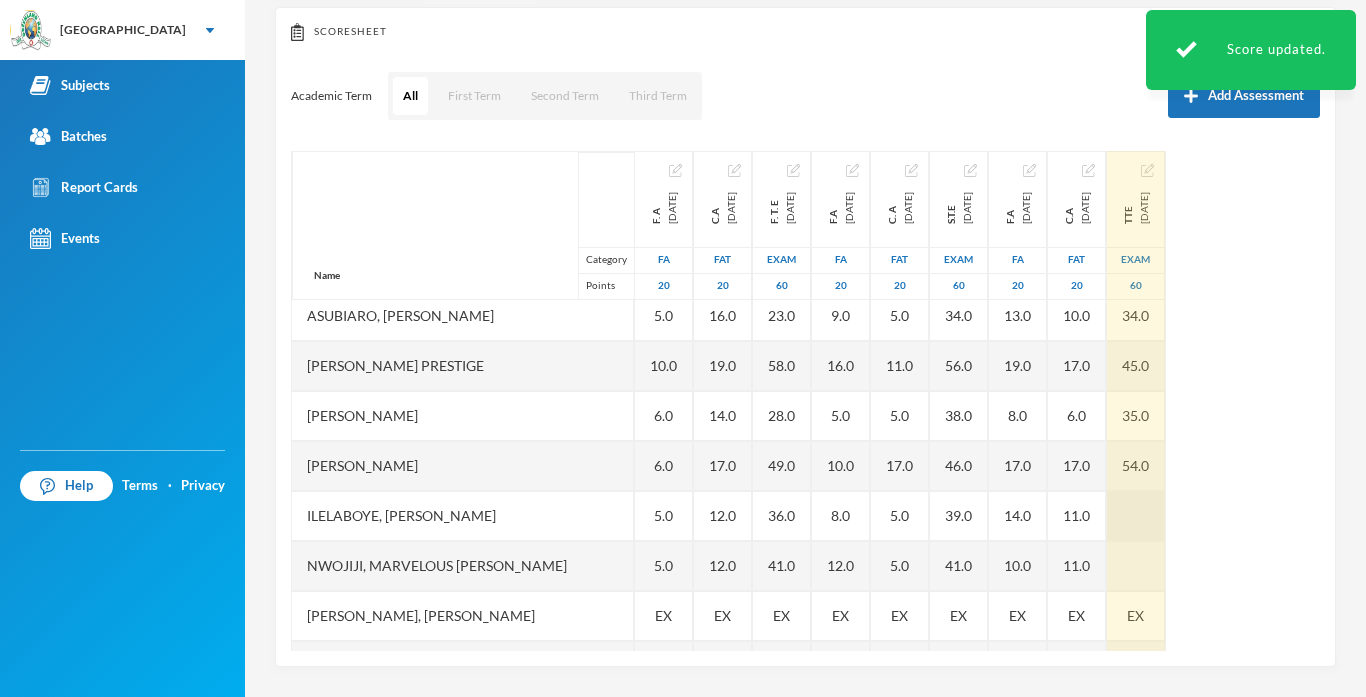 click at bounding box center [1136, 516] 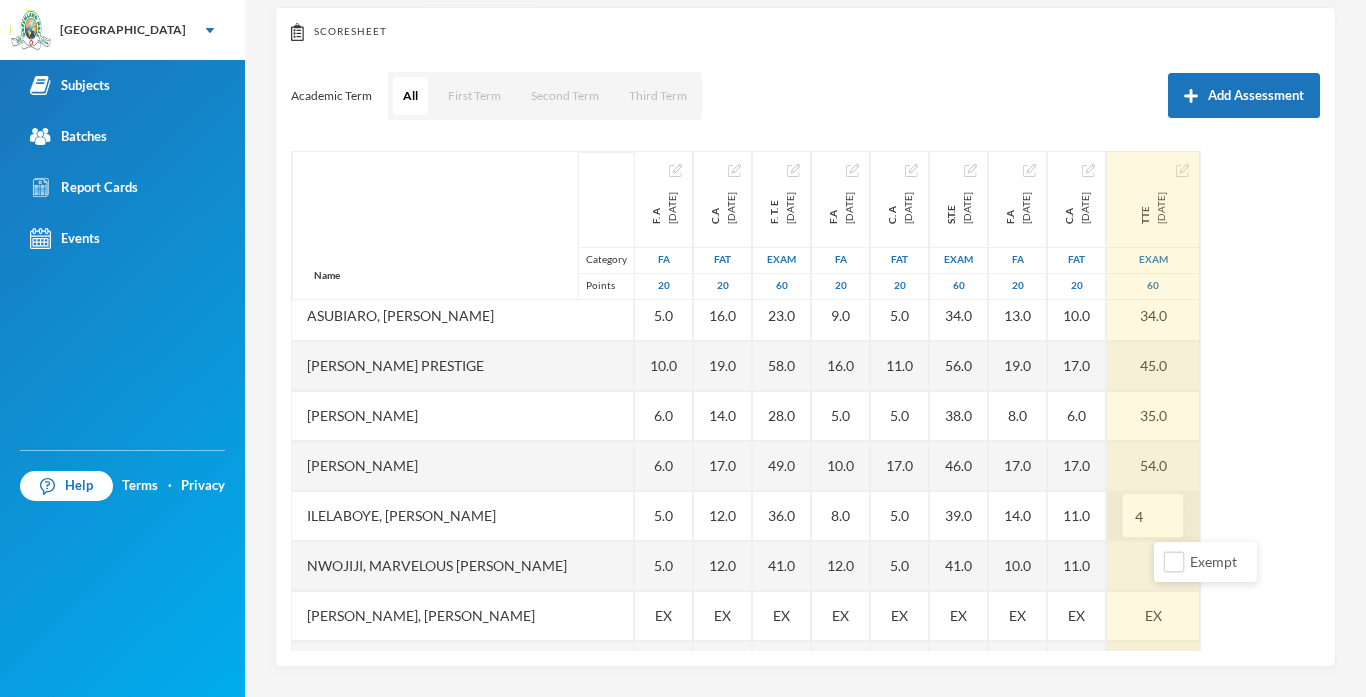 type on "40" 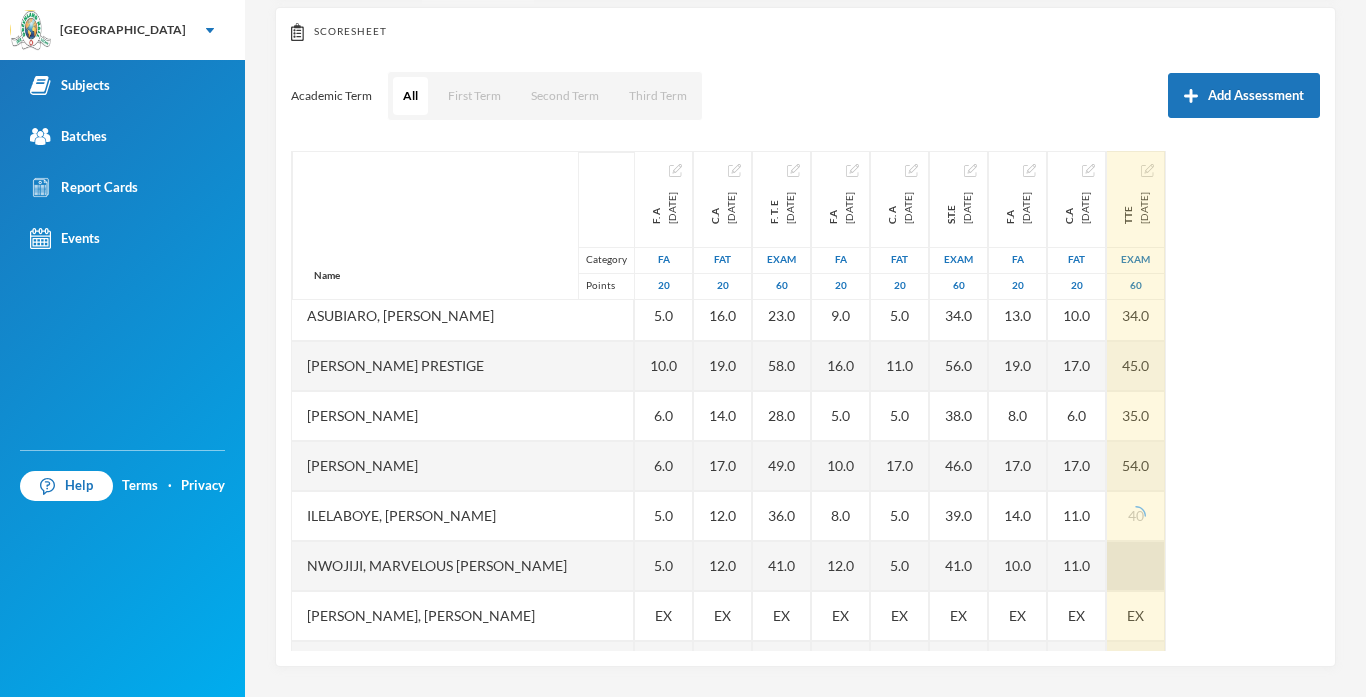click at bounding box center (1136, 566) 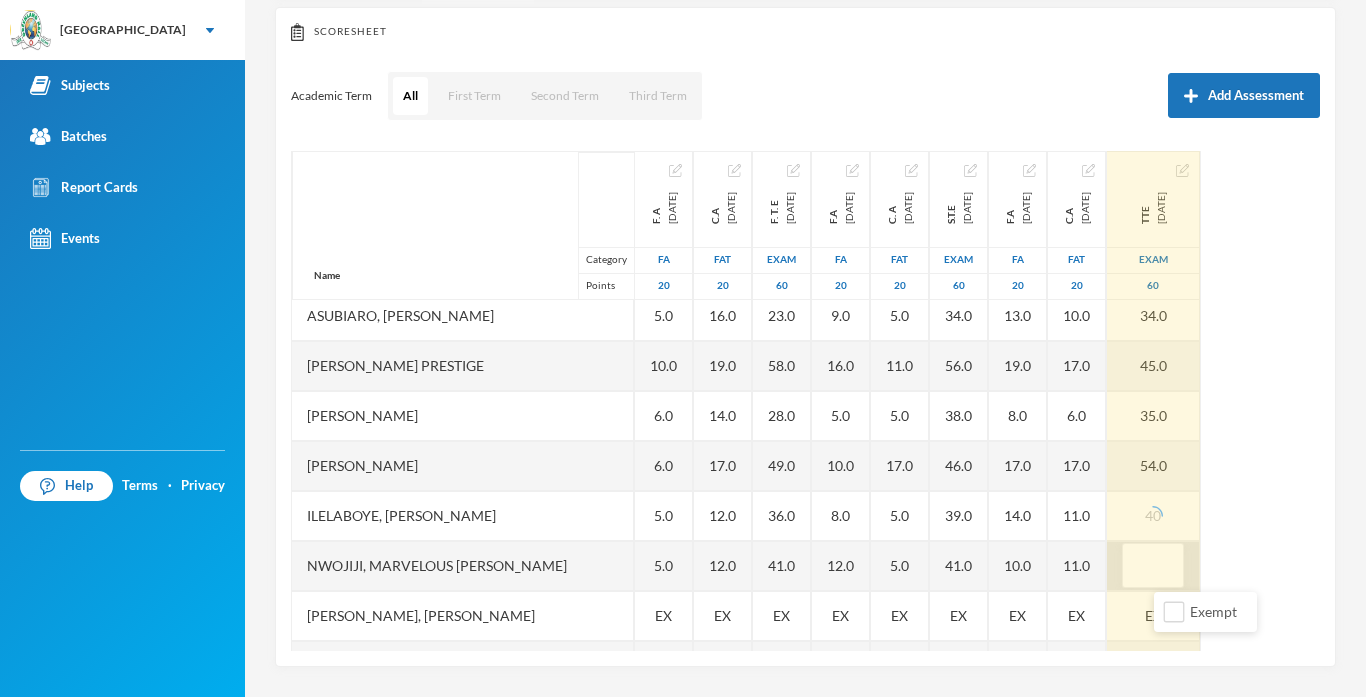 type on "3" 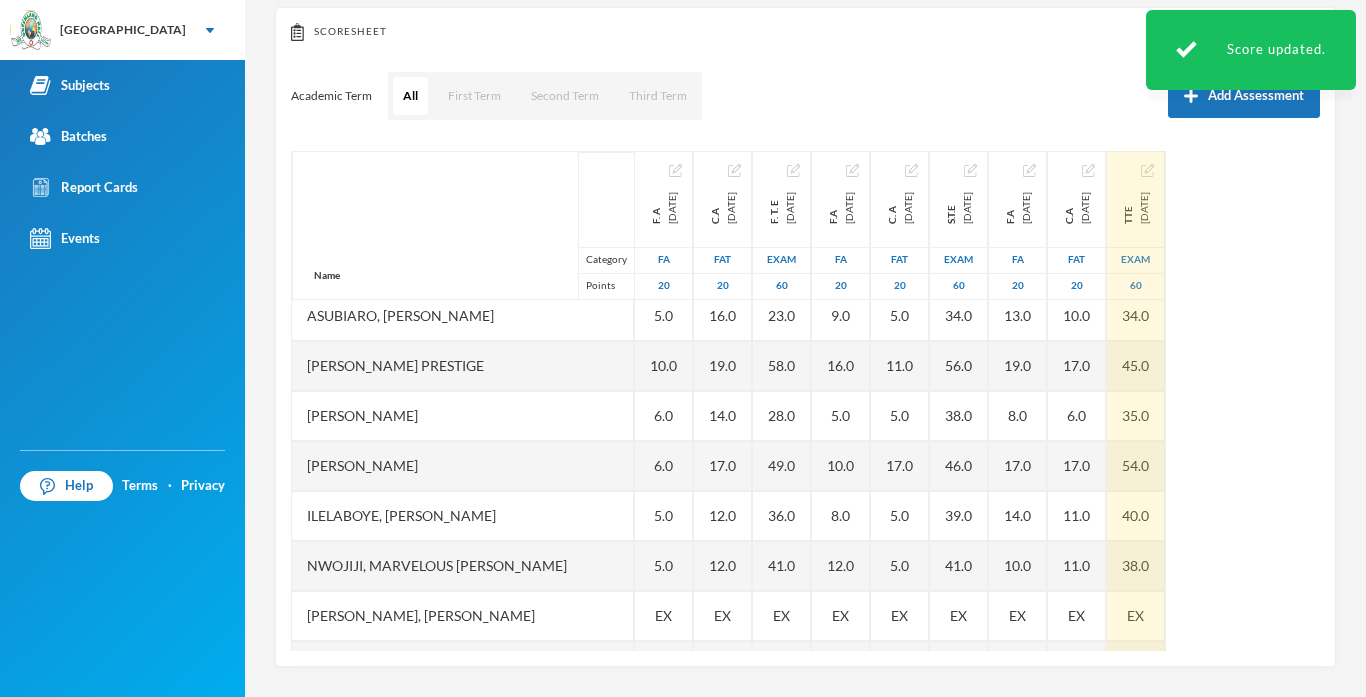 click on "Name   Category Points Adedipe, Oreofeoluwa [PERSON_NAME], [PERSON_NAME] [PERSON_NAME] [PERSON_NAME], [PERSON_NAME], [PERSON_NAME] Ashake [PERSON_NAME], [PERSON_NAME], Marvelous [PERSON_NAME], [PERSON_NAME] [PERSON_NAME], [PERSON_NAME] Oyebanji, Mutmainnah Titilope [PERSON_NAME] [PERSON_NAME], [PERSON_NAME] Shopehin, Oluwadarasimi [PERSON_NAME] A [DATE] FA 20 13.0 5.0 EX 5.0 10.0 6.0 6.0 5.0 5.0 EX 13.0 11.0 12.0 11.0 5.0 C.A [DATE] FAT 20 20.0 5.0 EX 16.0 19.0 14.0 17.0 12.0 12.0 EX 20.0 20.0 20.0 20.0 12.0 F. T. E [DATE] Exam 60 55.0 18.0 EX 23.0 58.0 28.0 49.0 36.0 41.0 EX 46.0 57.0 47.0 42.0 34.0 F.A [DATE] FA 20 19.0 5.0 EX 9.0 16.0 5.0 10.0 8.0 12.0 EX 11.0 20.0 17.0 13.0 EX C. A [DATE] FAT 20 18.0 5.0 EX 5.0 11.0 5.0 17.0 5.0 5.0 EX 14.0 19.0 15.0 7.0 EX S.T.E [DATE] Exam 60 53.0 20.0 EX 34.0 56.0 38.0 46.0 39.0 41.0 EX 48.0 51.0 56.0 51.0 EX F.A [DATE] FA 20 20.0 5.0 EX 13.0 19.0 8.0 17.0 14.0" at bounding box center (805, 401) 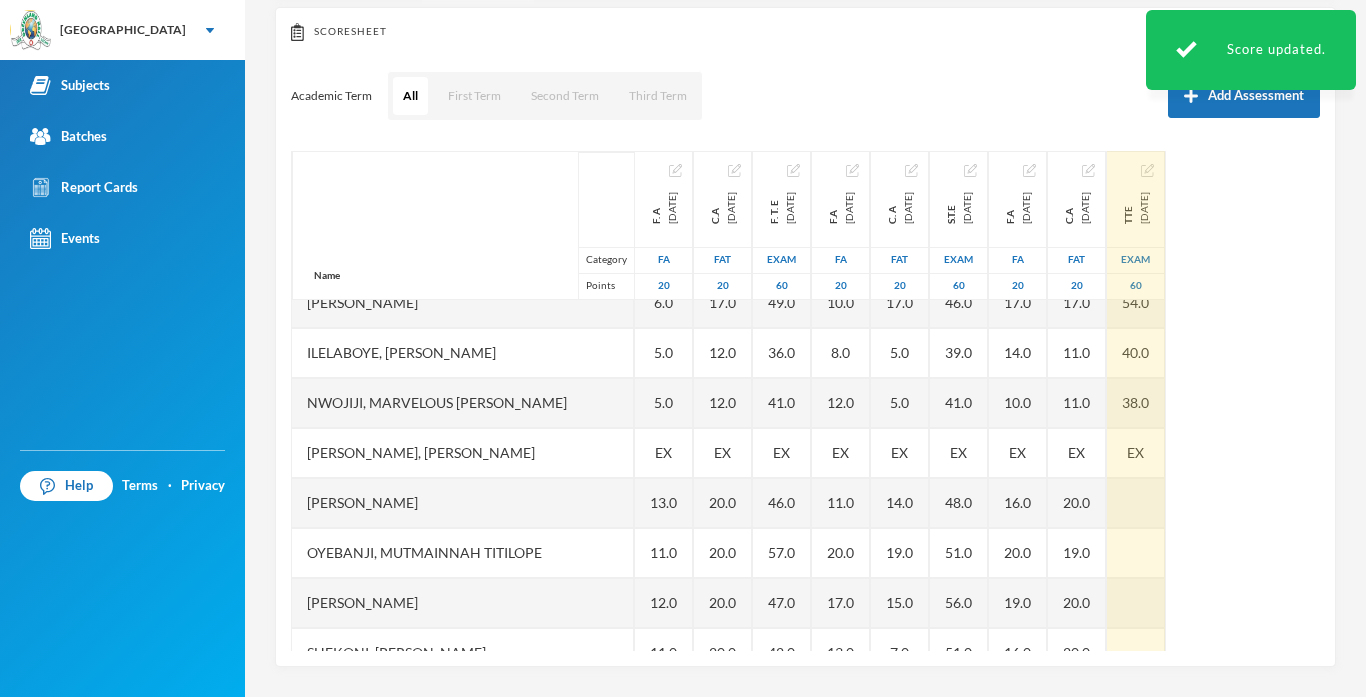 scroll, scrollTop: 401, scrollLeft: 0, axis: vertical 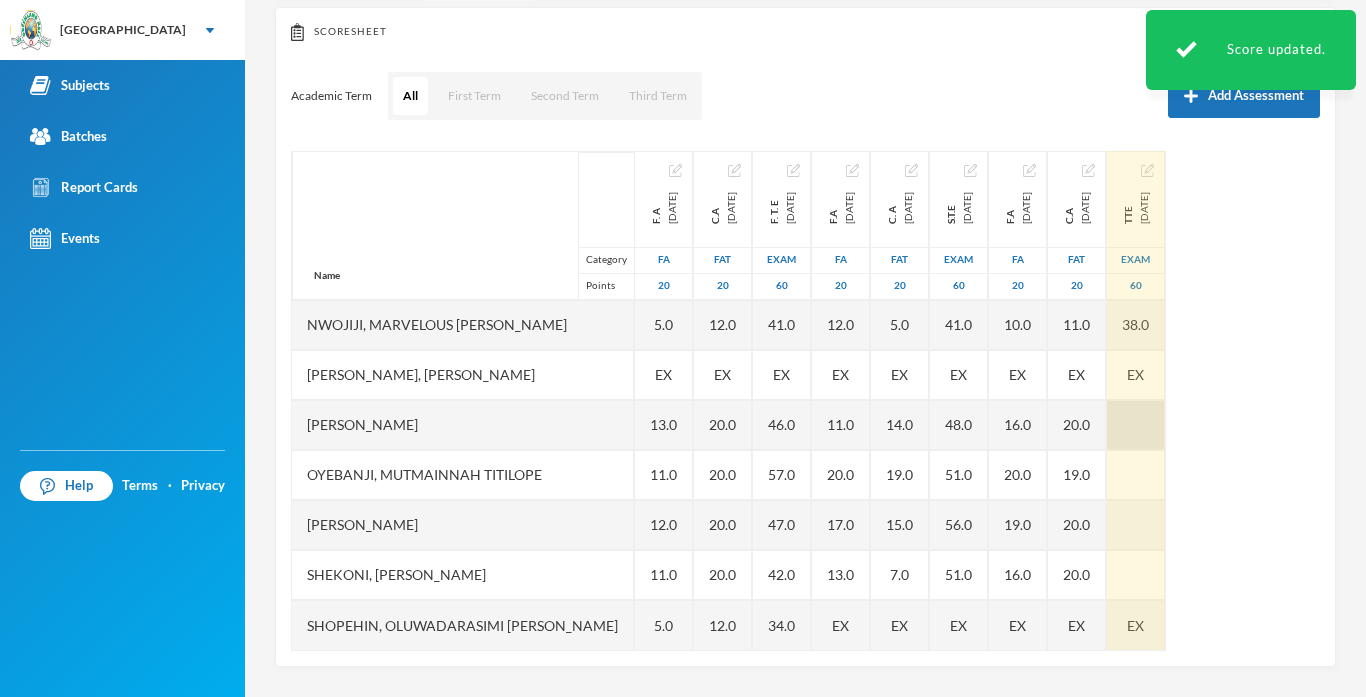 click at bounding box center [1136, 425] 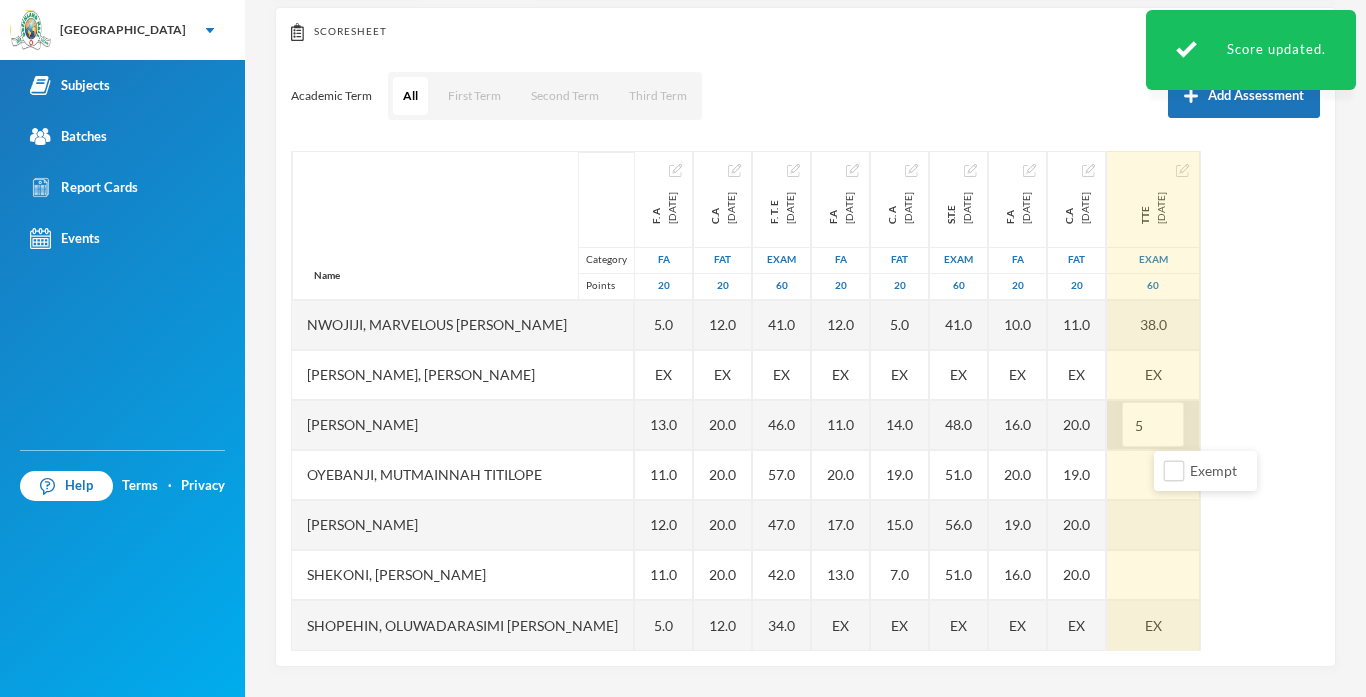 type on "55" 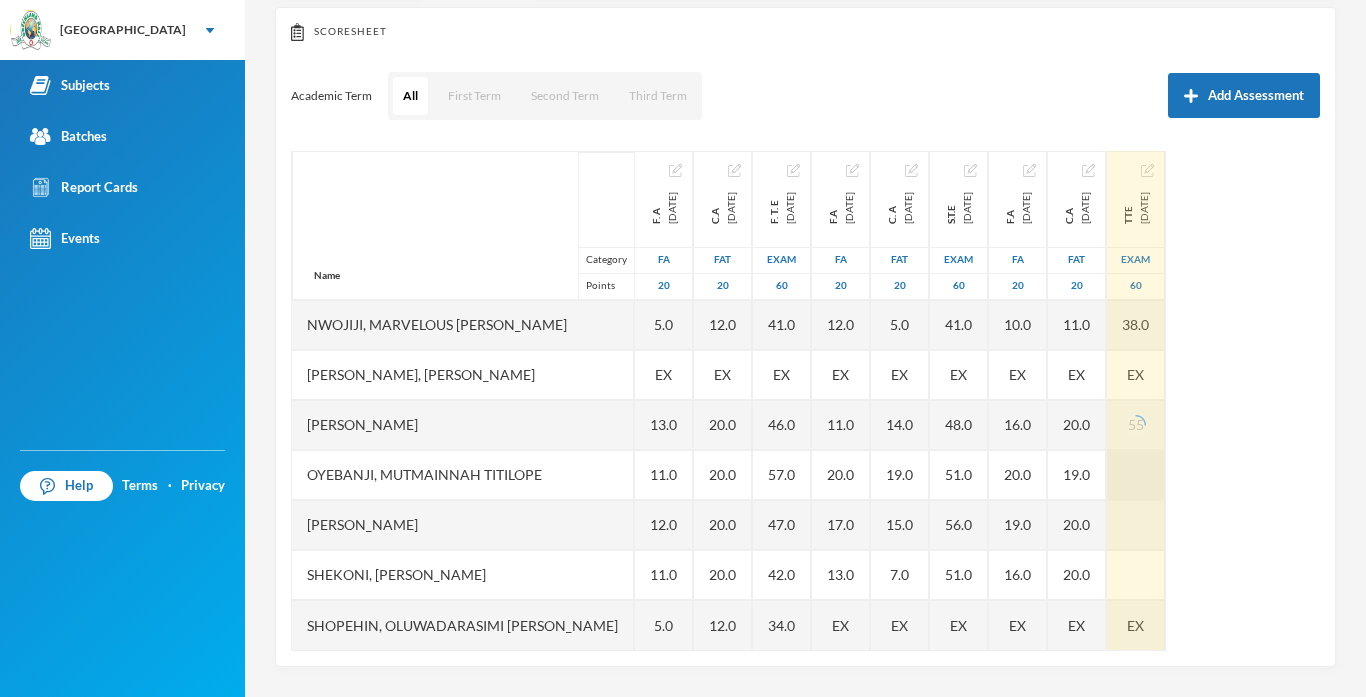 click at bounding box center [1136, 475] 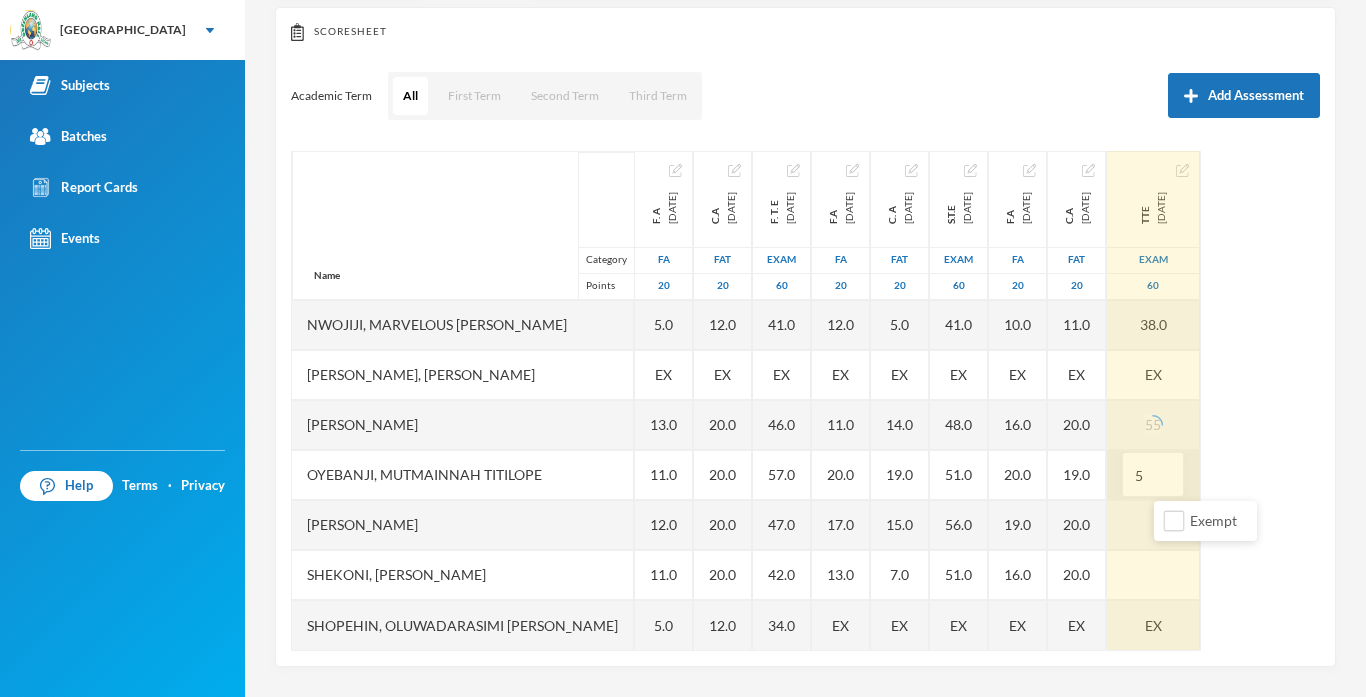 type on "58" 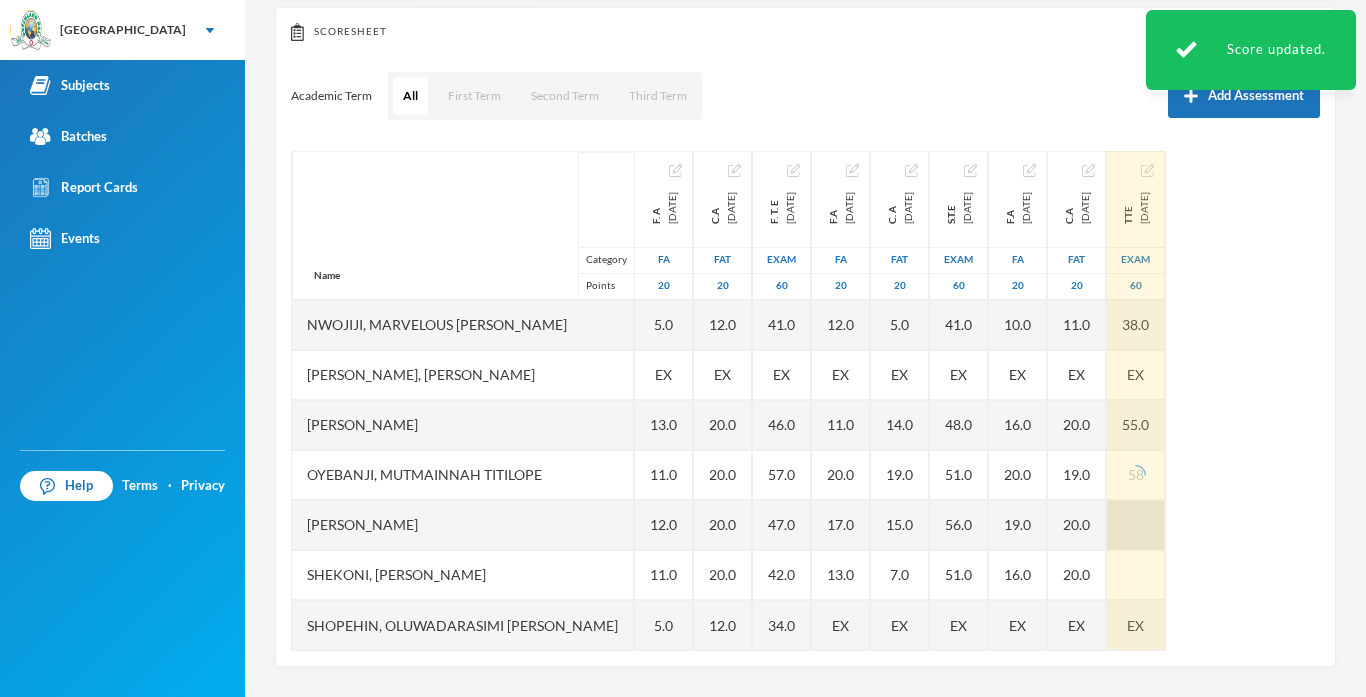 click at bounding box center [1136, 525] 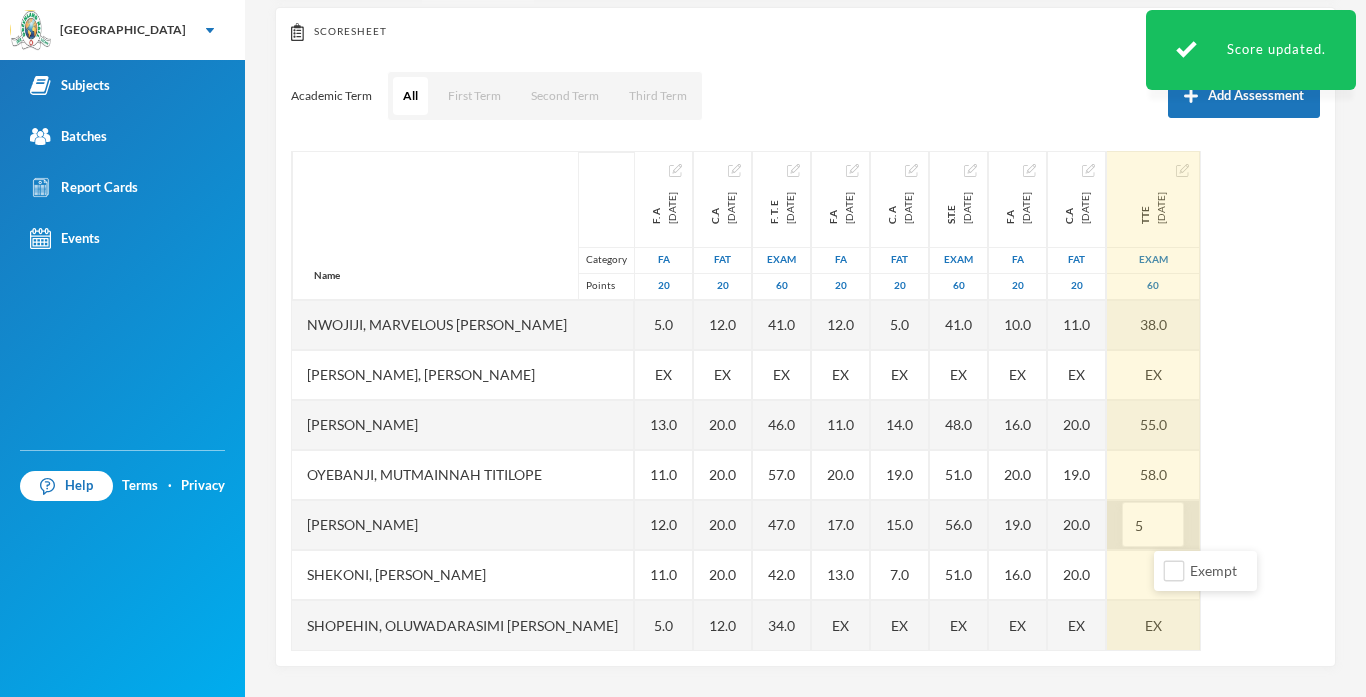 type on "57" 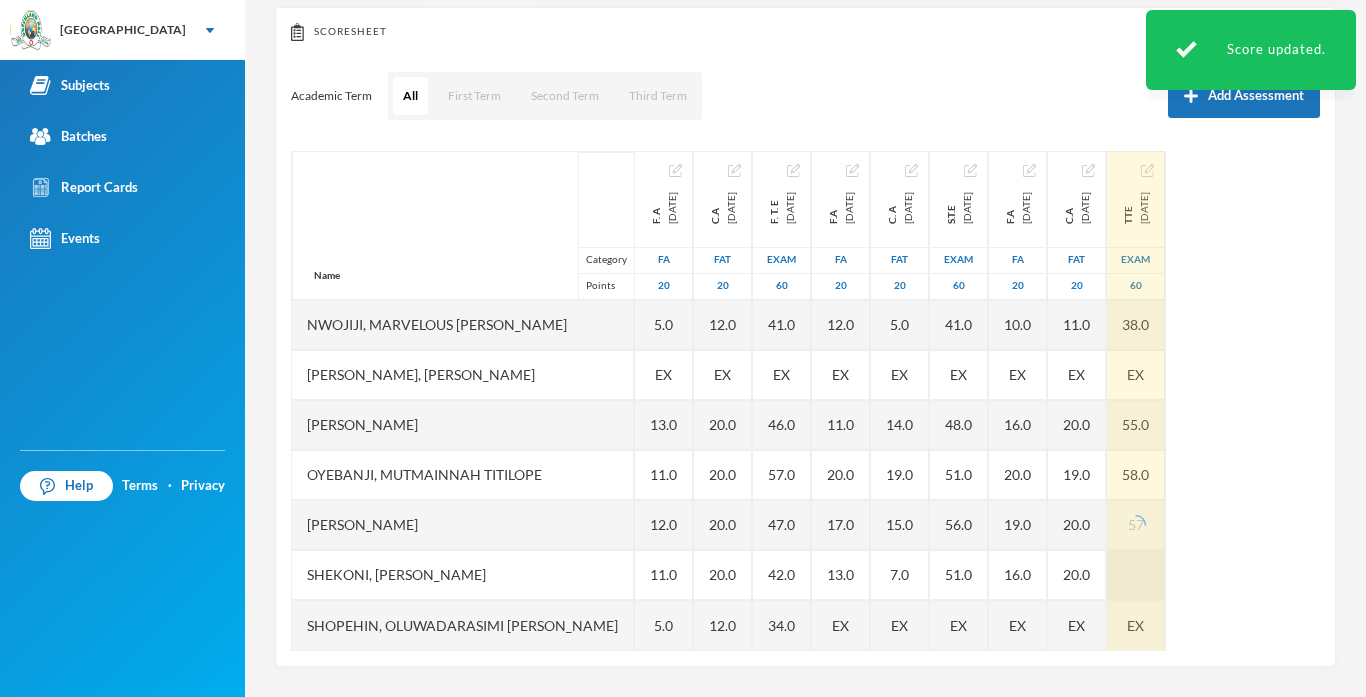 click at bounding box center [1136, 575] 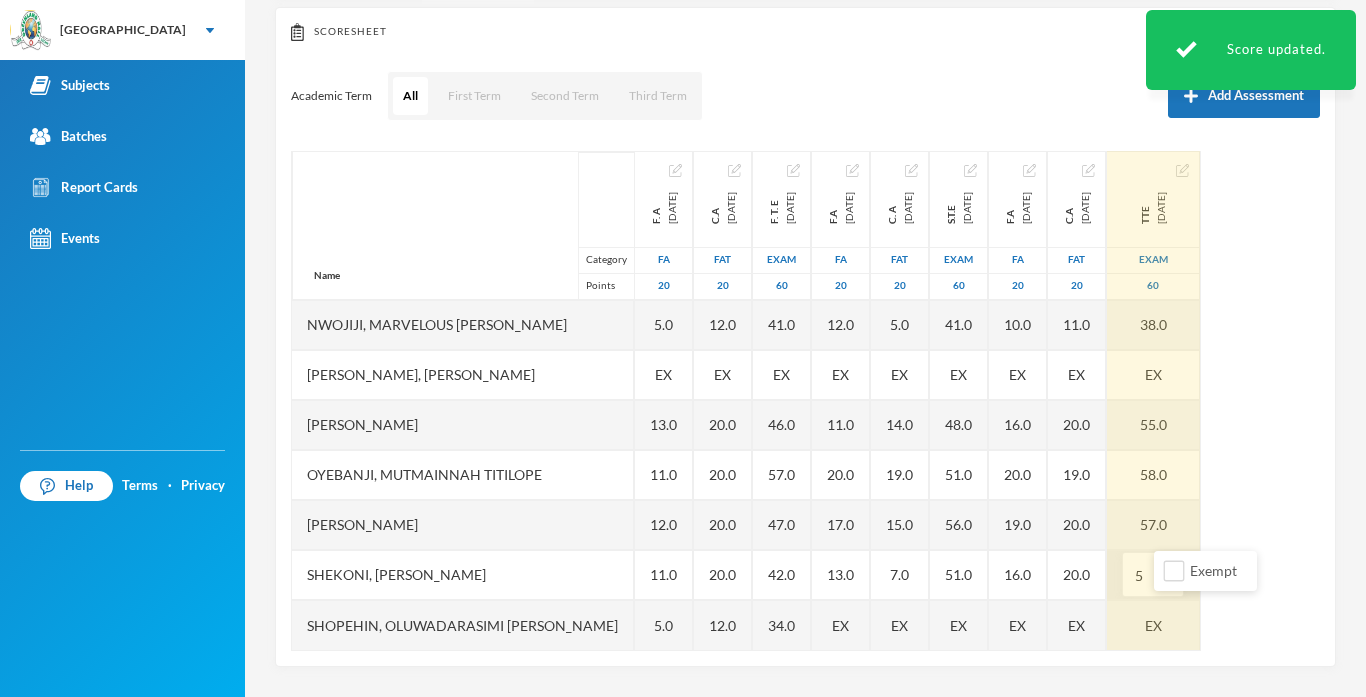 type on "50" 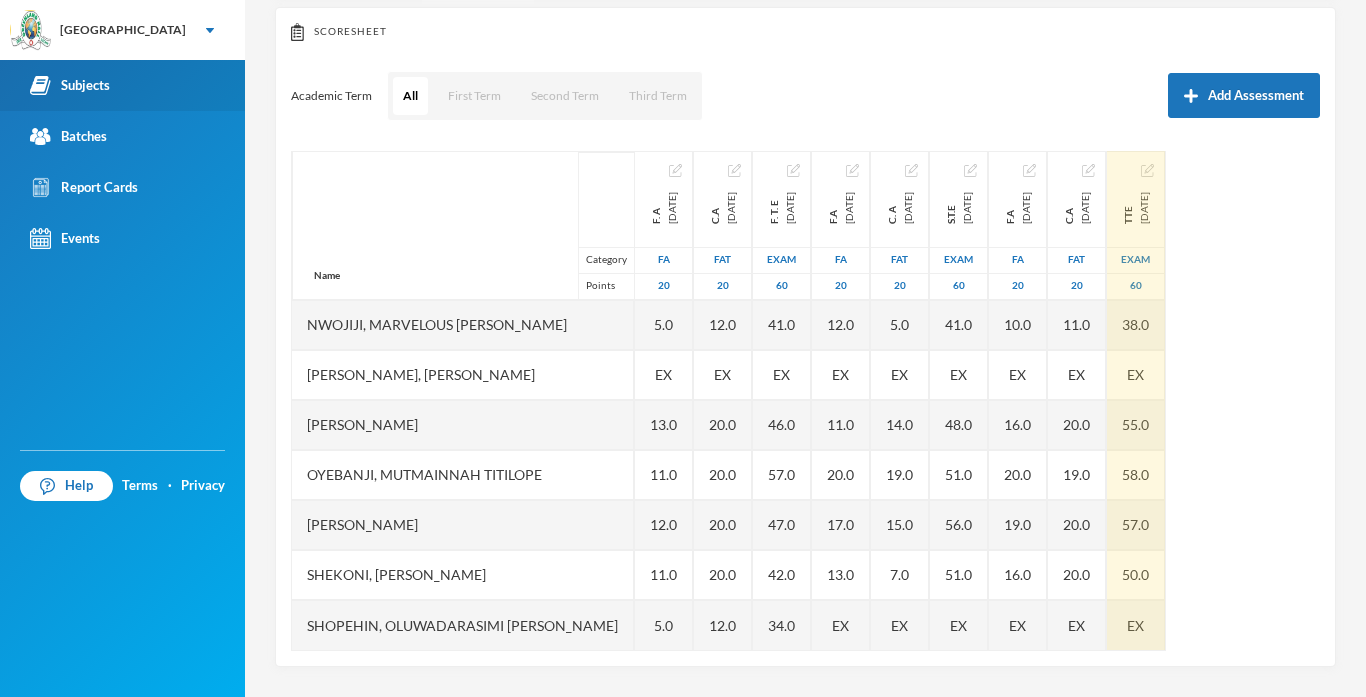 click on "Subjects" at bounding box center [122, 85] 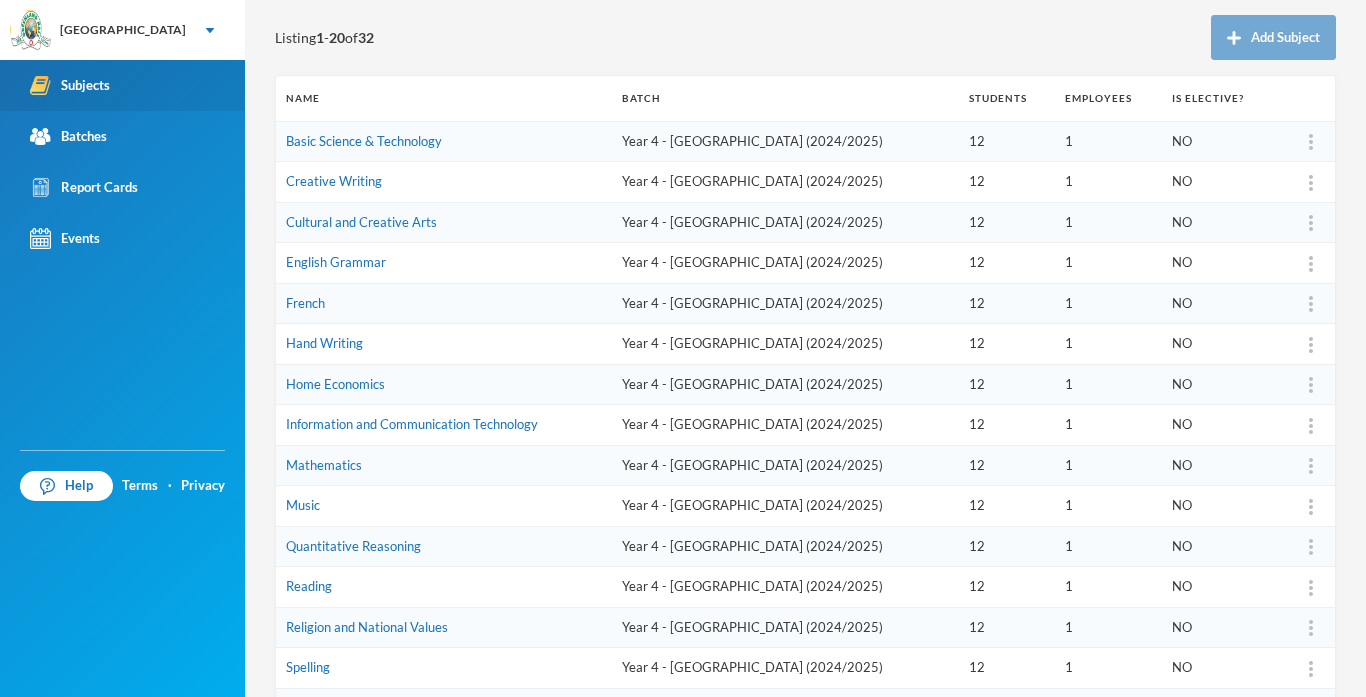 click on "Subjects" at bounding box center [122, 85] 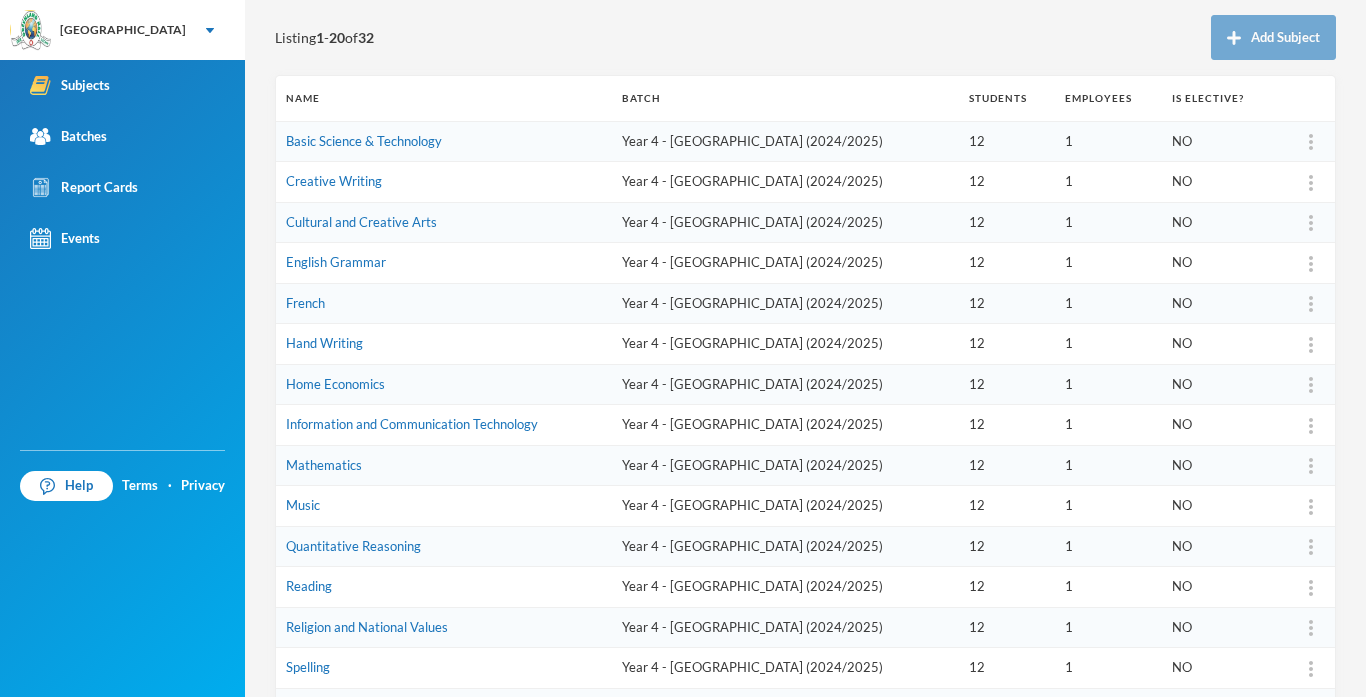click on "Listing  1  -  20  of  32 Add Subject" at bounding box center (805, 37) 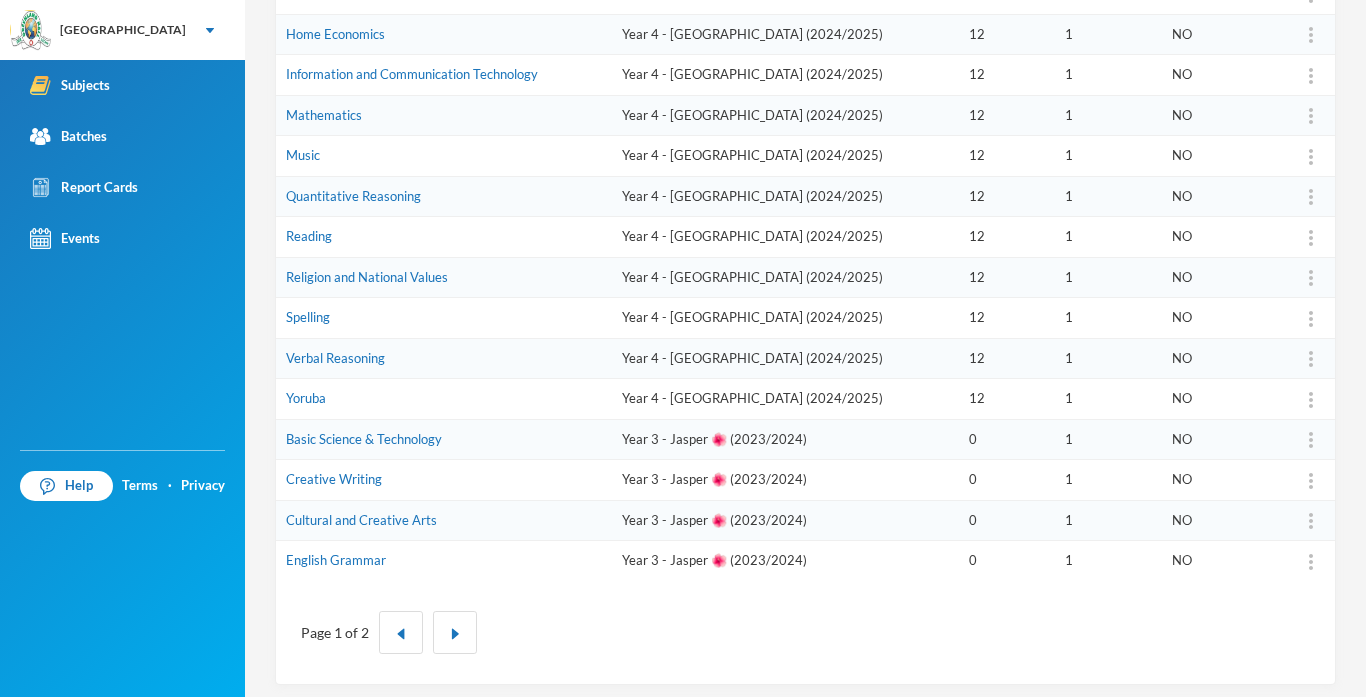 scroll, scrollTop: 573, scrollLeft: 0, axis: vertical 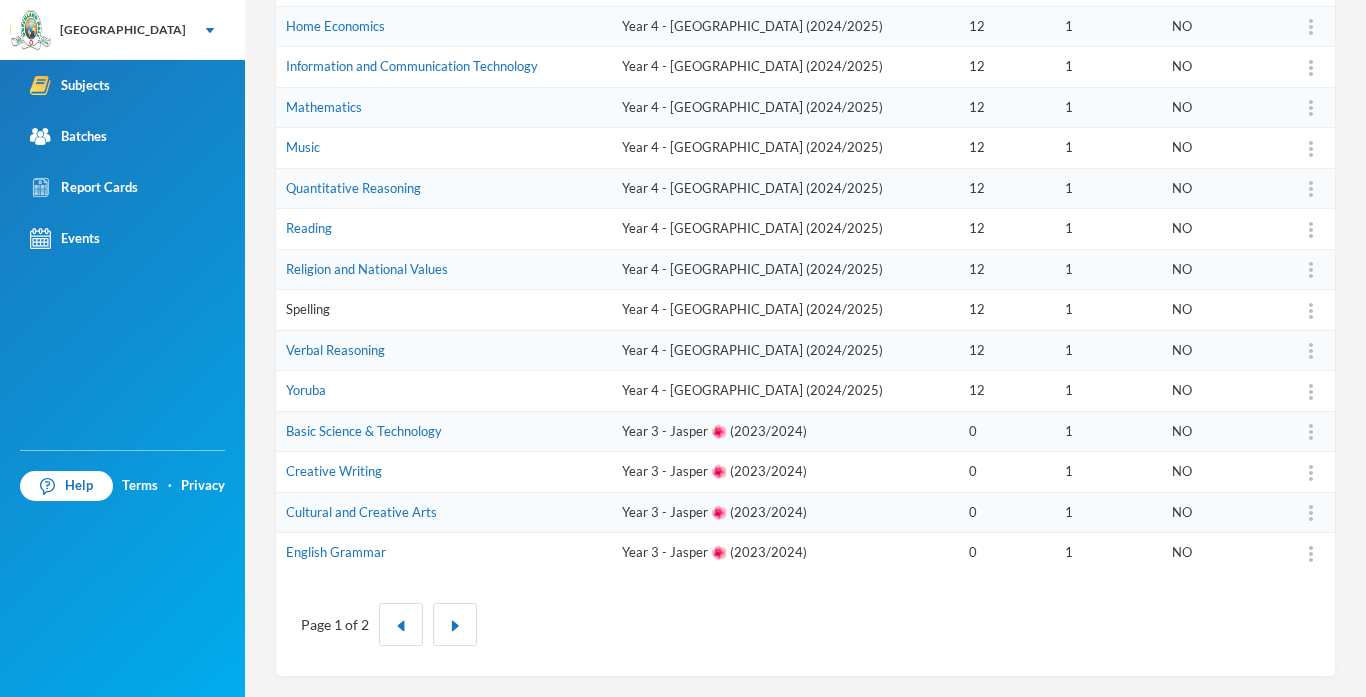 click on "Spelling" at bounding box center [308, 309] 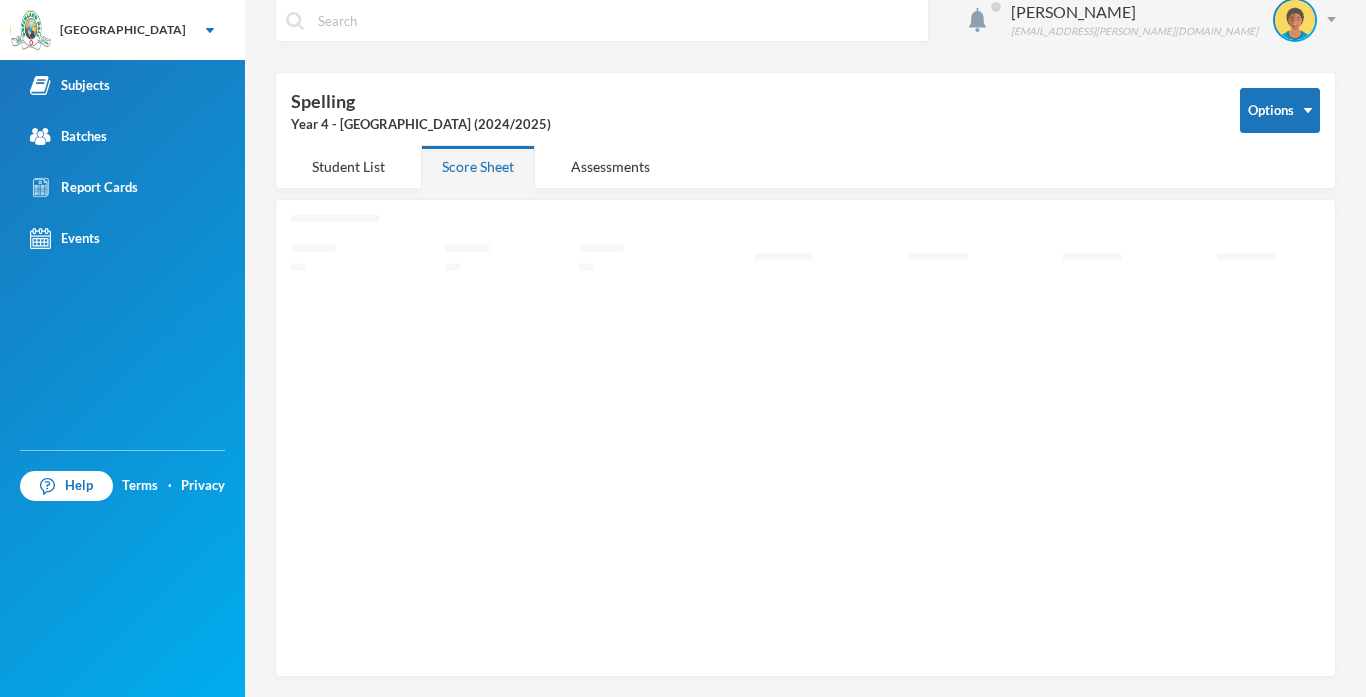 scroll, scrollTop: 23, scrollLeft: 0, axis: vertical 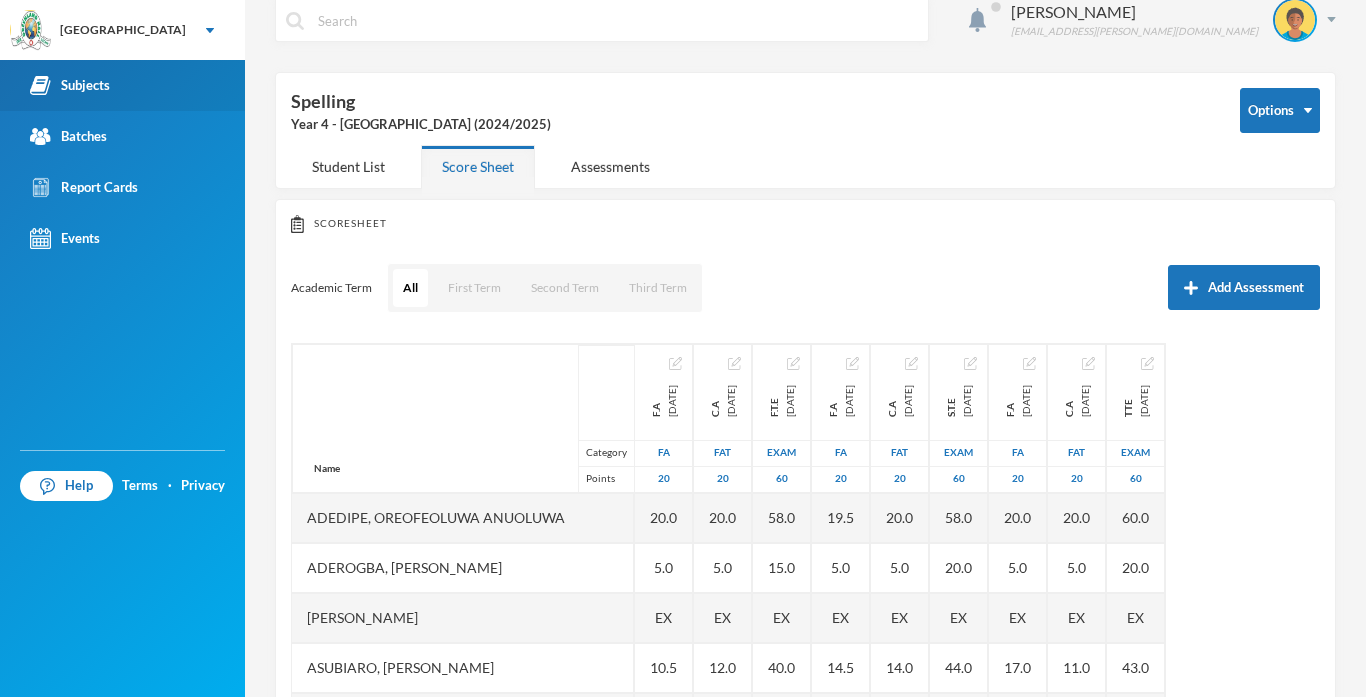 click on "Subjects" at bounding box center [122, 85] 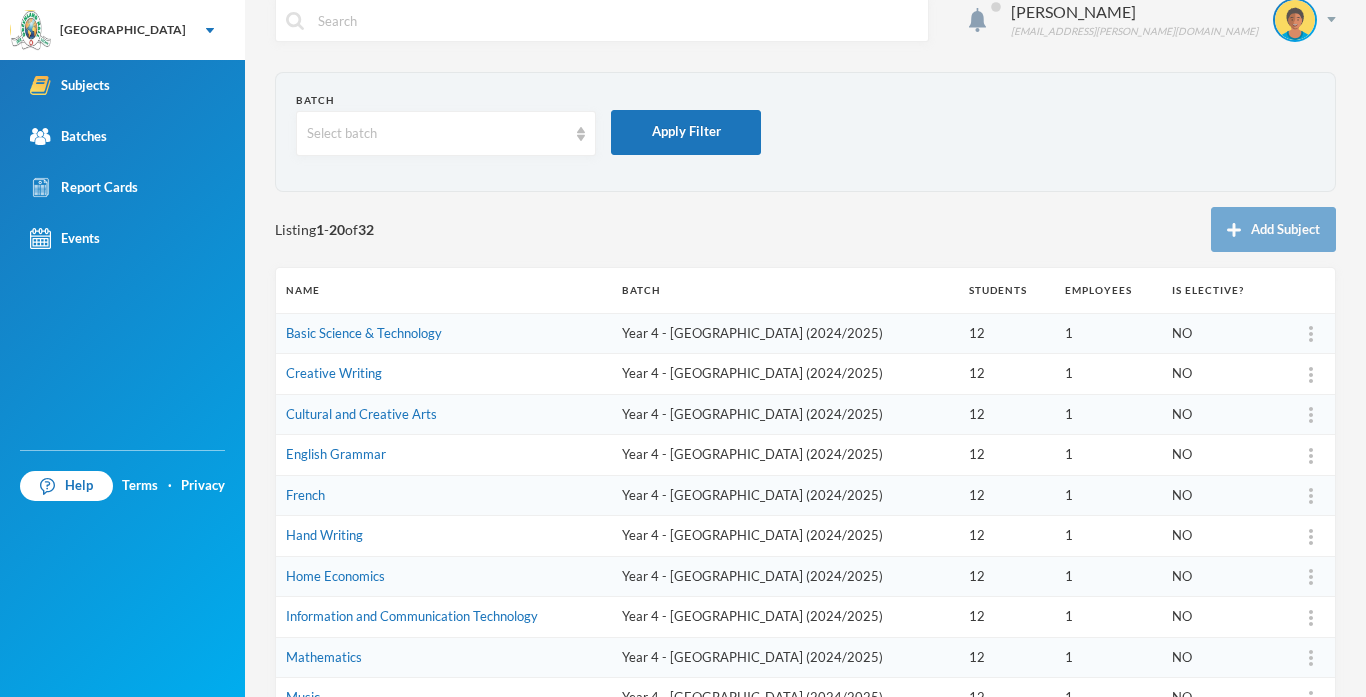 click on "Listing  1  -  20  of  32 Add Subject" at bounding box center (805, 229) 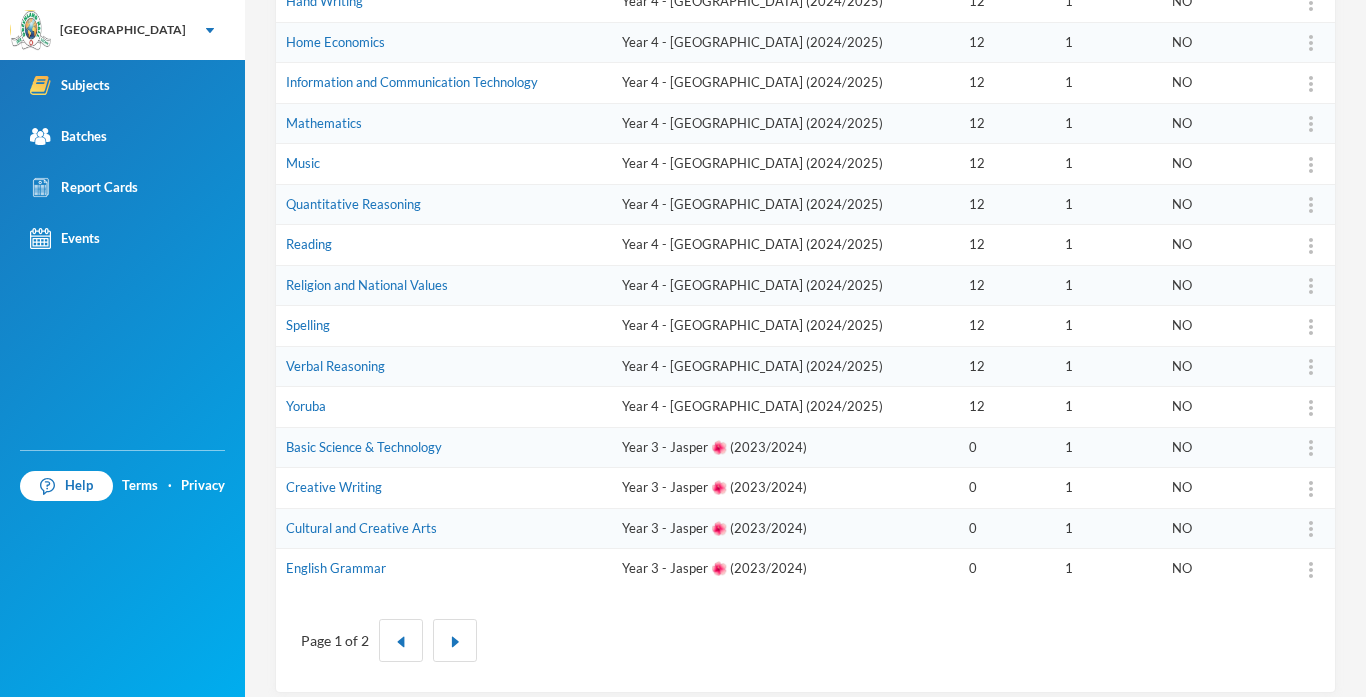scroll, scrollTop: 573, scrollLeft: 0, axis: vertical 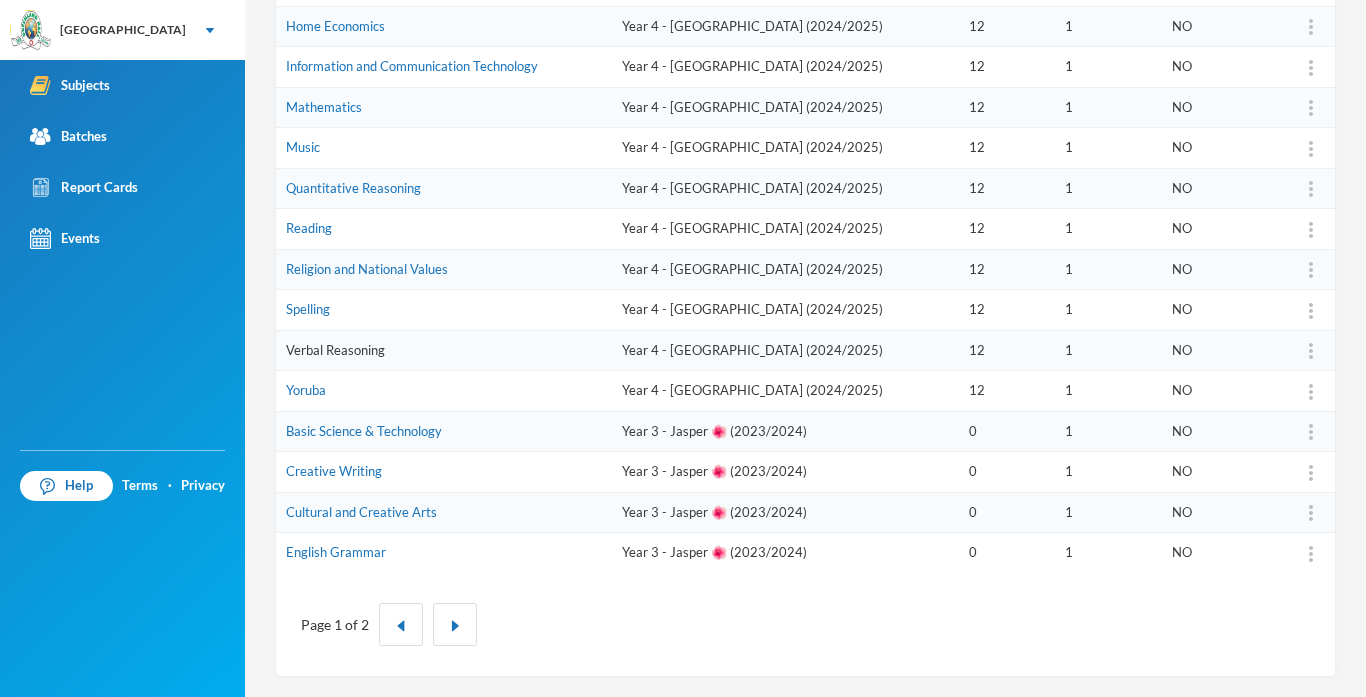 click on "Verbal Reasoning" at bounding box center (335, 350) 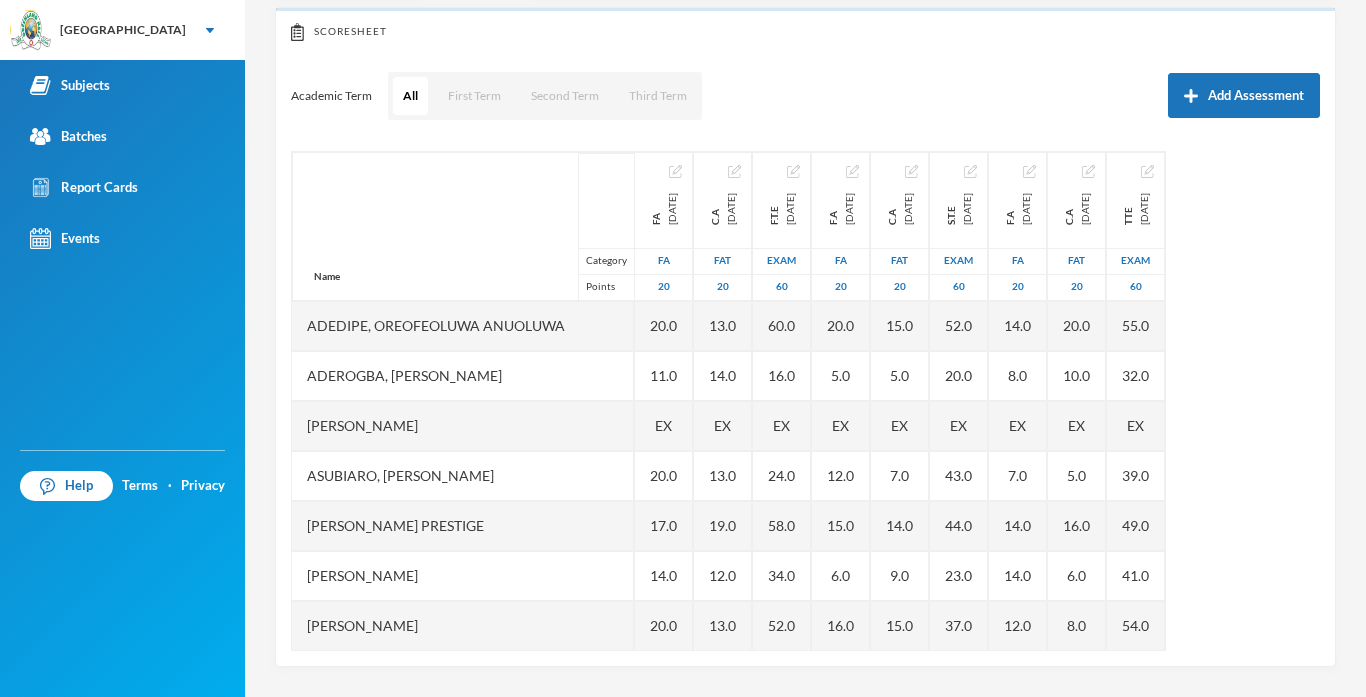 scroll, scrollTop: 215, scrollLeft: 0, axis: vertical 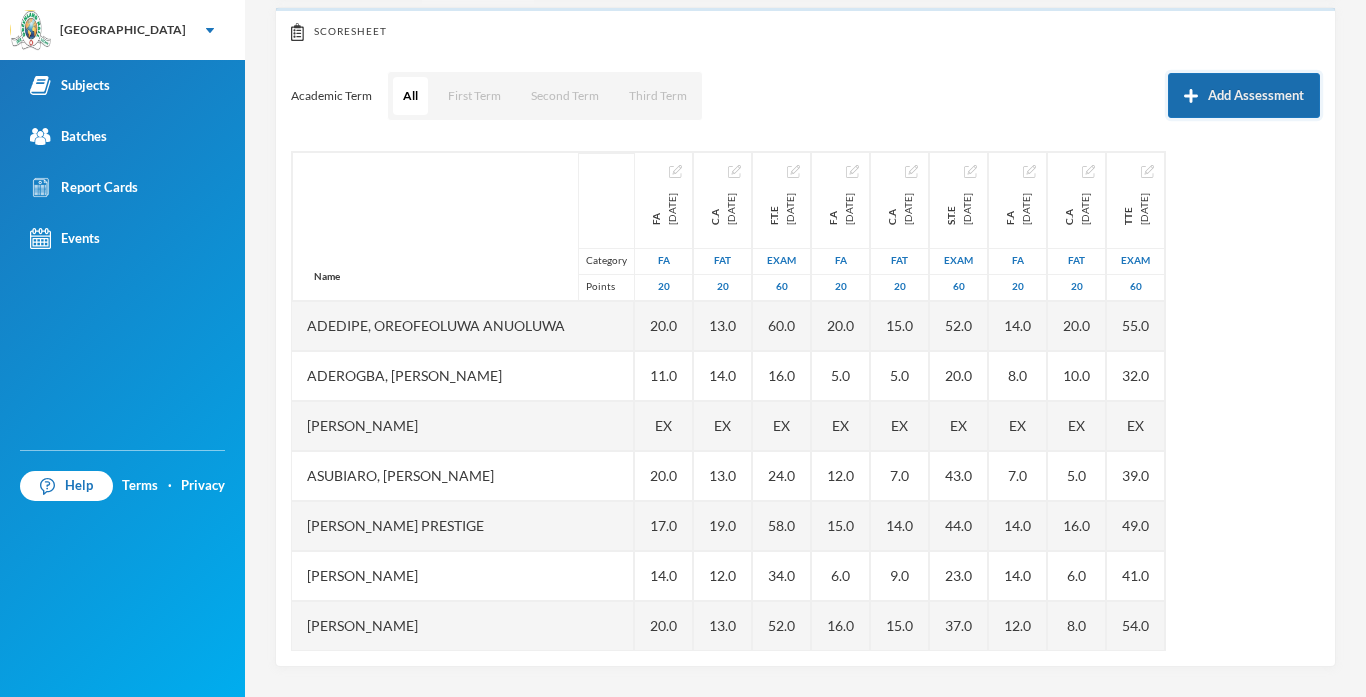 click on "Add Assessment" at bounding box center (1244, 95) 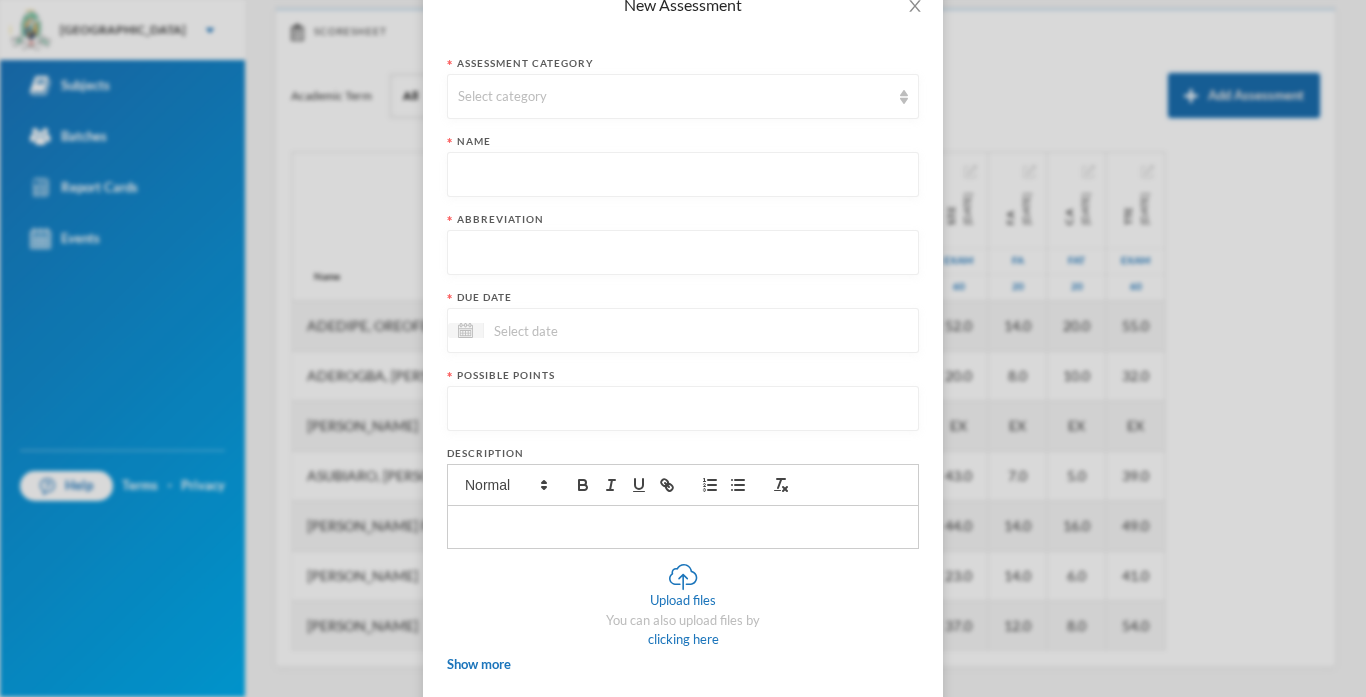 scroll, scrollTop: 0, scrollLeft: 0, axis: both 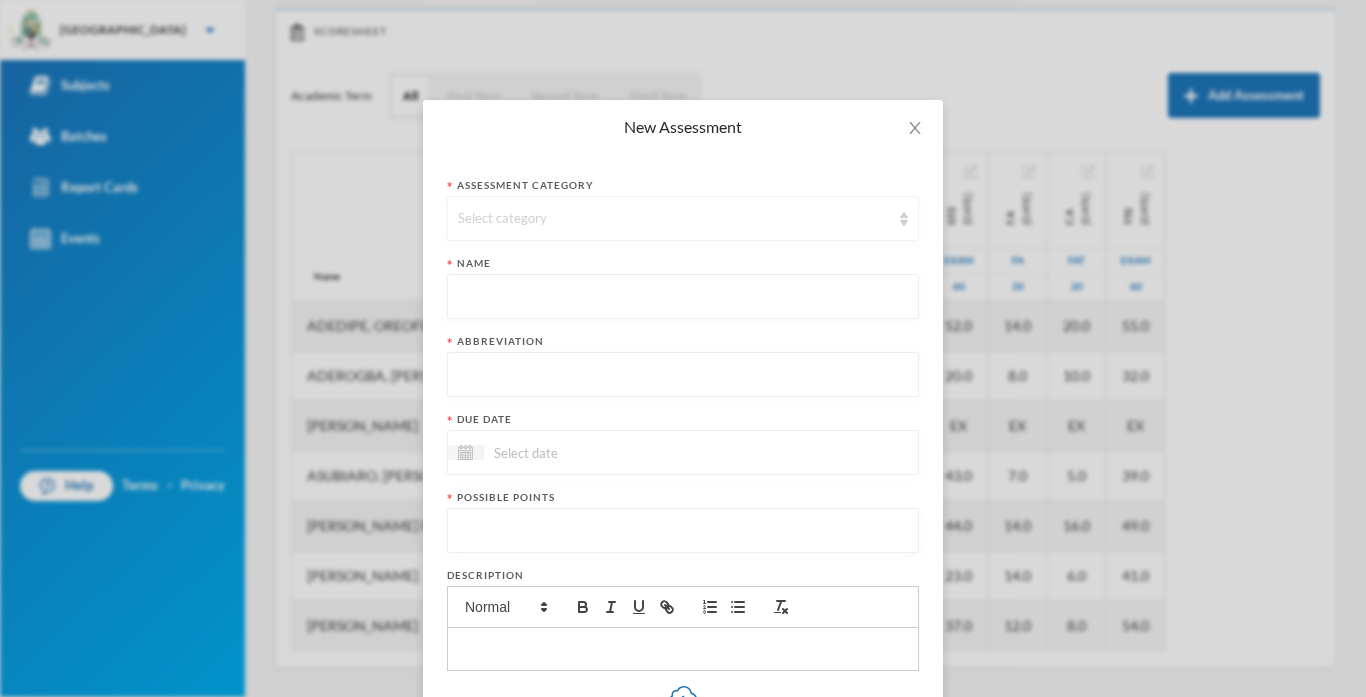 click on "Select category" at bounding box center [674, 219] 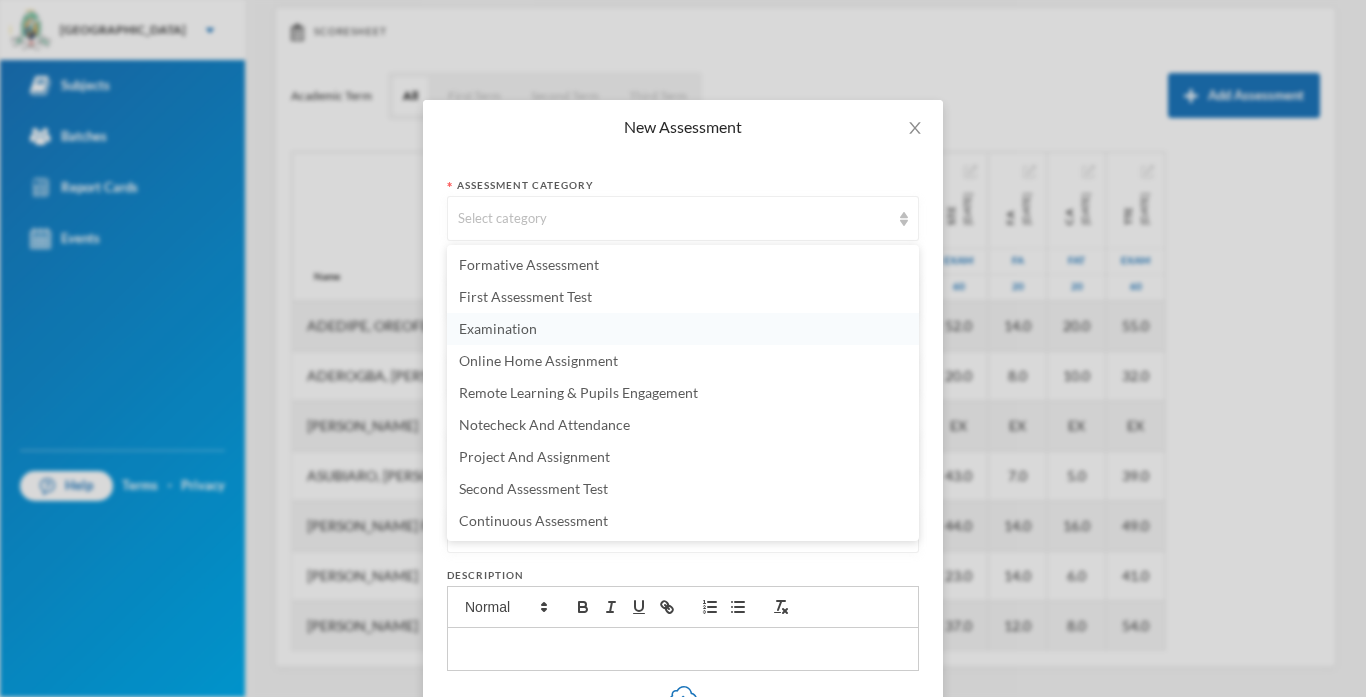 click on "Examination" at bounding box center (498, 328) 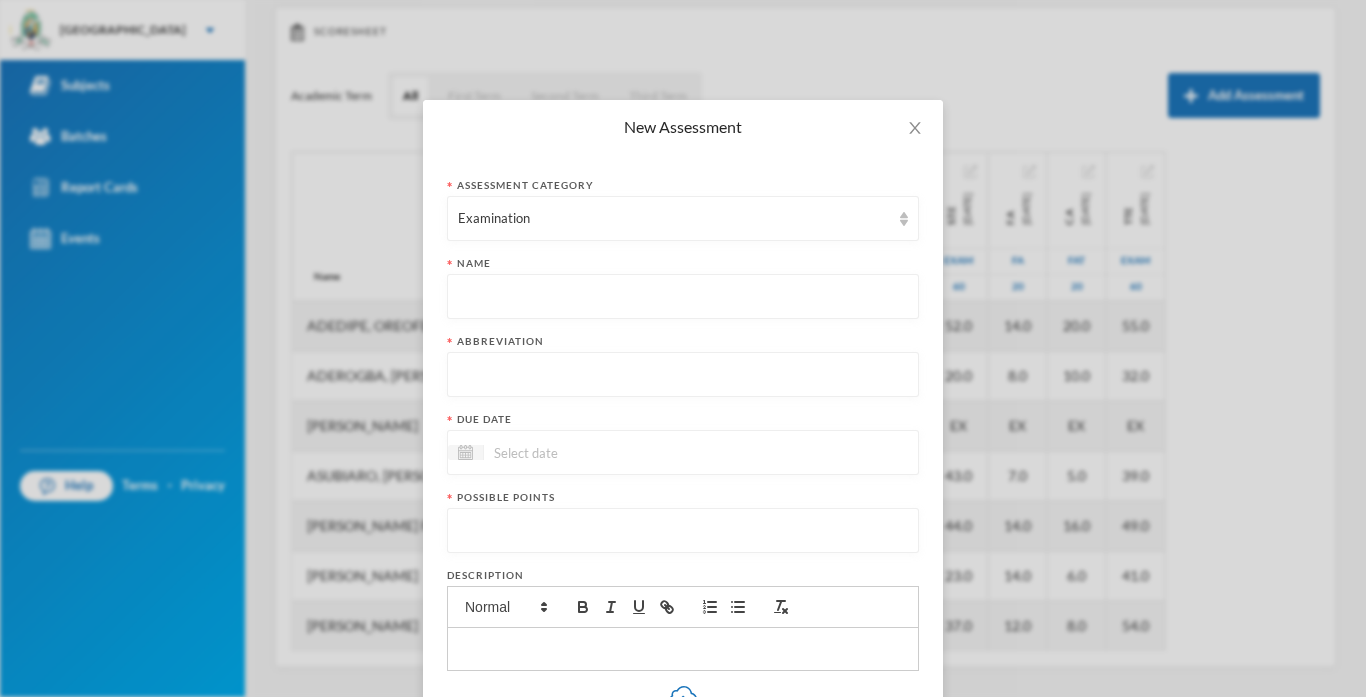 click at bounding box center [683, 297] 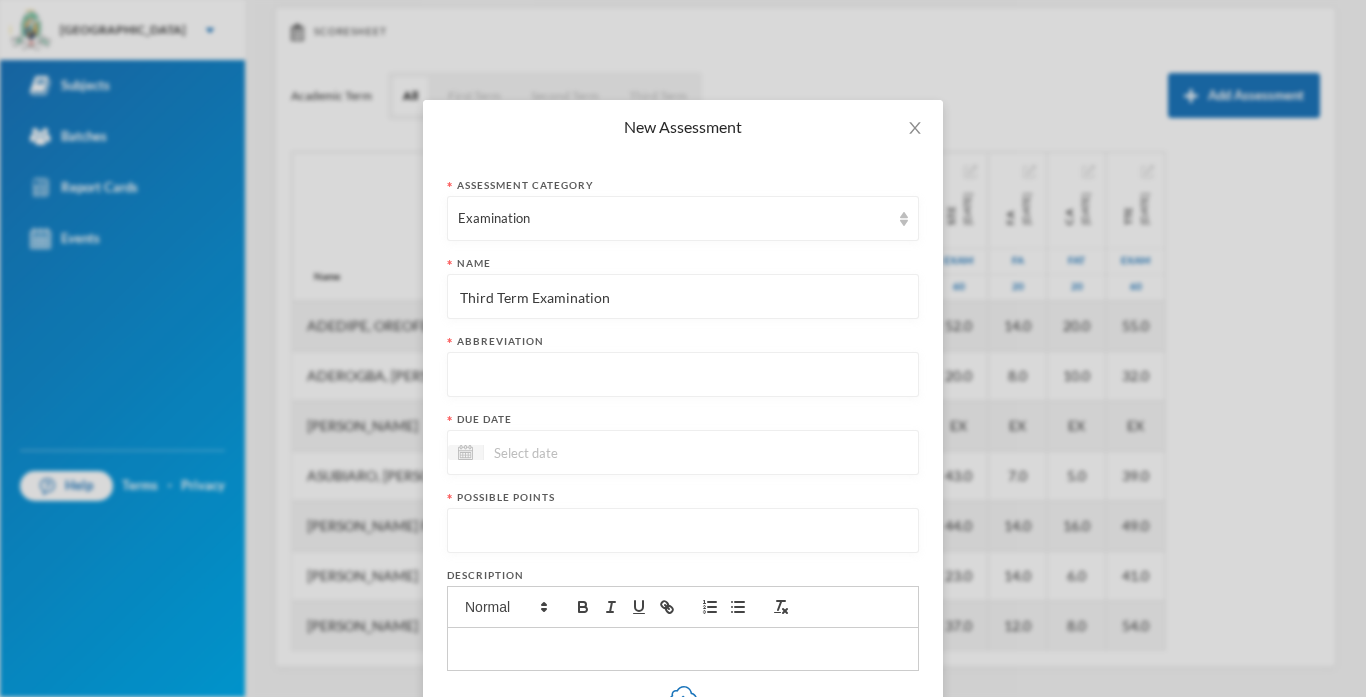 type on "Third Term Examination" 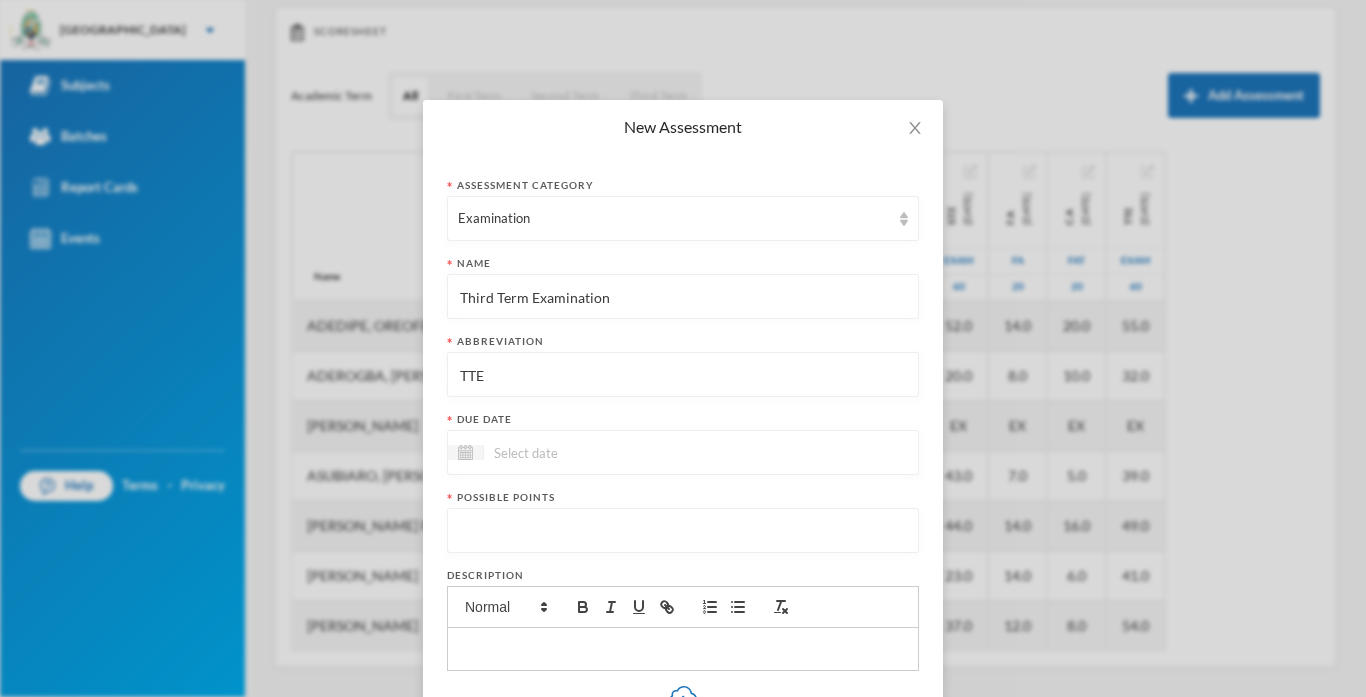 type on "TTE" 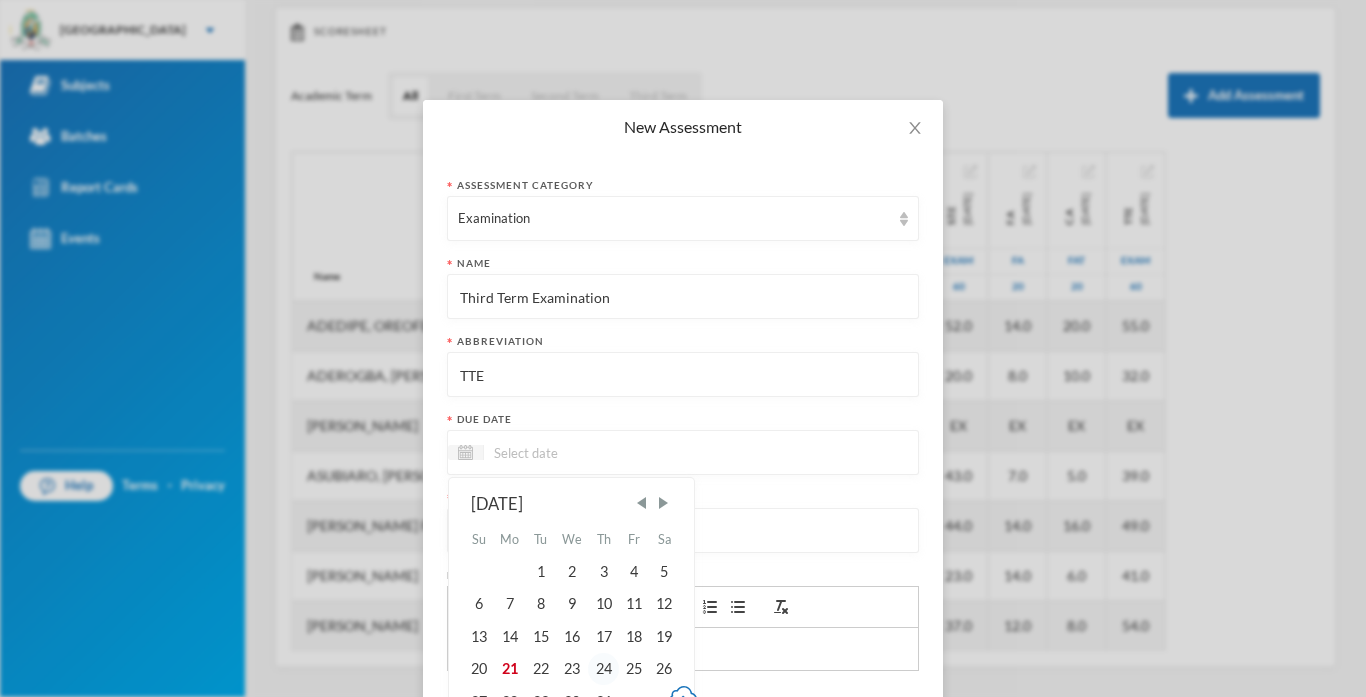 click on "24" at bounding box center (603, 669) 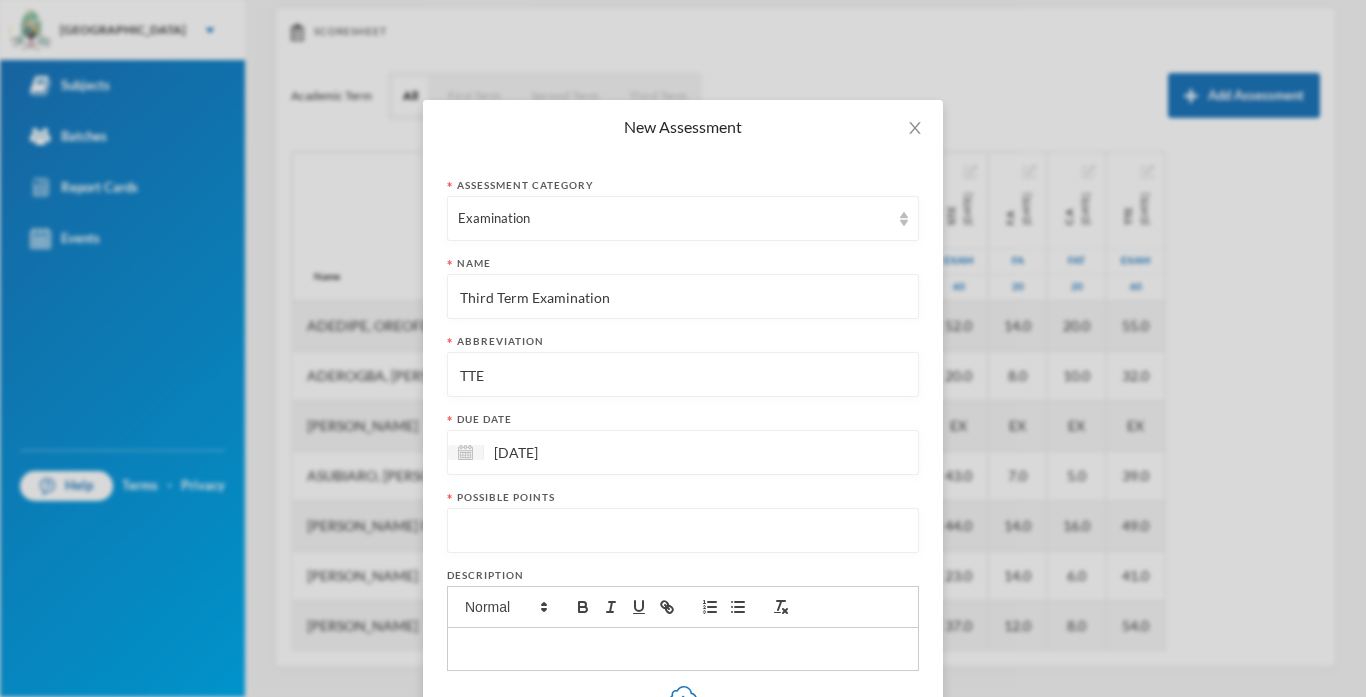 click at bounding box center (683, 531) 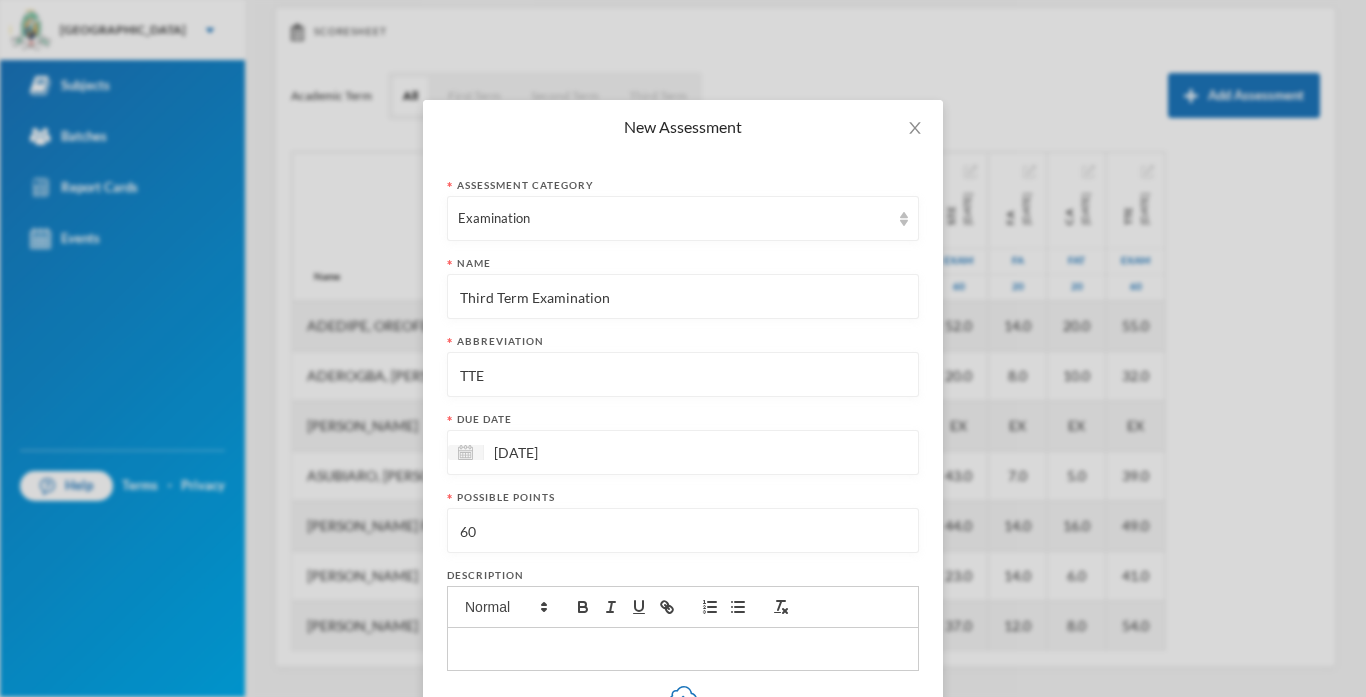 type on "60" 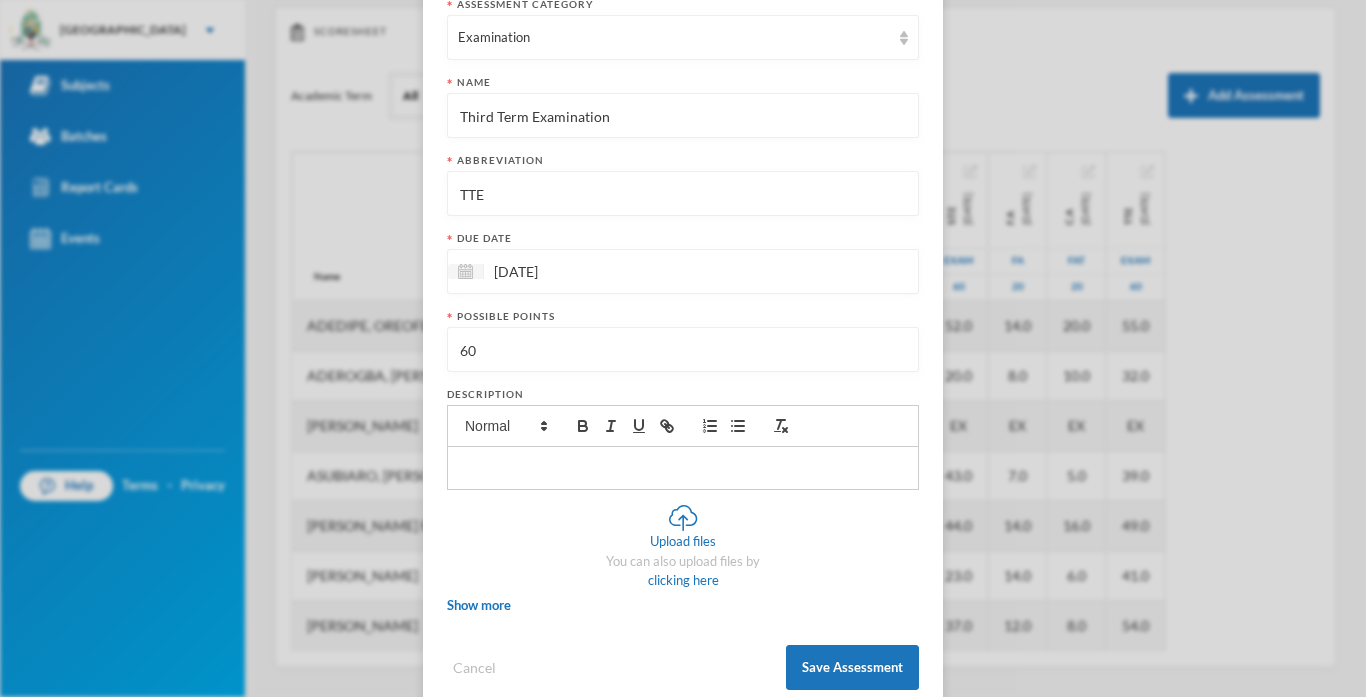 scroll, scrollTop: 222, scrollLeft: 0, axis: vertical 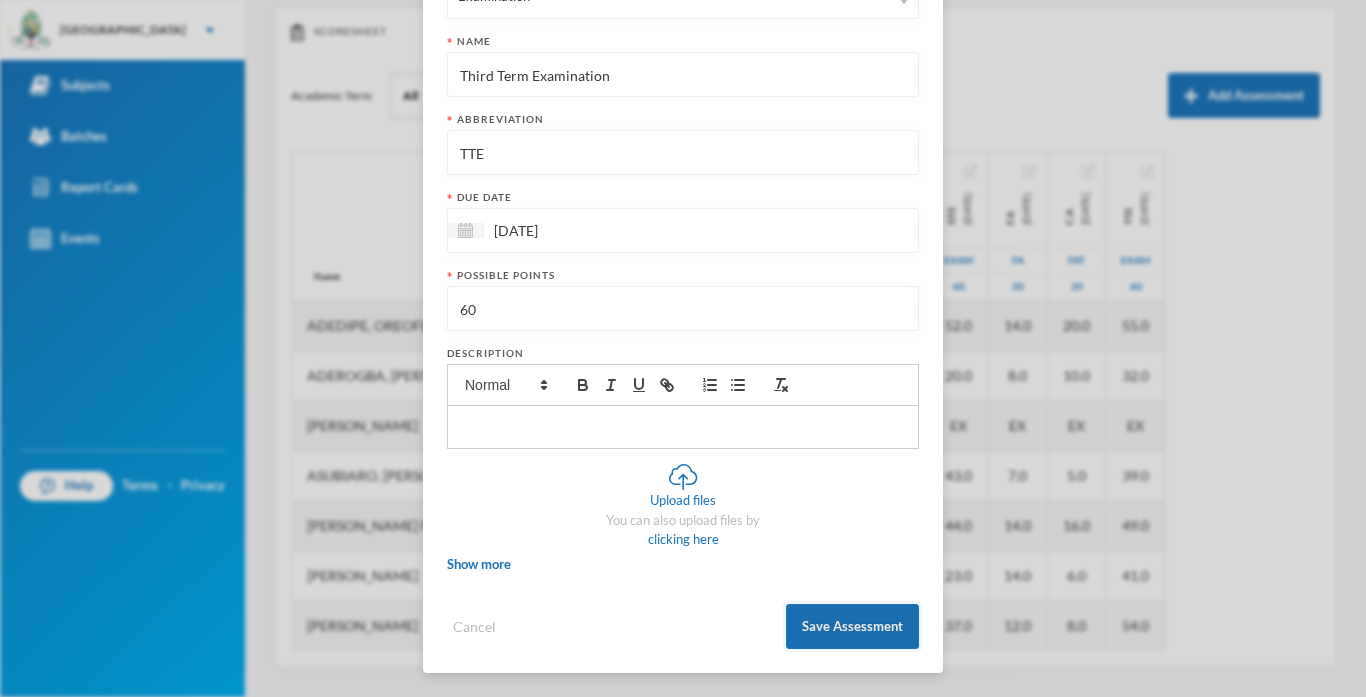 click on "Save Assessment" at bounding box center (852, 626) 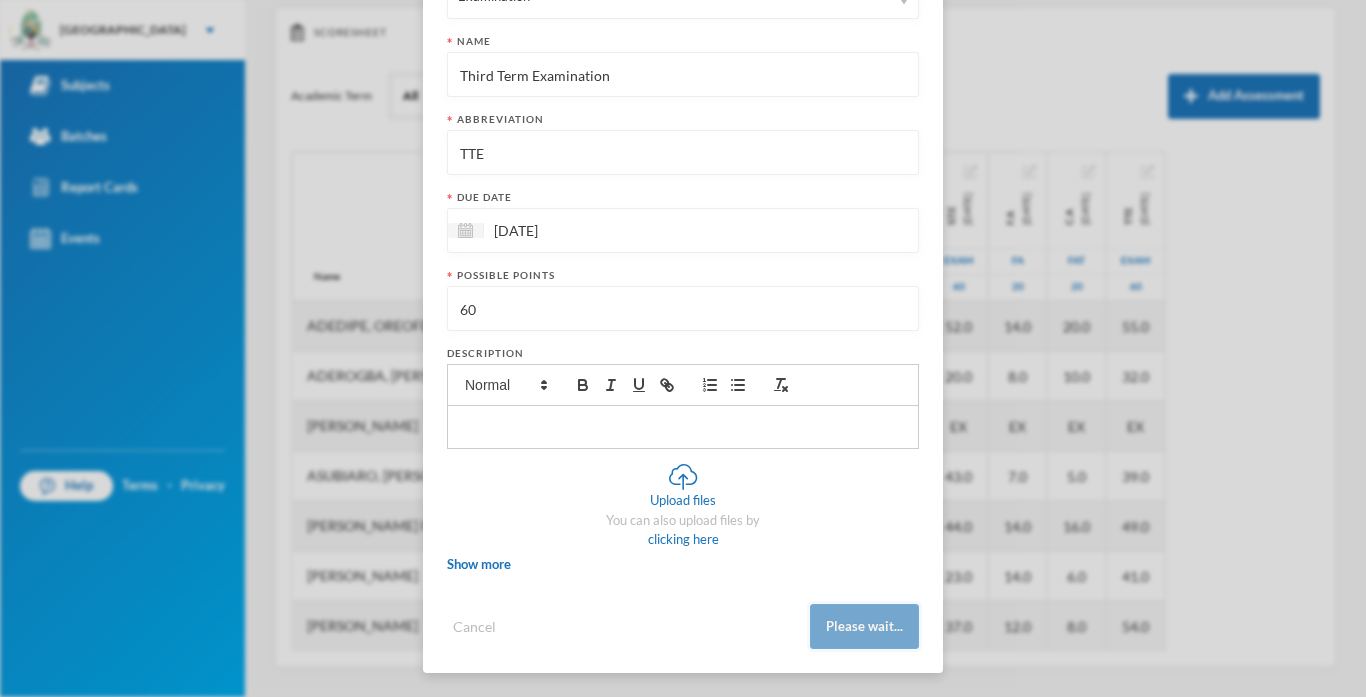 scroll, scrollTop: 213, scrollLeft: 0, axis: vertical 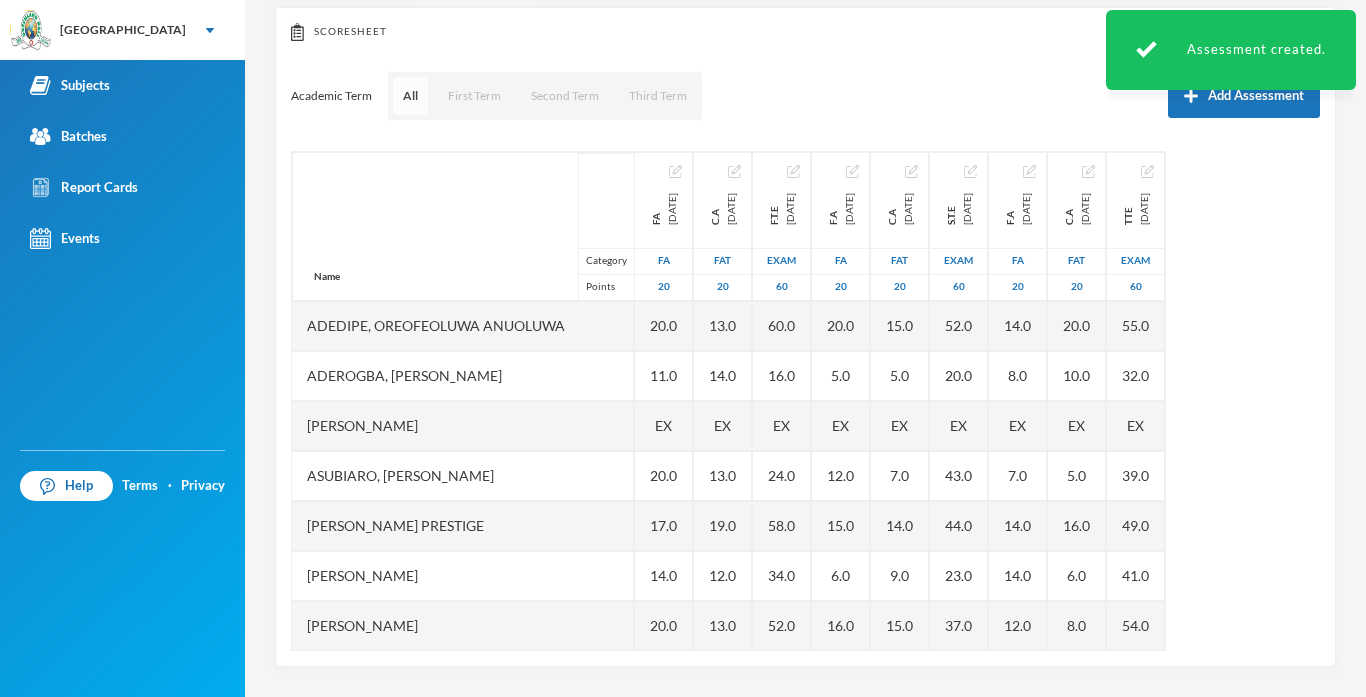 click on "All" at bounding box center (410, 96) 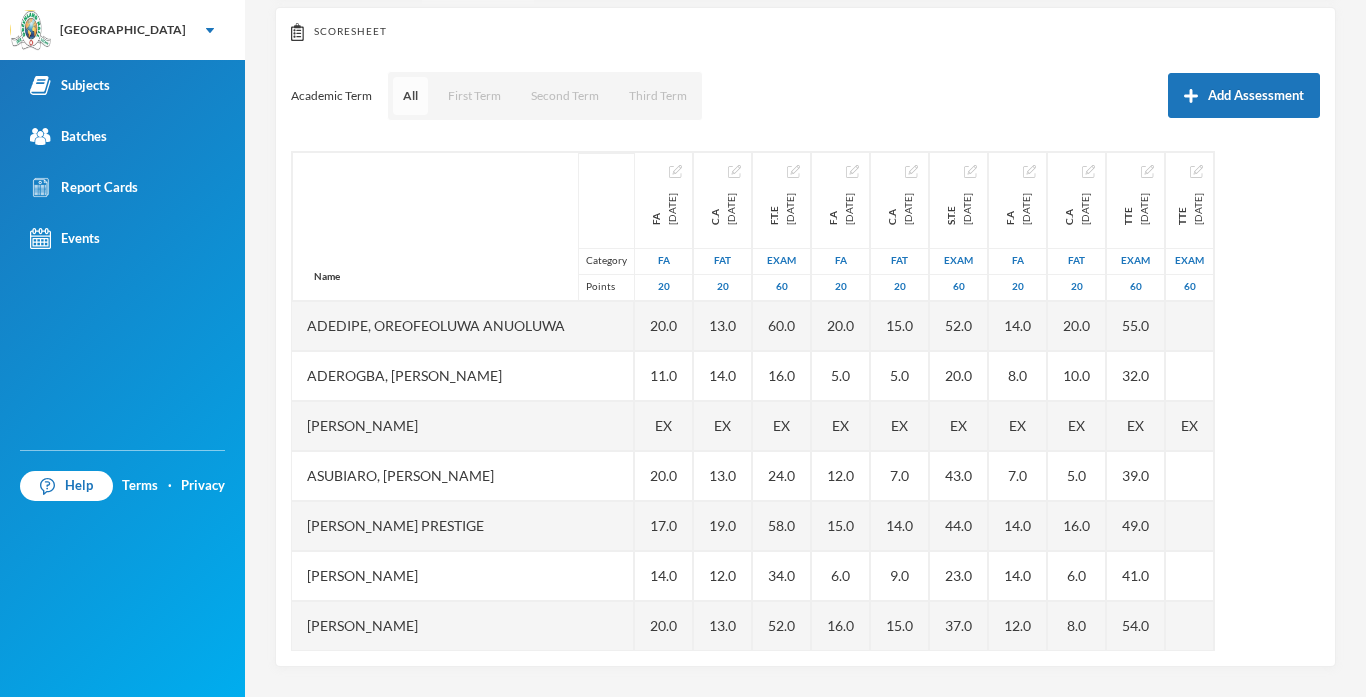 type 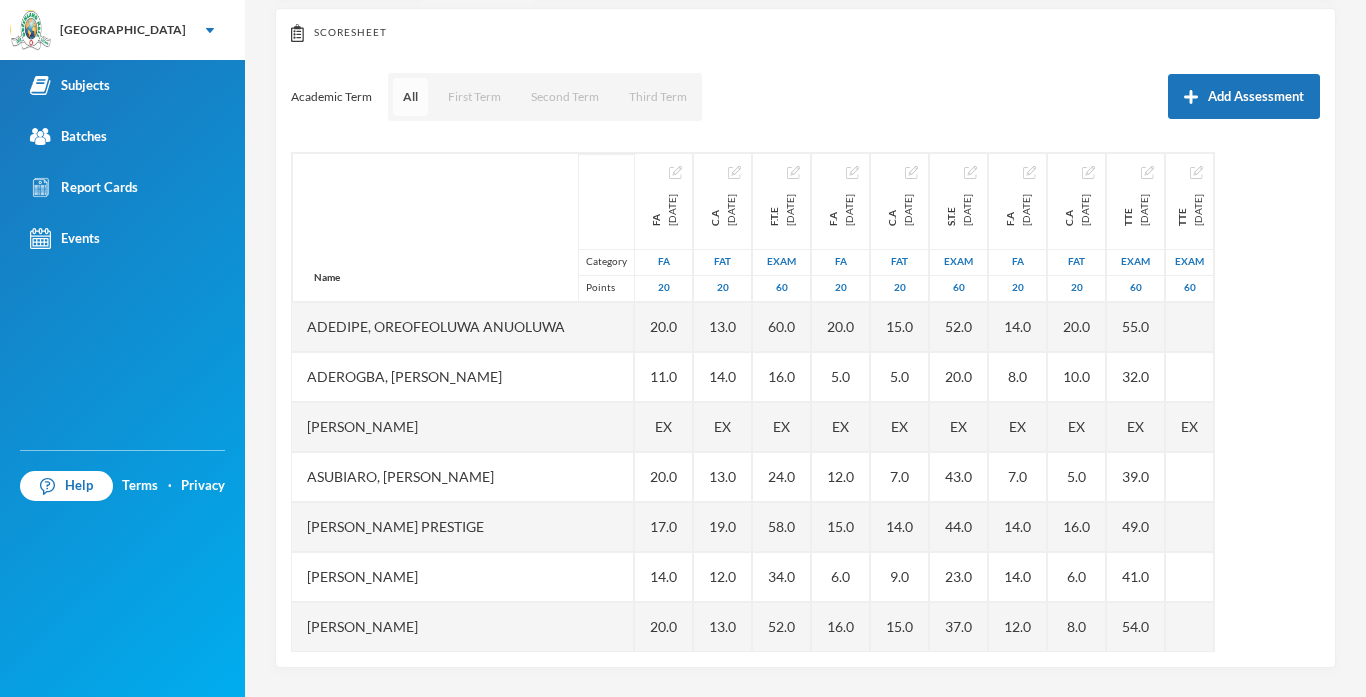 scroll, scrollTop: 215, scrollLeft: 0, axis: vertical 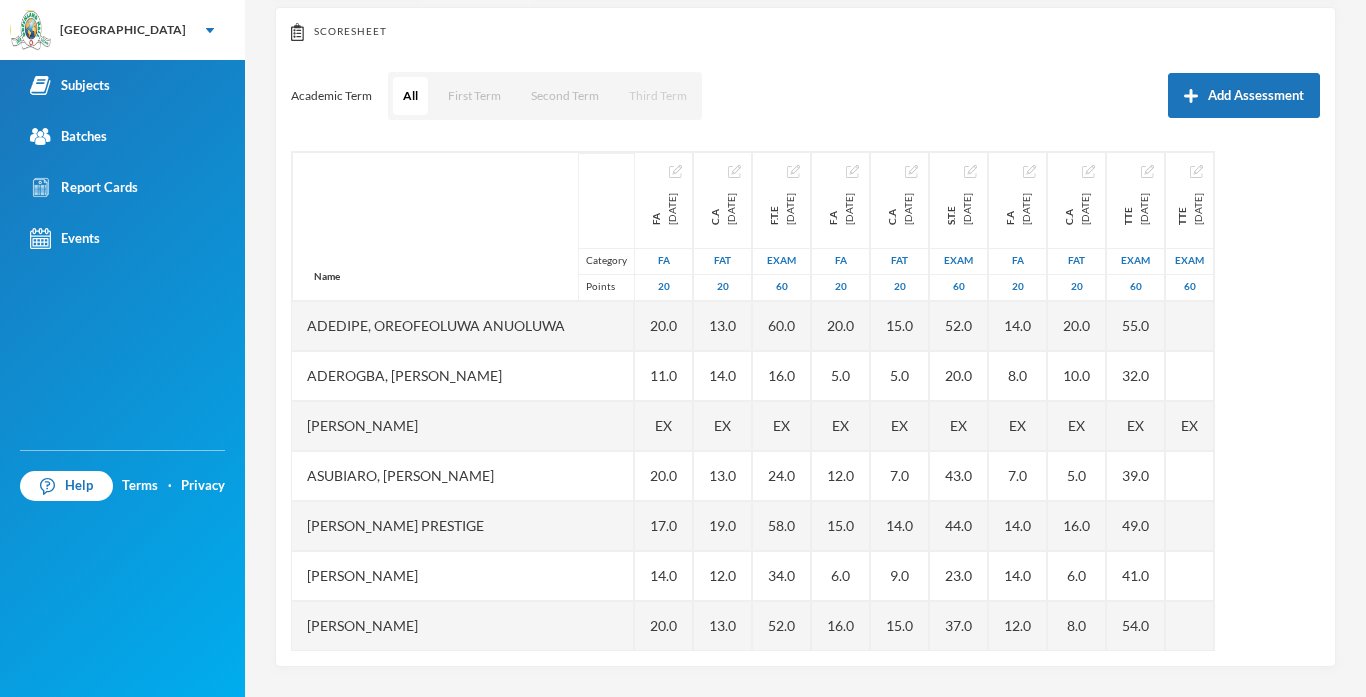 click on "Third Term" at bounding box center [658, 96] 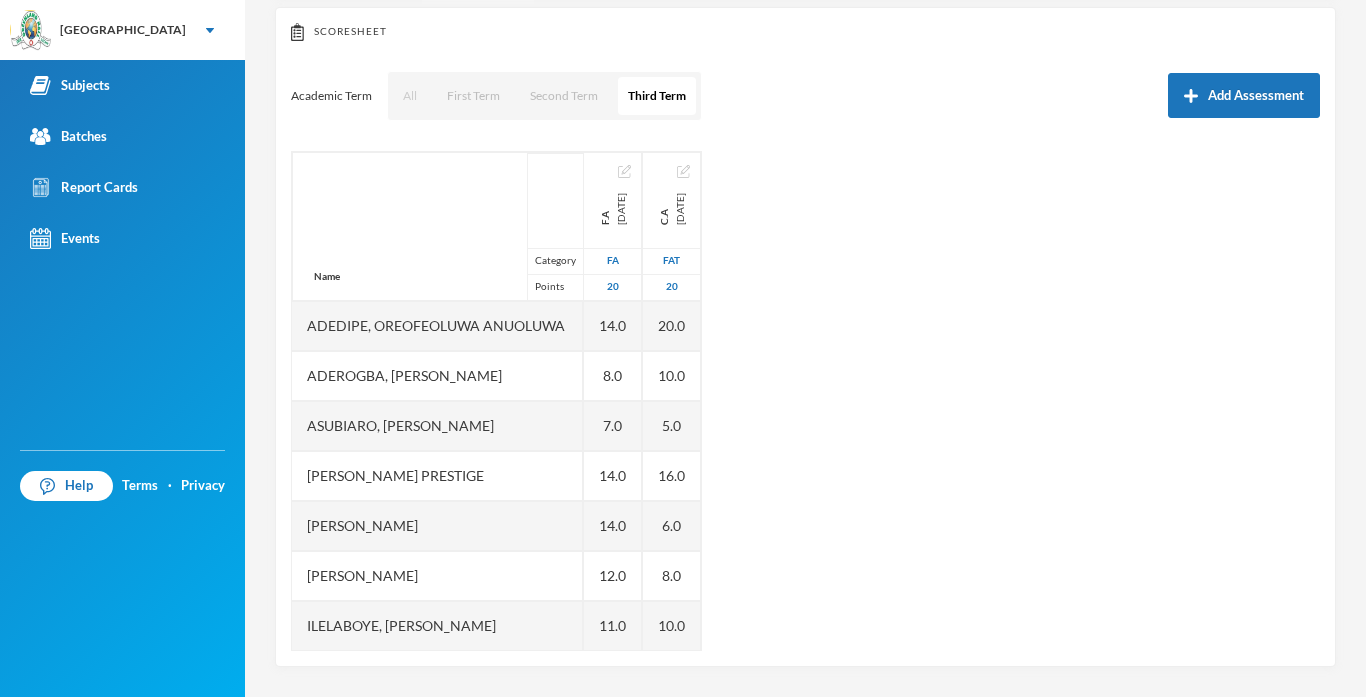 click on "All" at bounding box center (410, 96) 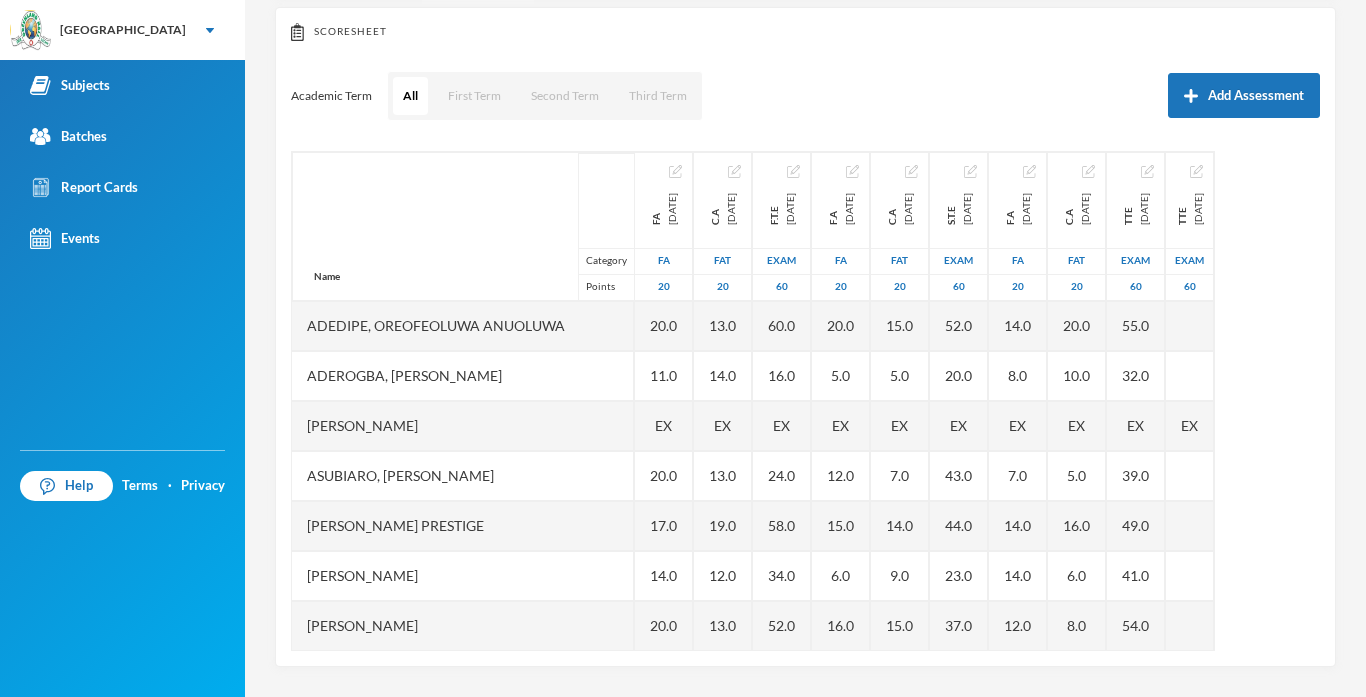 click on "Academic Term All First Term Second Term Third Term Add Assessment" at bounding box center [805, 96] 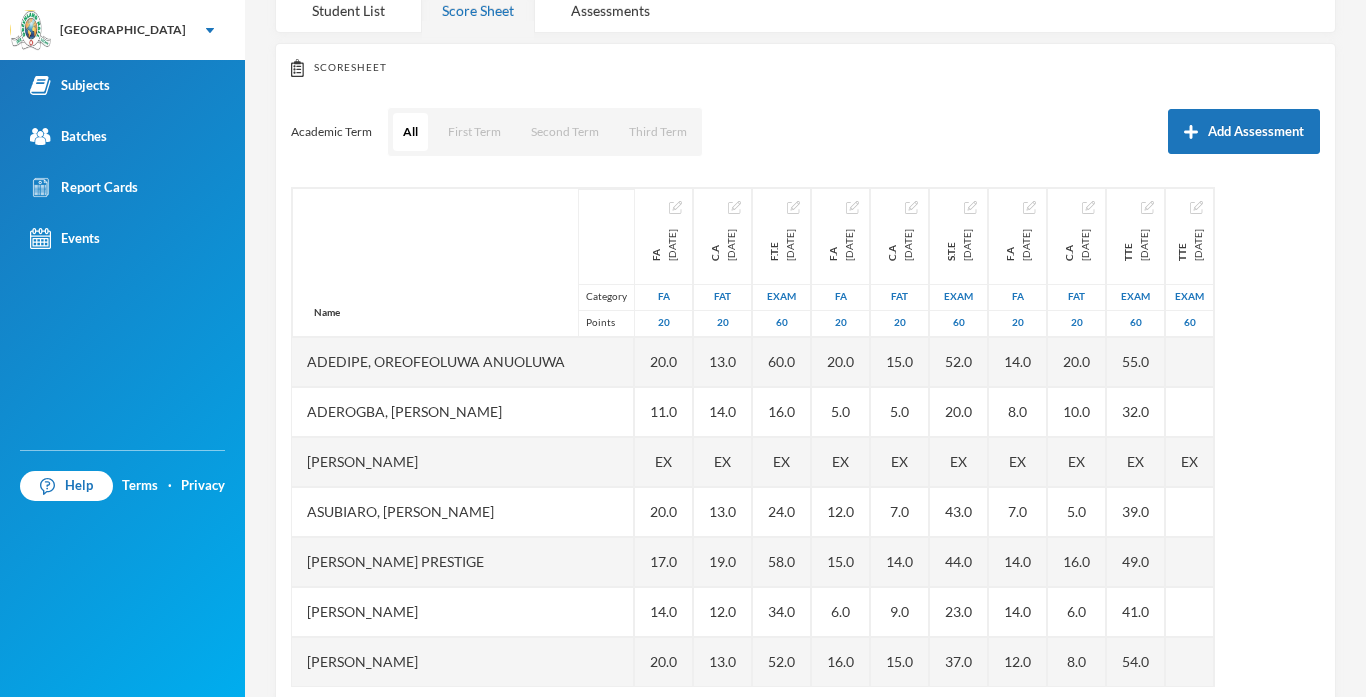 scroll, scrollTop: 215, scrollLeft: 0, axis: vertical 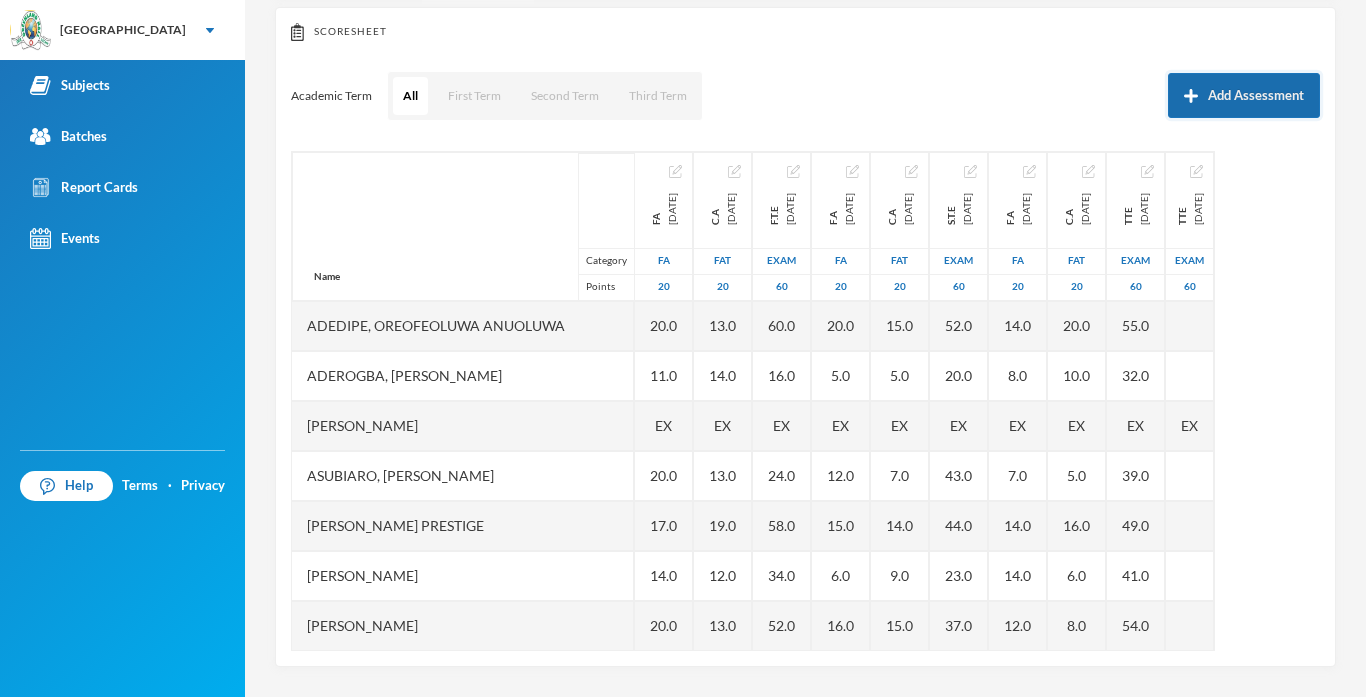 click on "Add Assessment" at bounding box center (1244, 95) 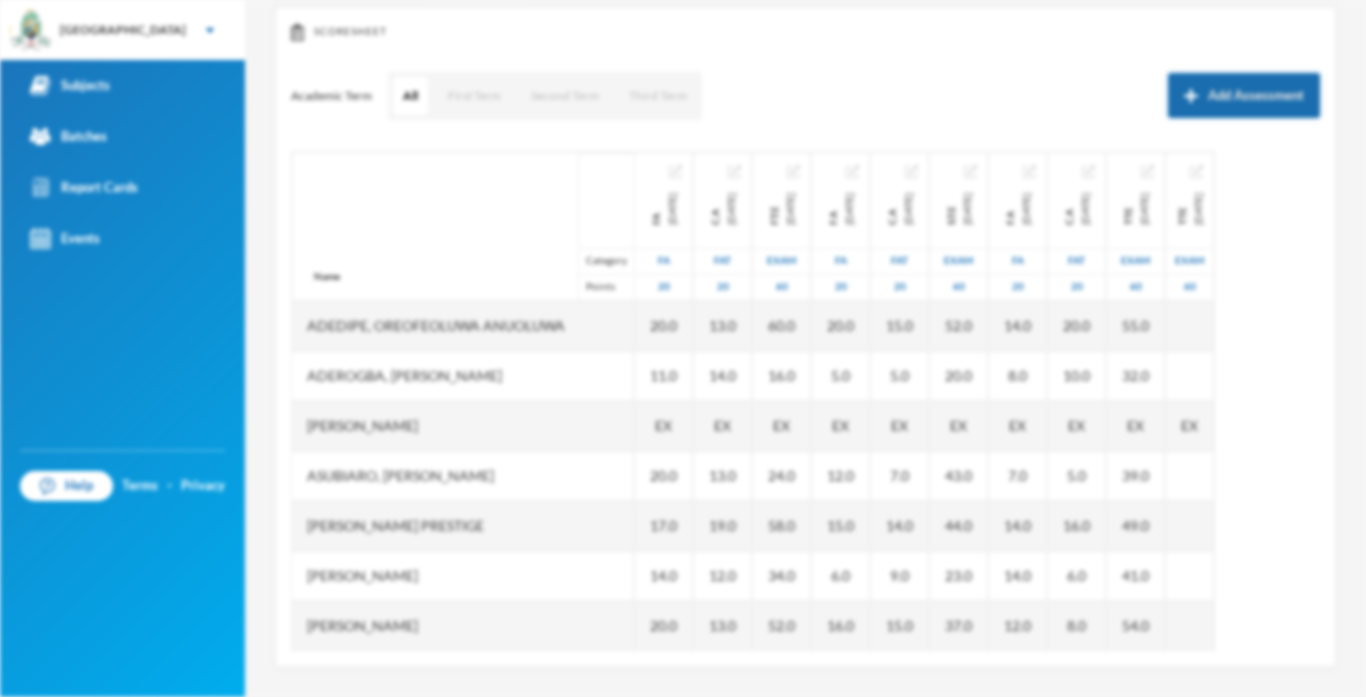 scroll, scrollTop: 0, scrollLeft: 0, axis: both 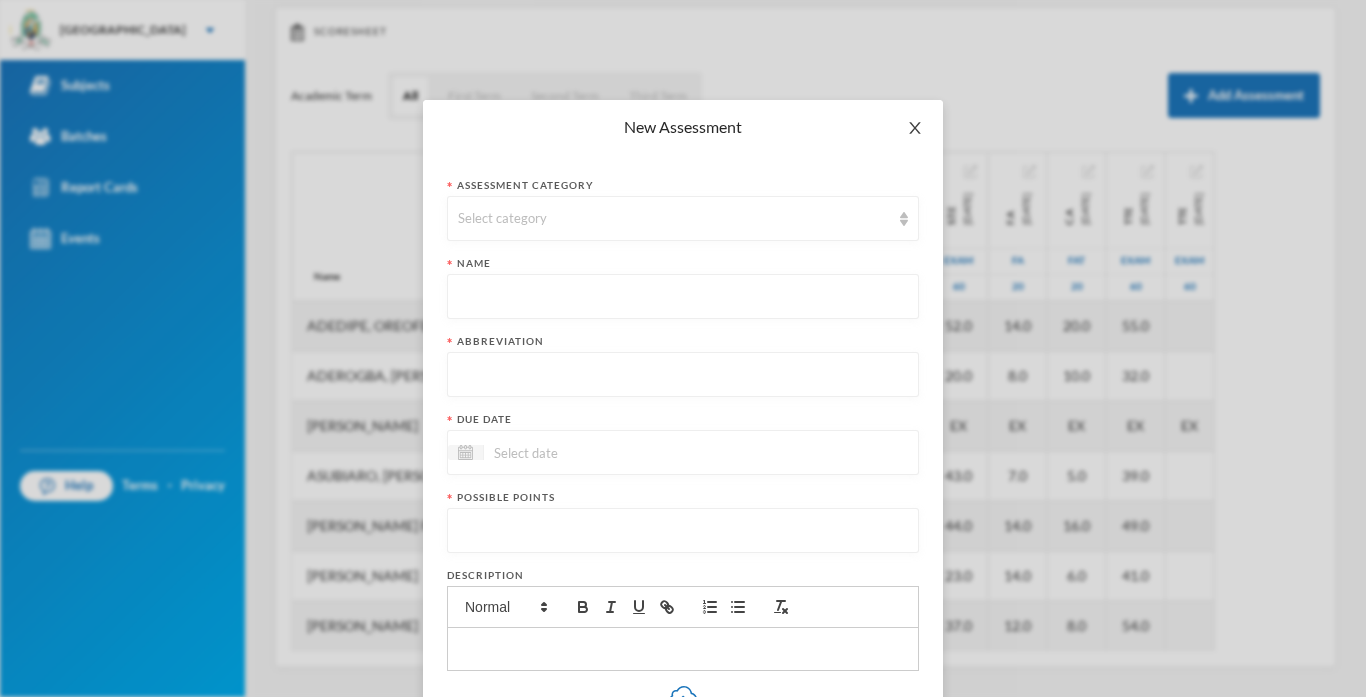 click at bounding box center [915, 128] 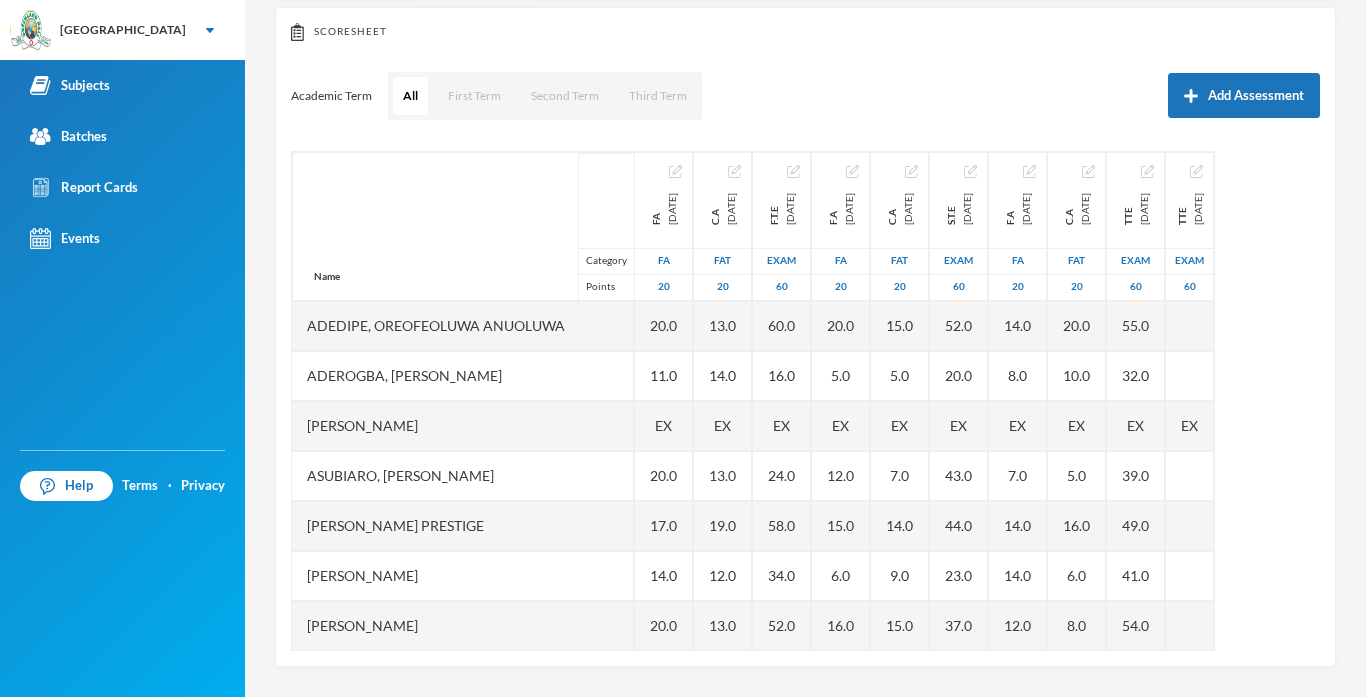 click on "Academic Term All First Term Second Term Third Term Add Assessment" at bounding box center [805, 96] 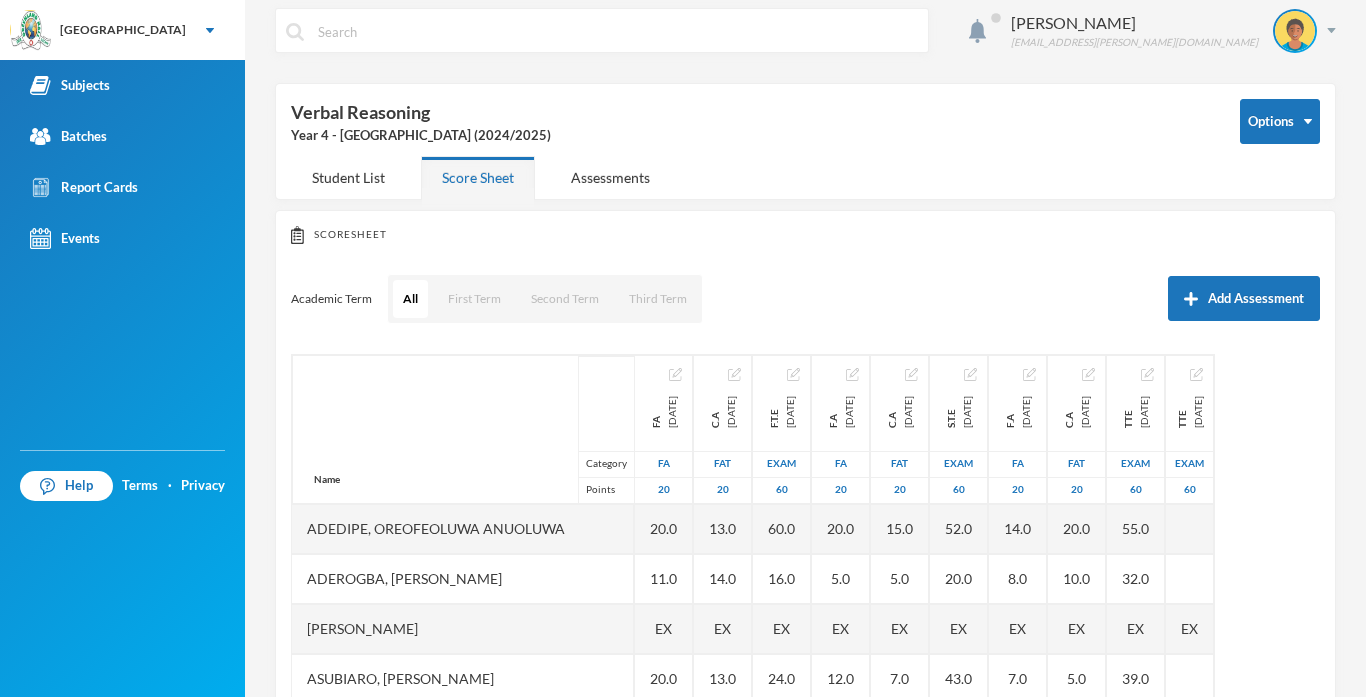 scroll, scrollTop: 0, scrollLeft: 0, axis: both 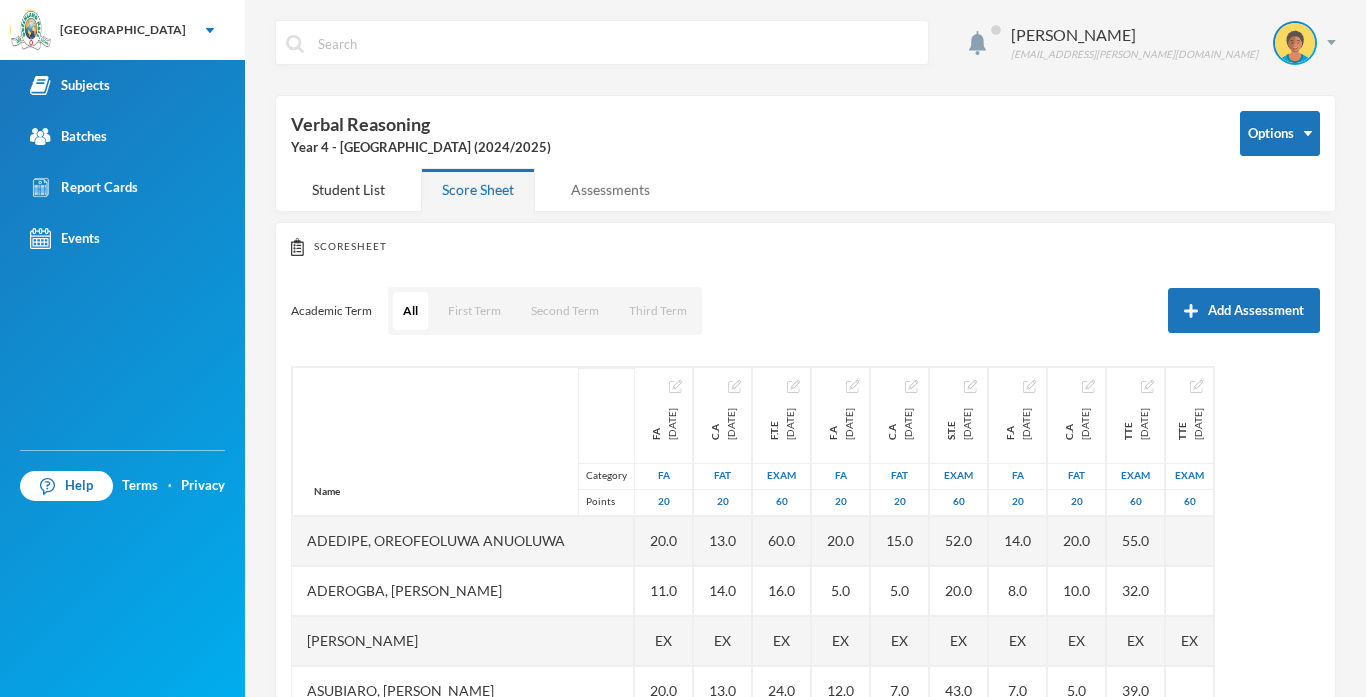 click on "Assessments" at bounding box center (610, 189) 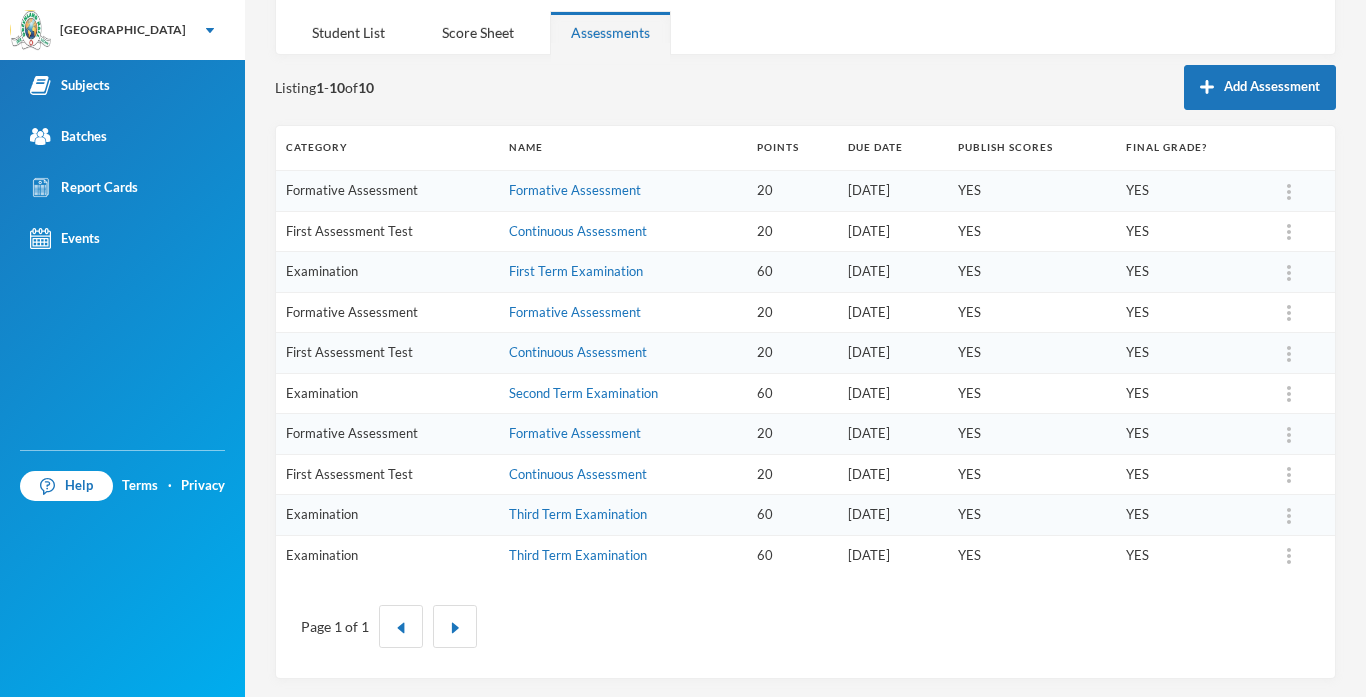 scroll, scrollTop: 159, scrollLeft: 0, axis: vertical 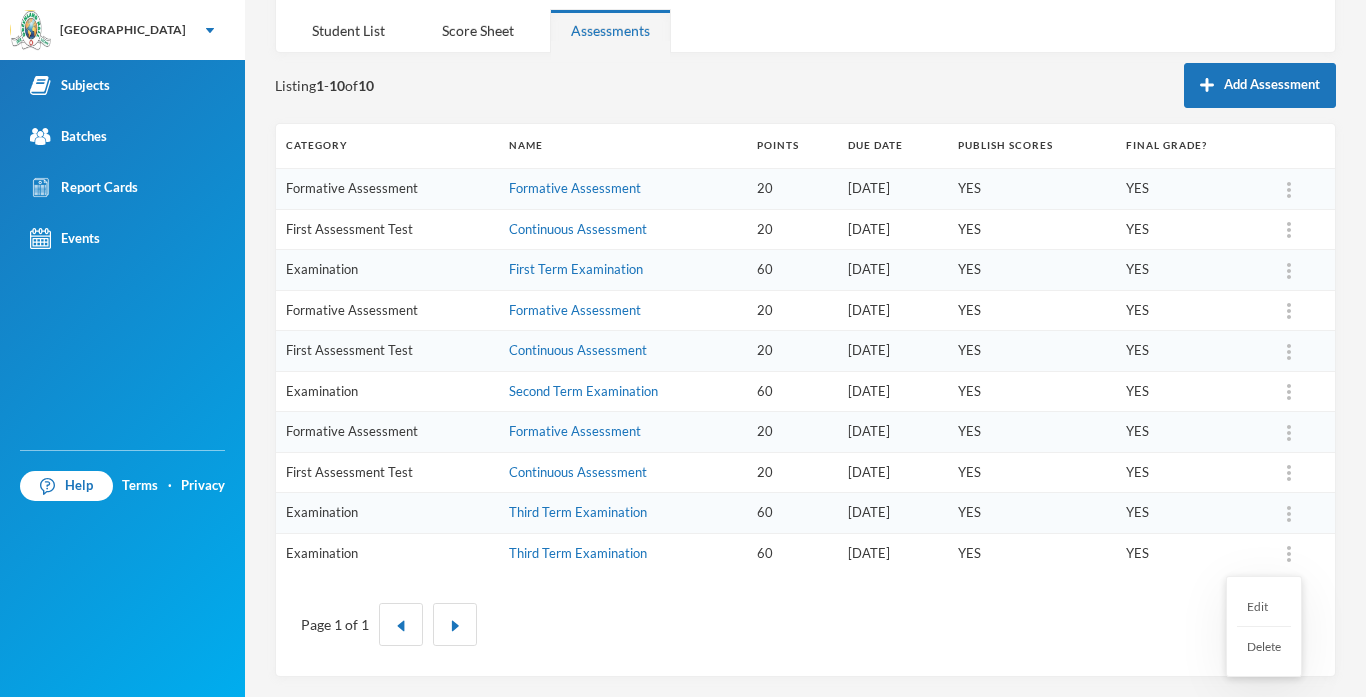 click at bounding box center (1289, 554) 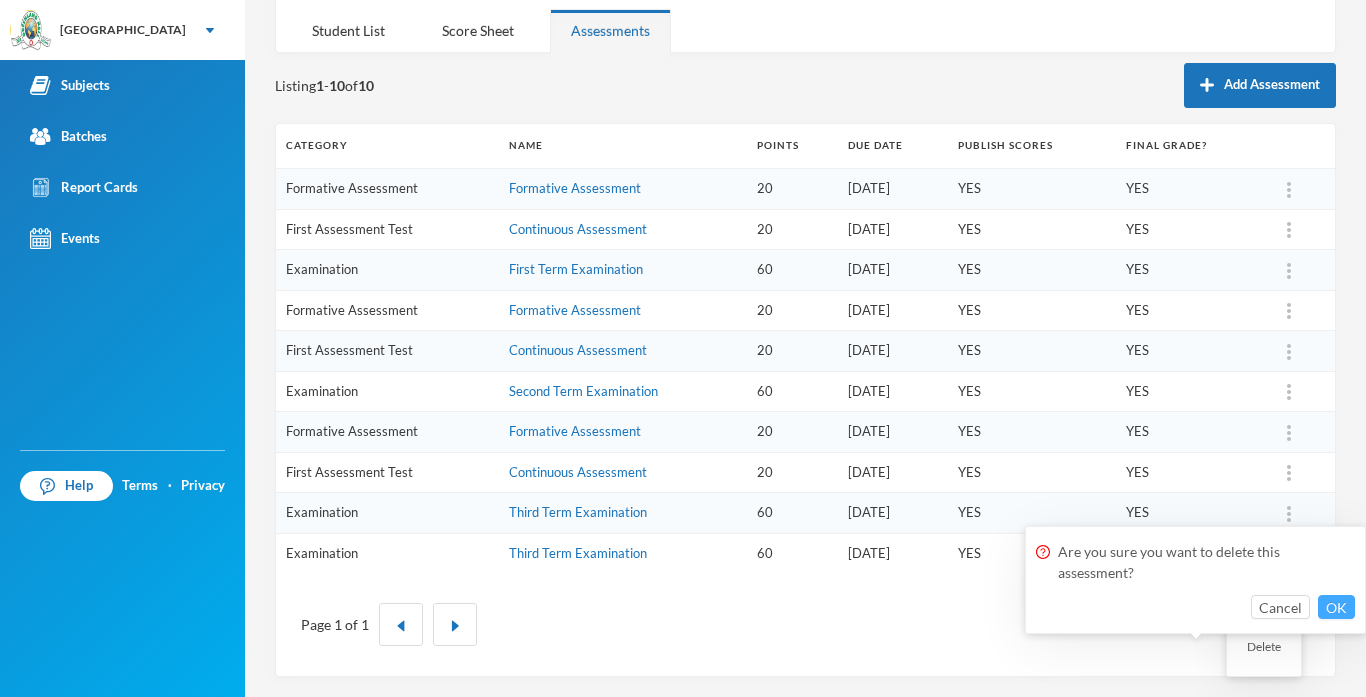 click on "OK" at bounding box center (1336, 607) 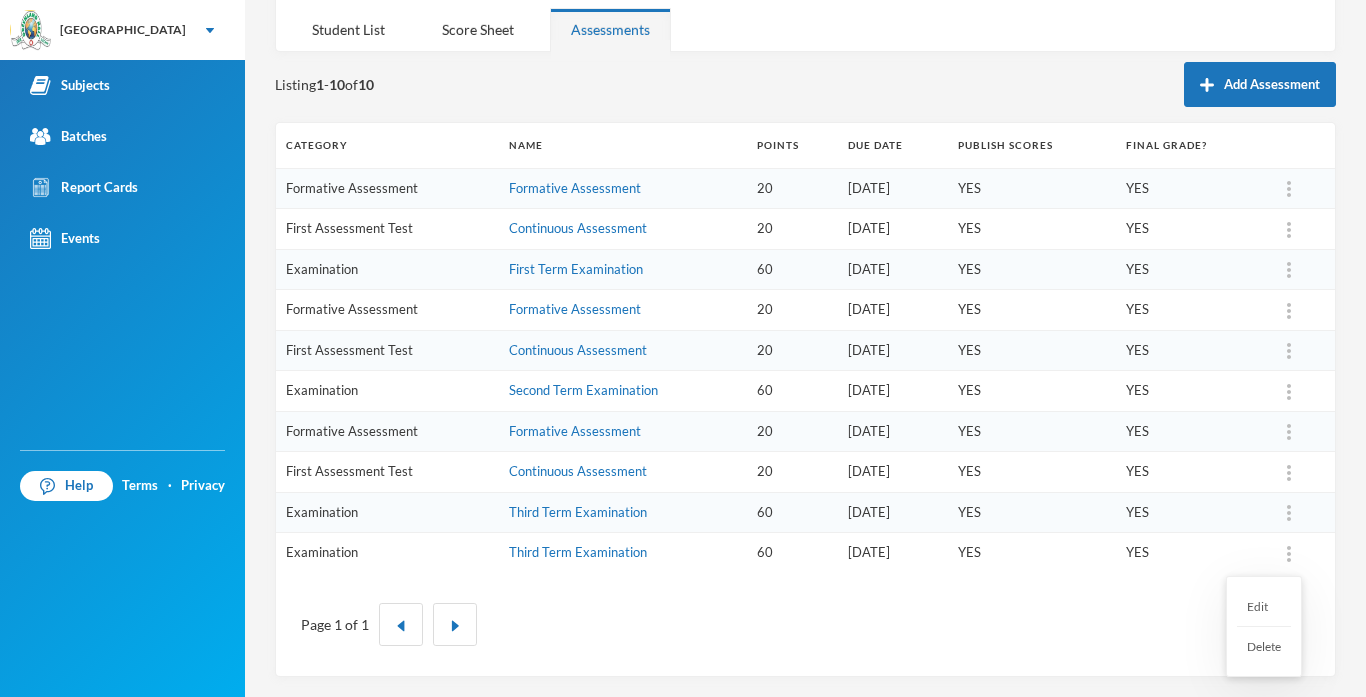 scroll, scrollTop: 158, scrollLeft: 0, axis: vertical 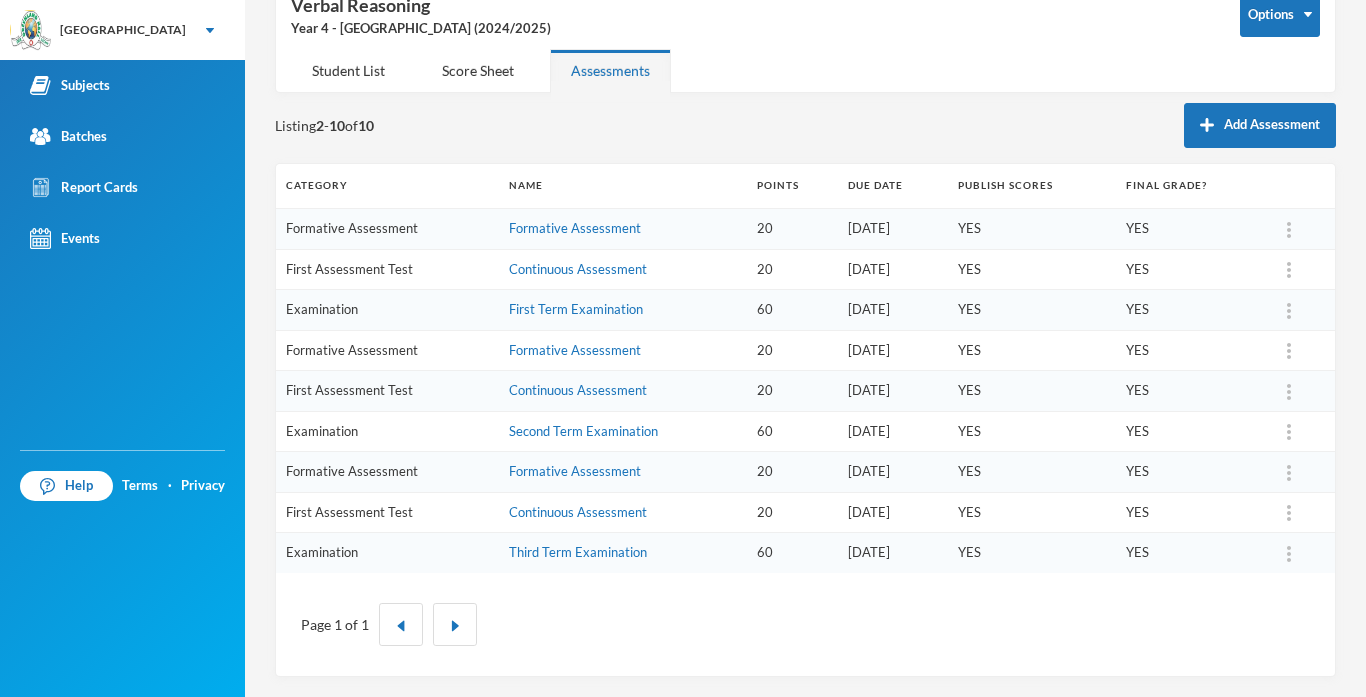 click on "Verbal Reasoning Year 4 - Orion (2024/2025)" at bounding box center (750, 15) 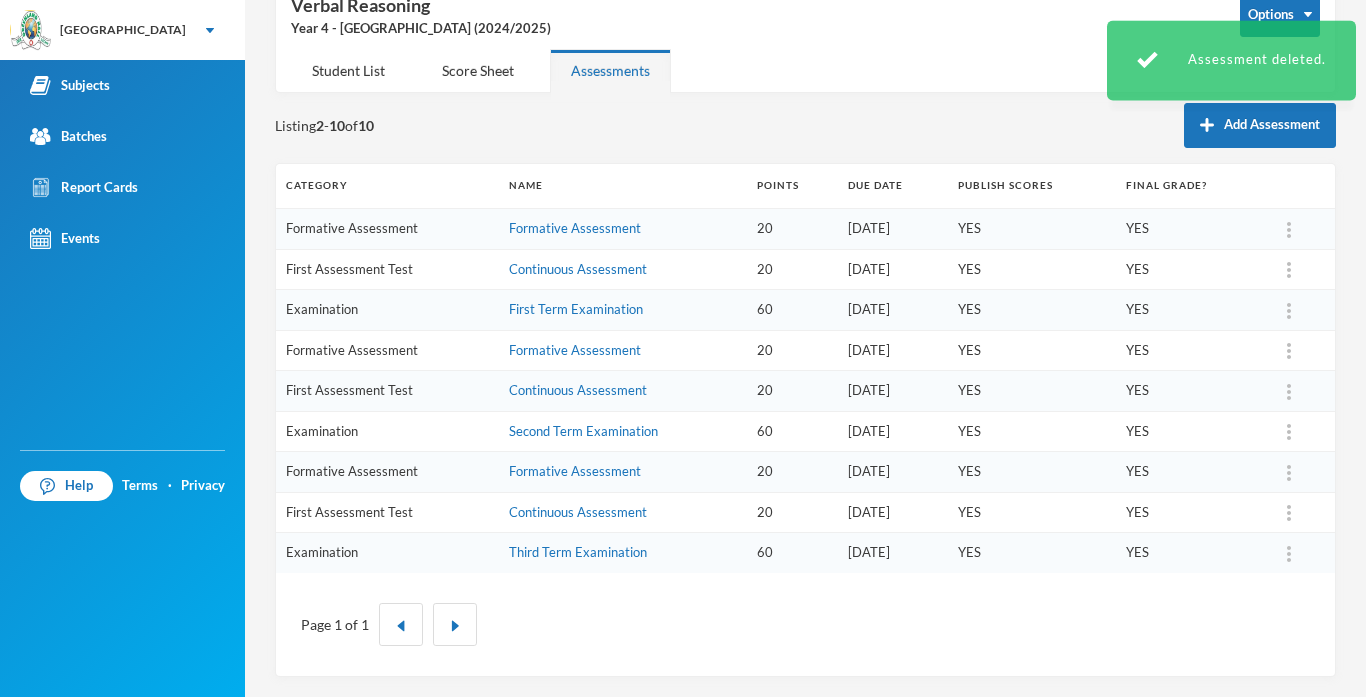 scroll, scrollTop: 119, scrollLeft: 0, axis: vertical 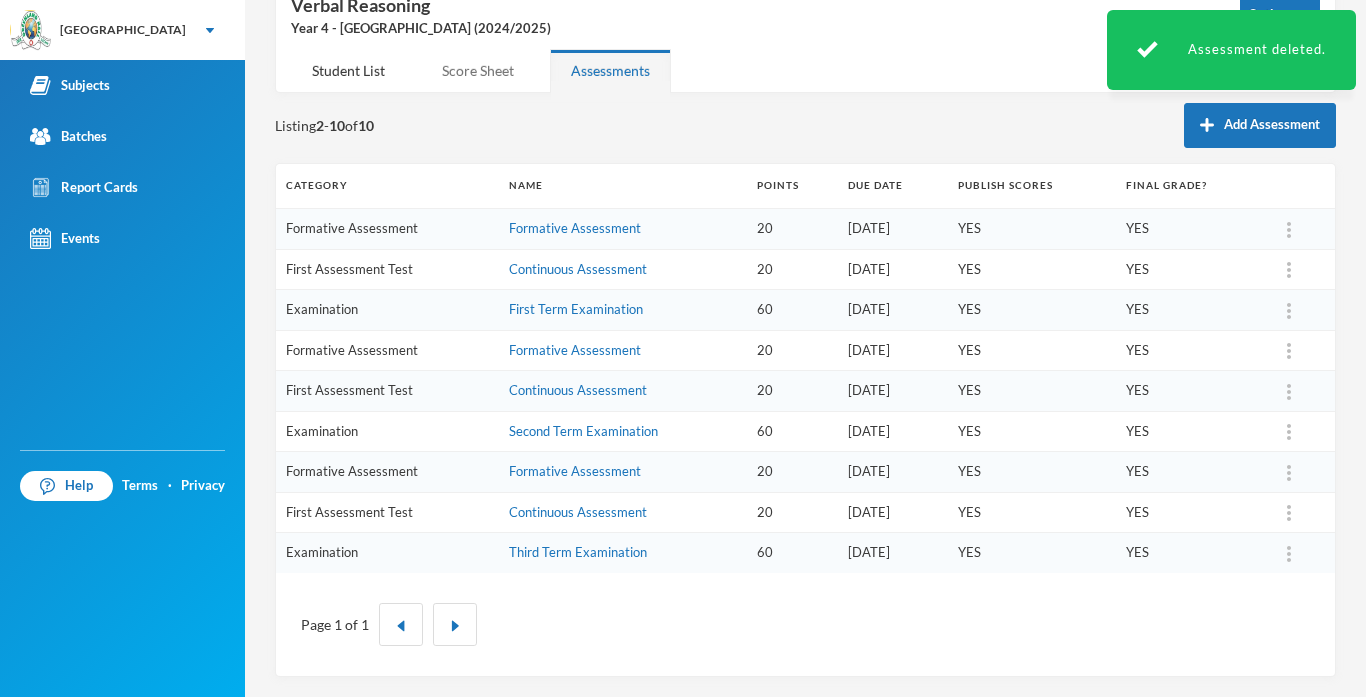 click on "Score Sheet" at bounding box center (478, 70) 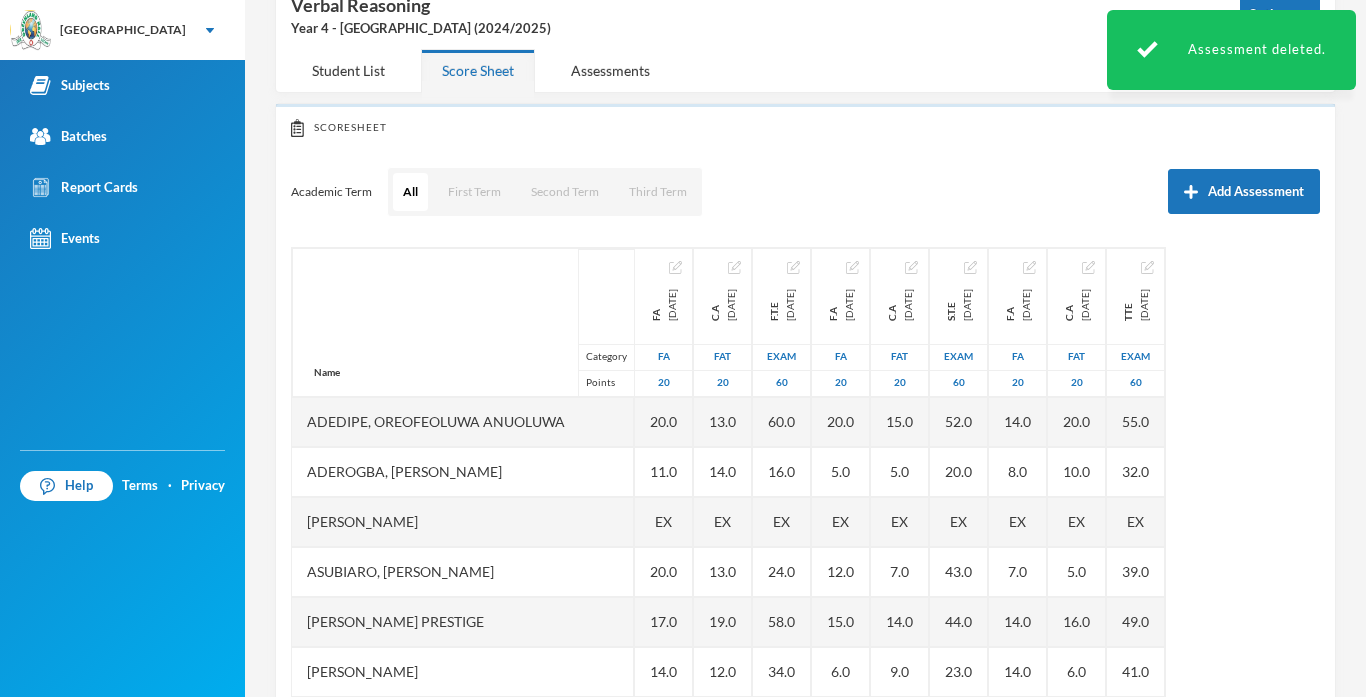 scroll, scrollTop: 159, scrollLeft: 0, axis: vertical 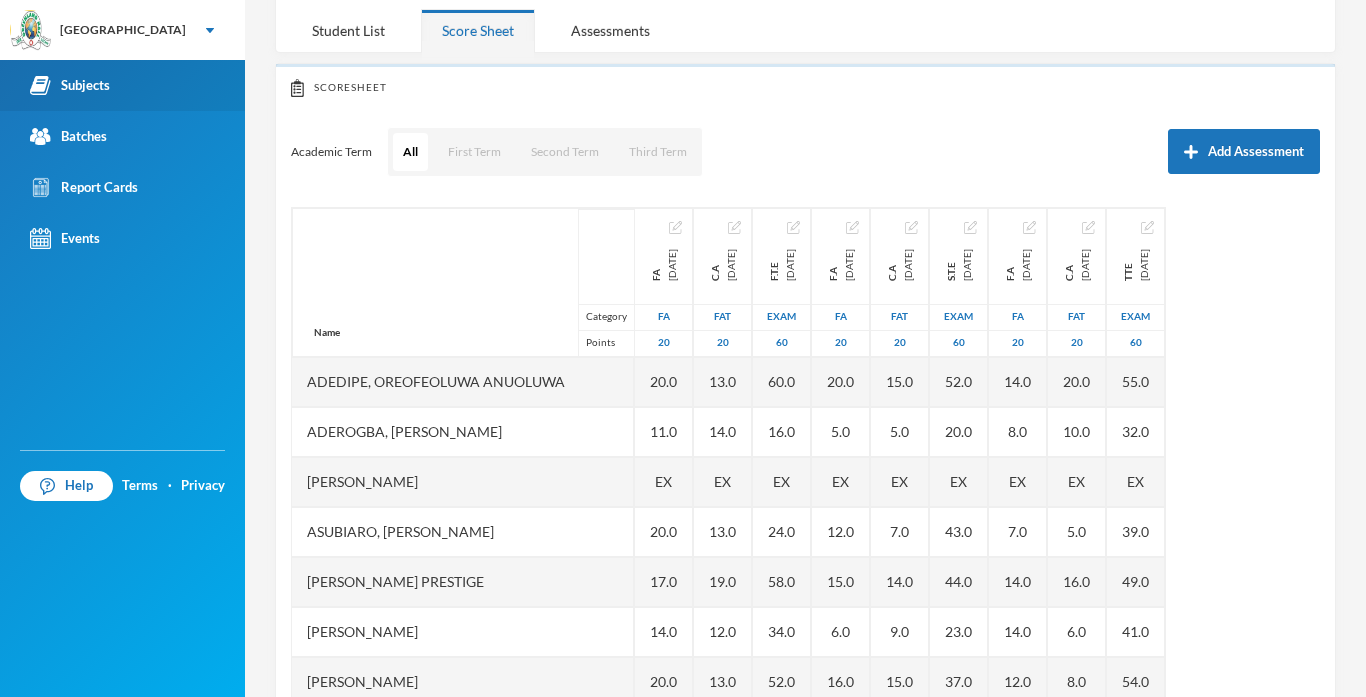 click on "Subjects" at bounding box center (70, 85) 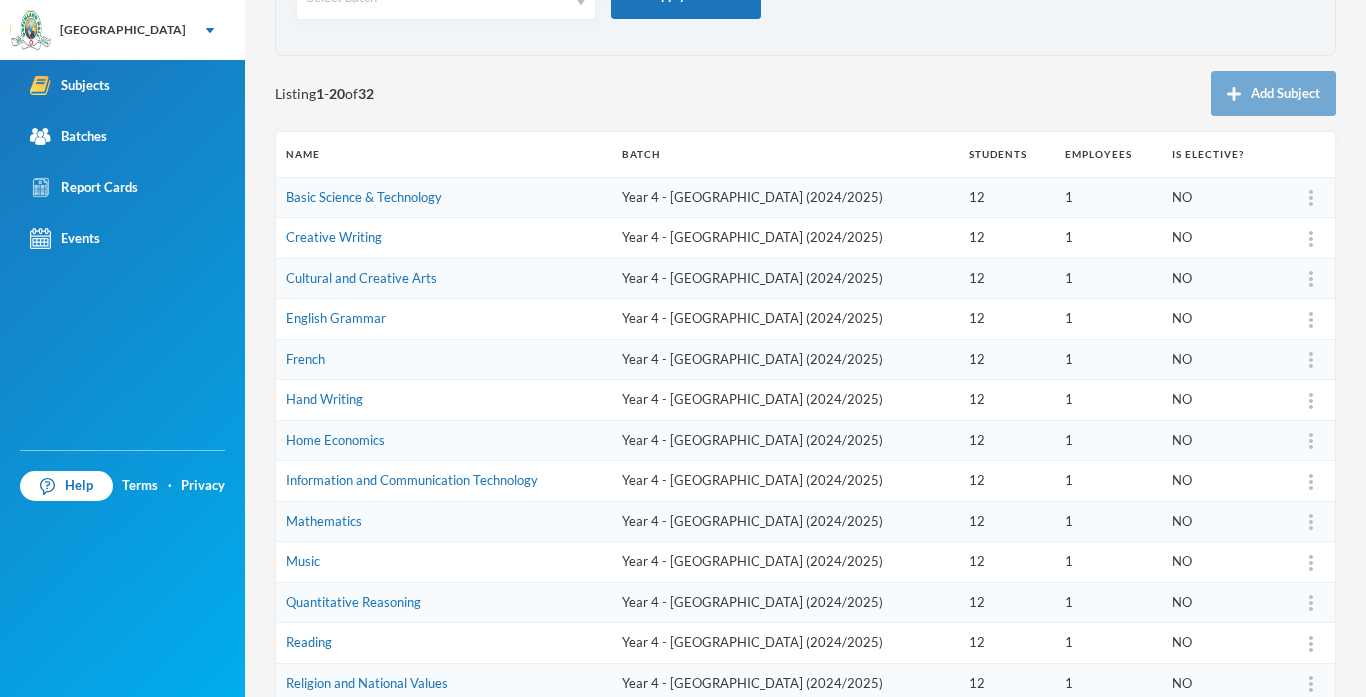 click on "Listing  1  -  20  of  32 Add Subject" at bounding box center [805, 93] 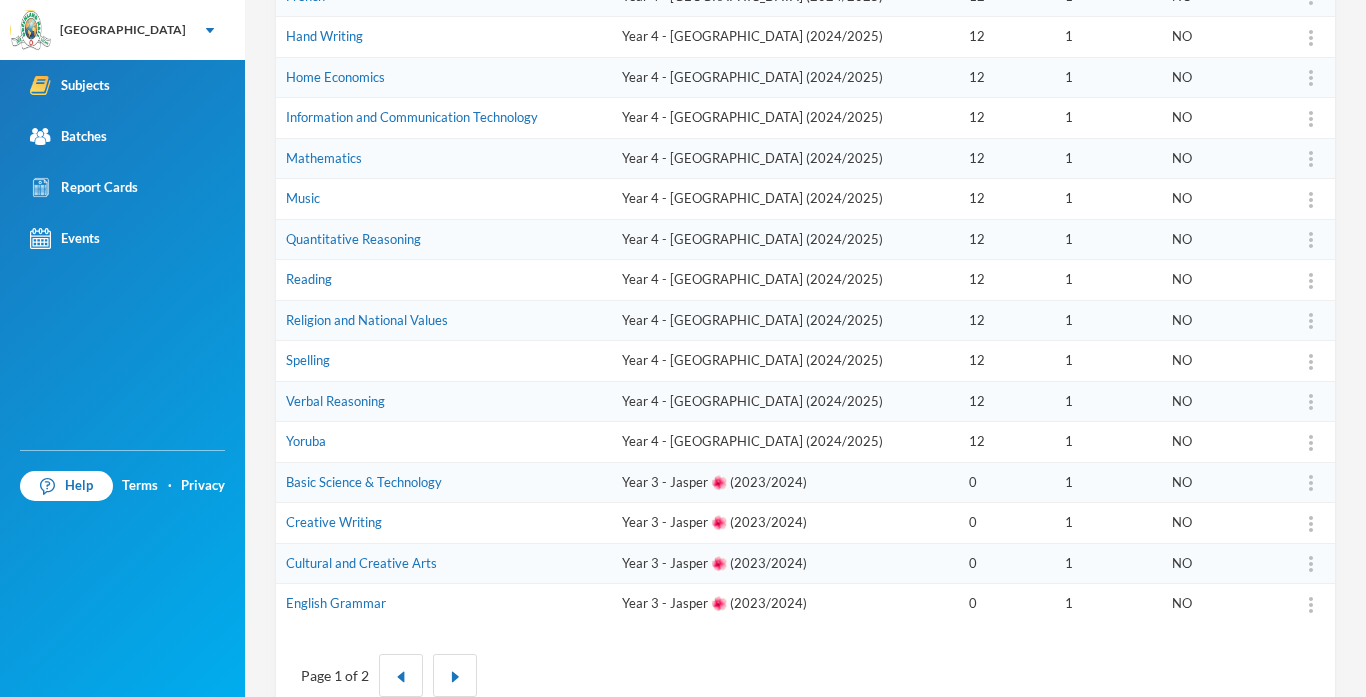 scroll, scrollTop: 573, scrollLeft: 0, axis: vertical 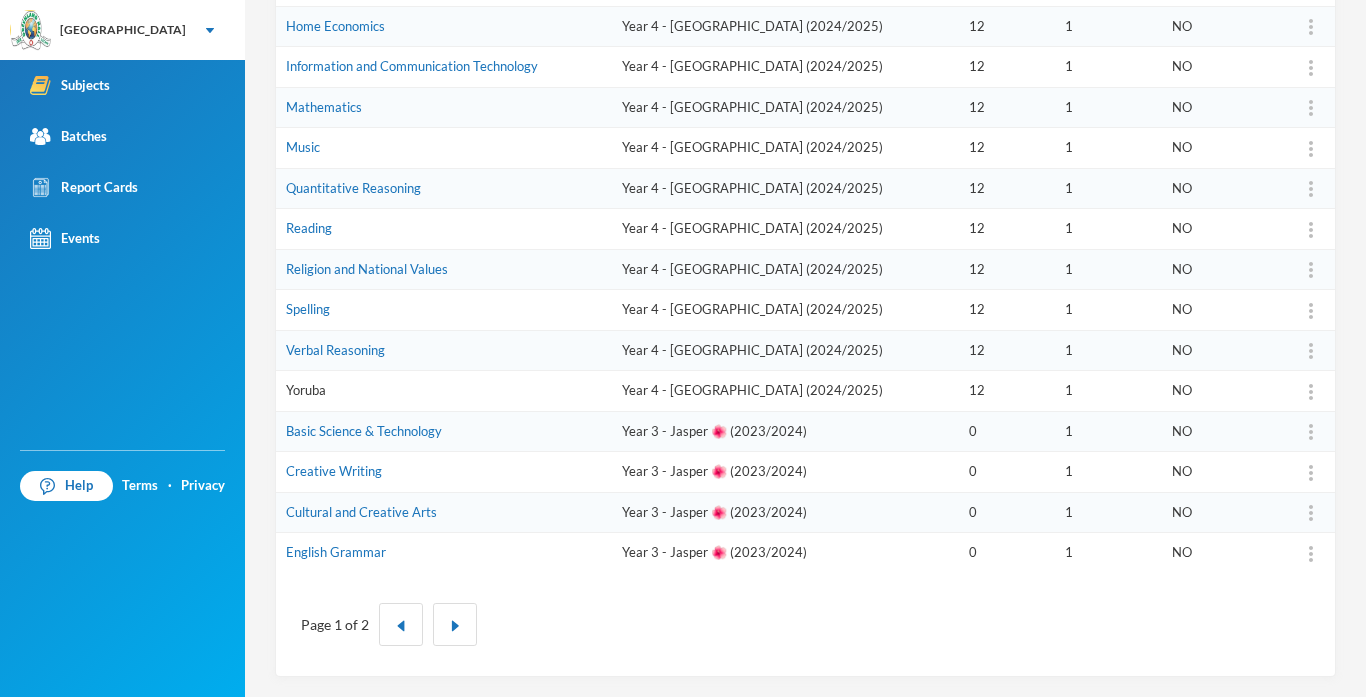 click on "Yoruba" at bounding box center [306, 390] 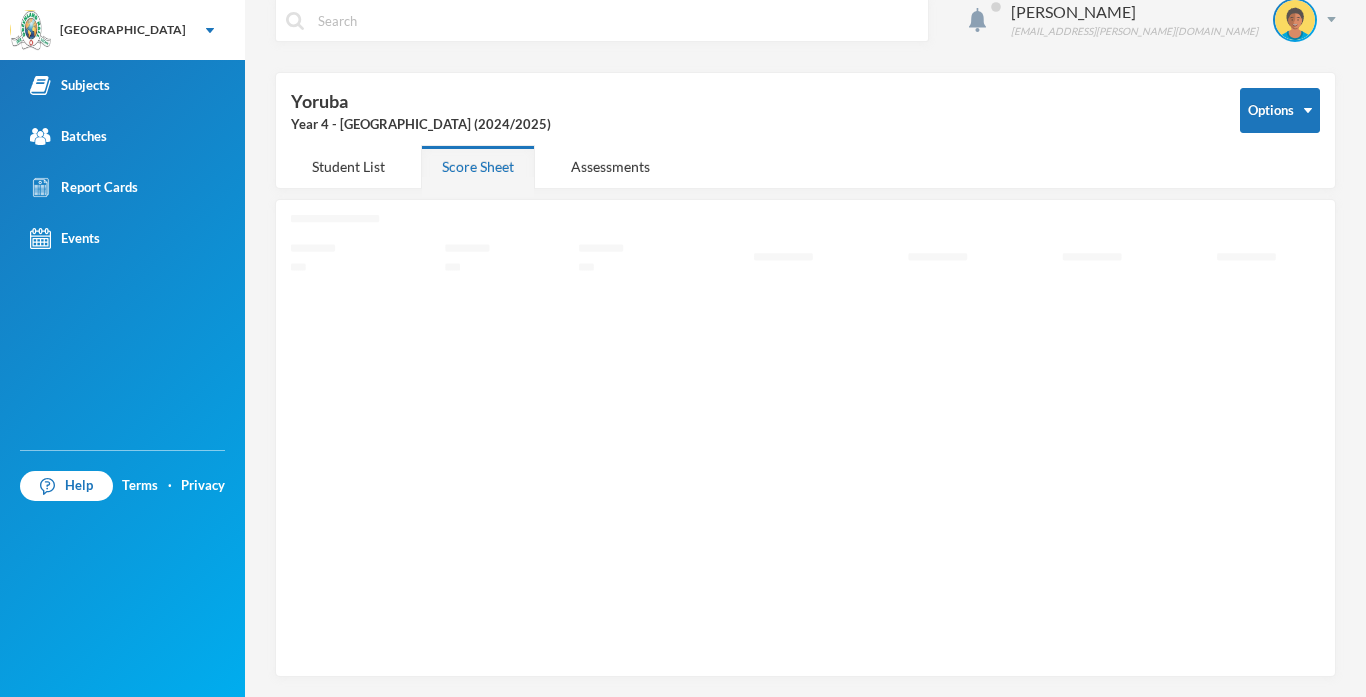scroll, scrollTop: 23, scrollLeft: 0, axis: vertical 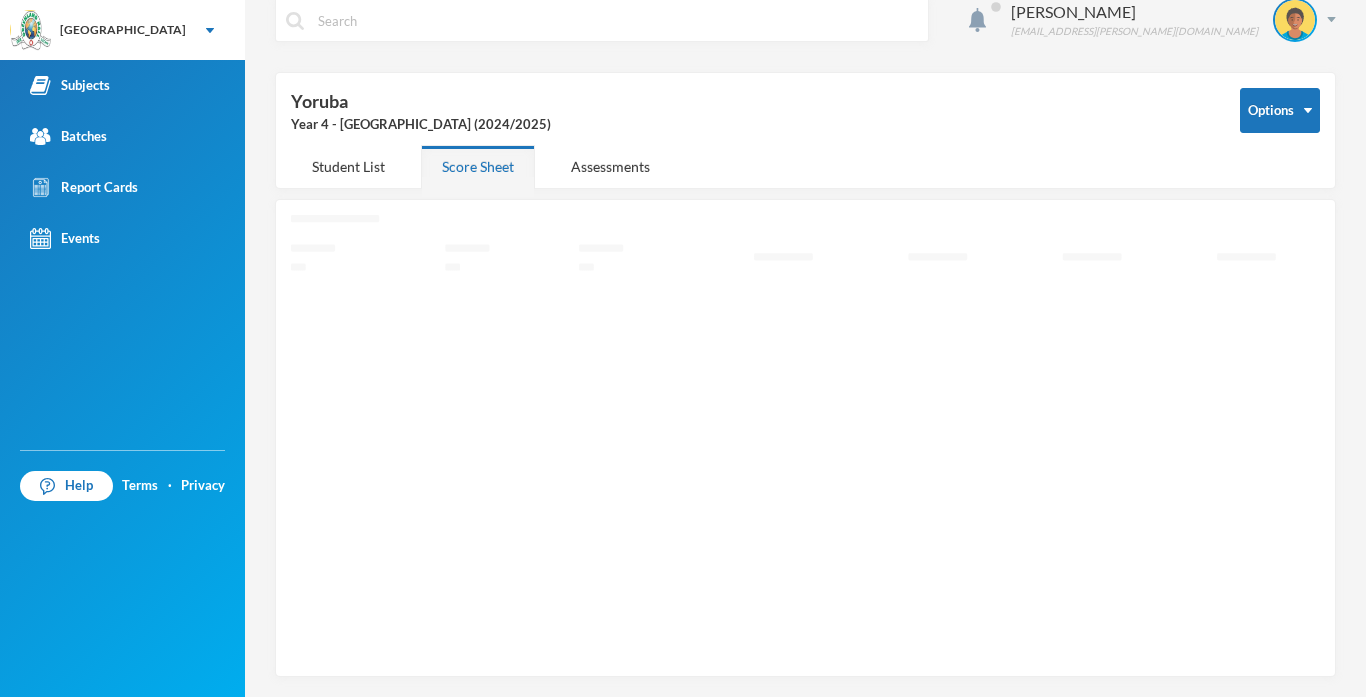 click on "Loading interface..." 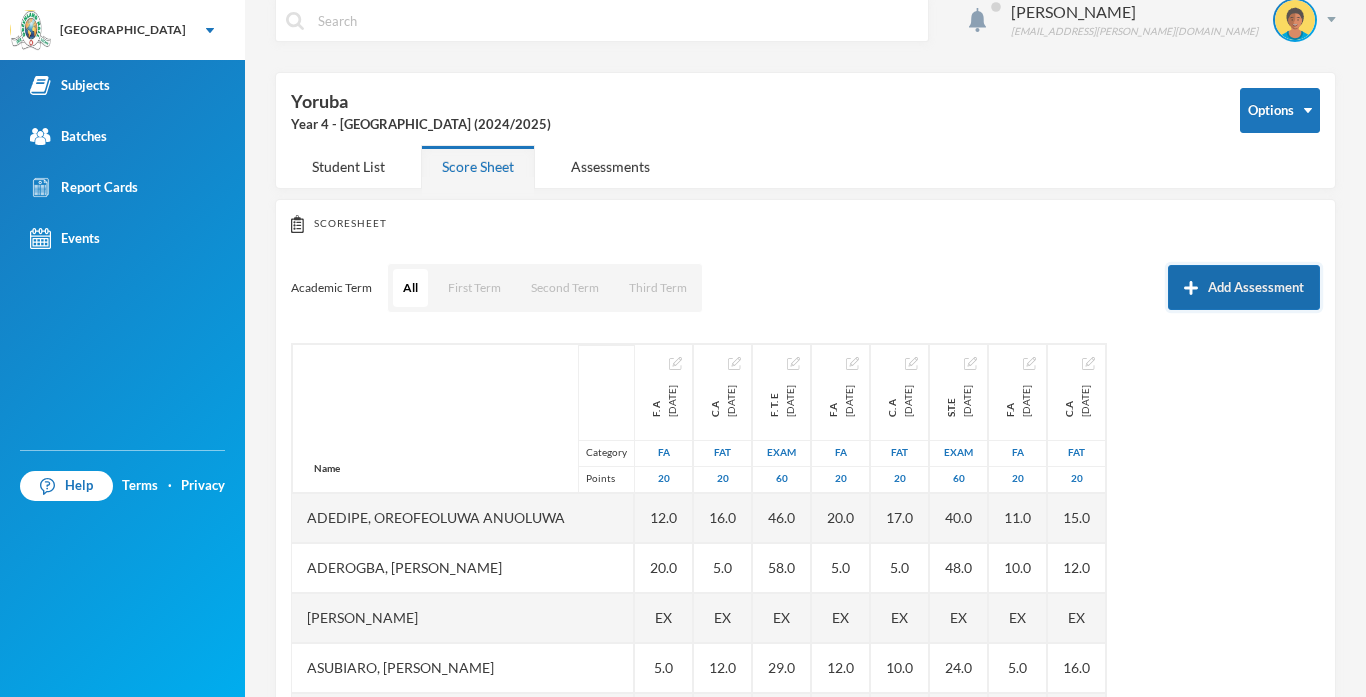 click at bounding box center [1191, 288] 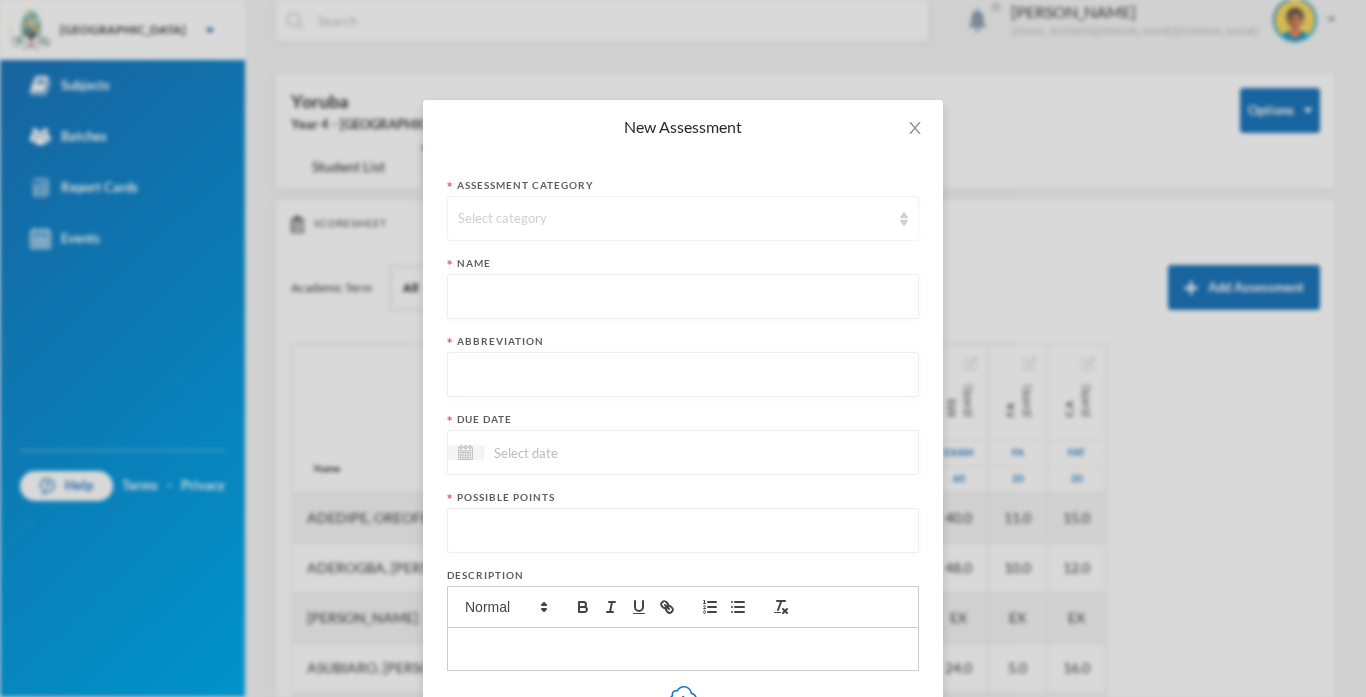 click on "Select category" at bounding box center (674, 219) 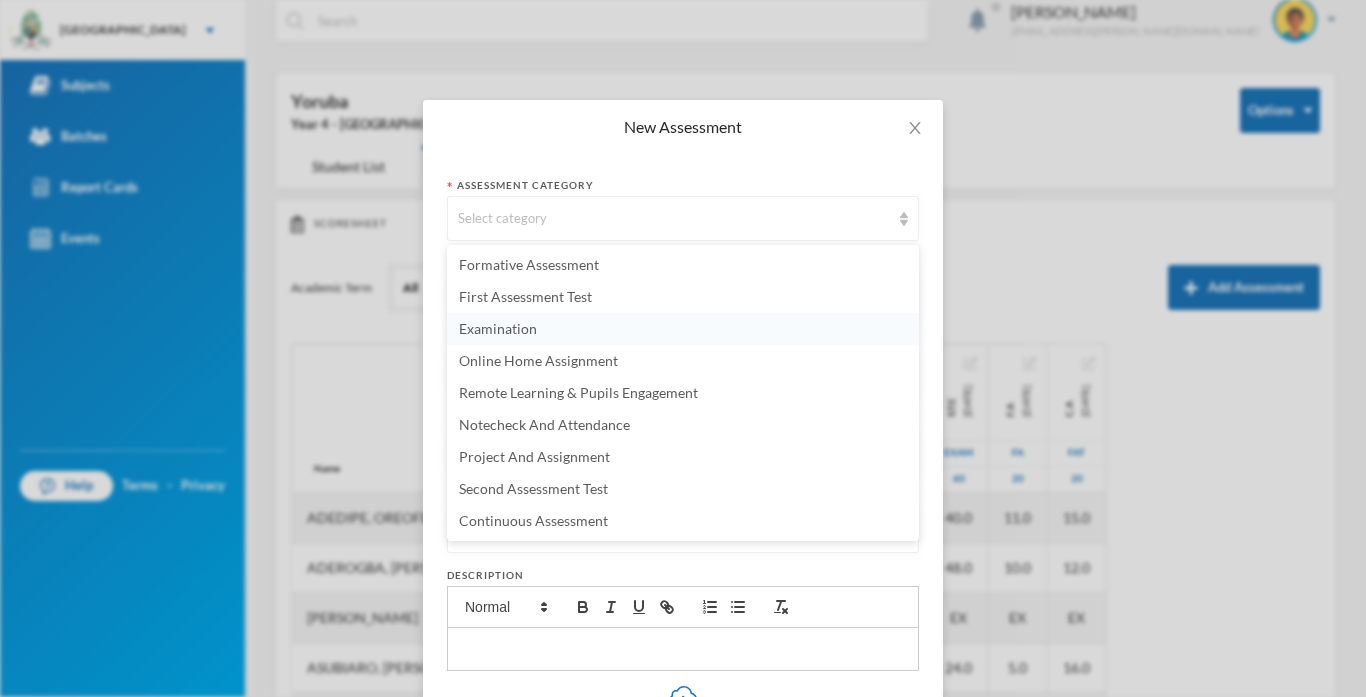click on "Examination" at bounding box center [498, 328] 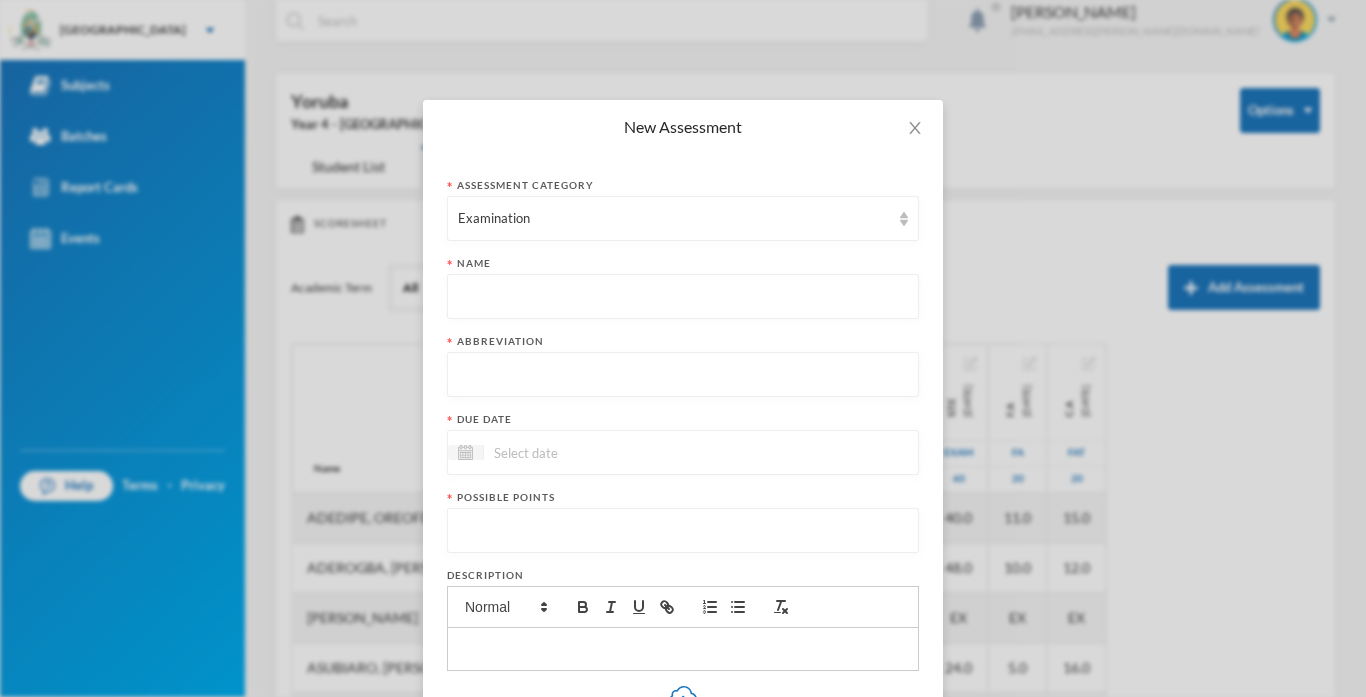 click at bounding box center [683, 297] 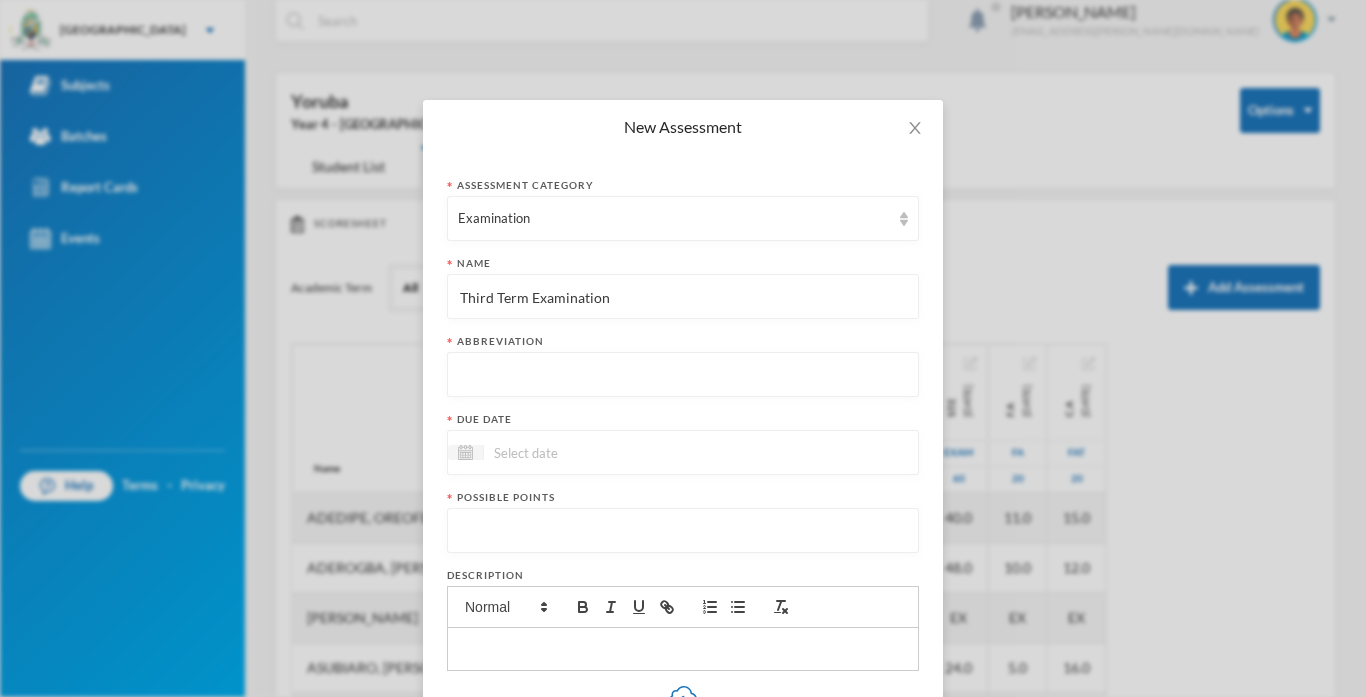 type on "Third Term Examination" 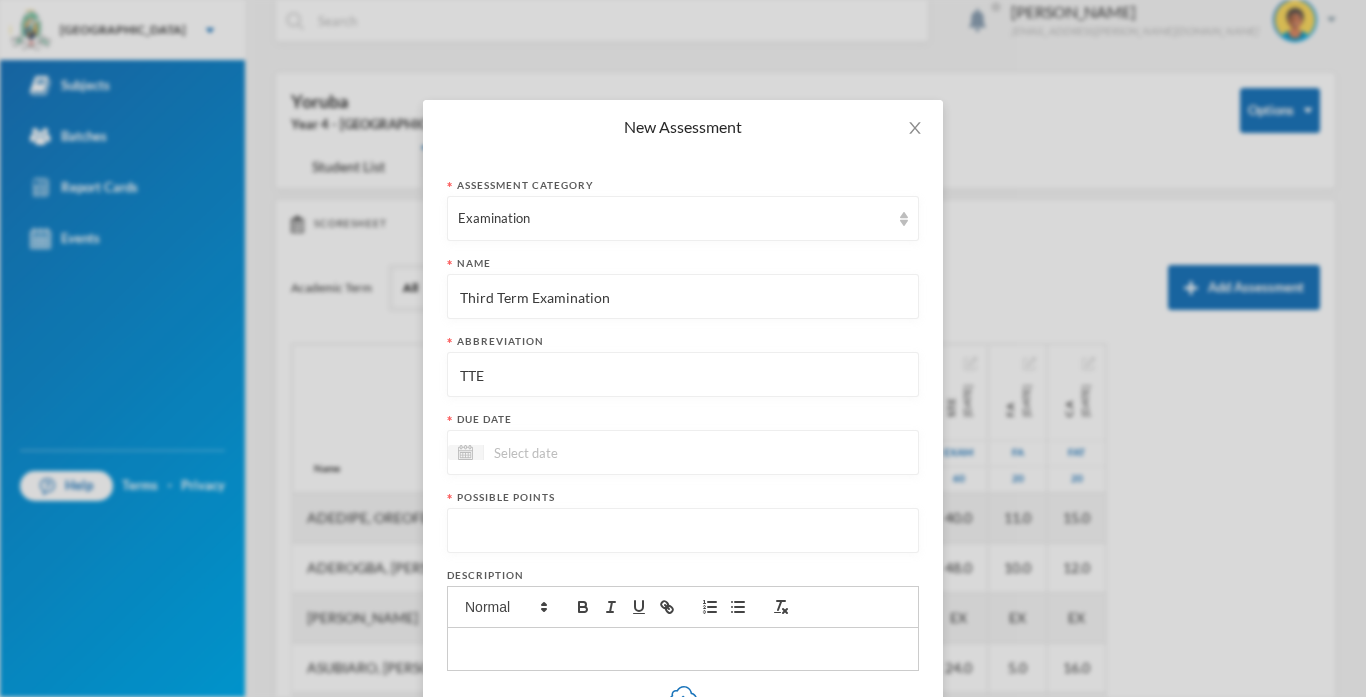 type on "TTE" 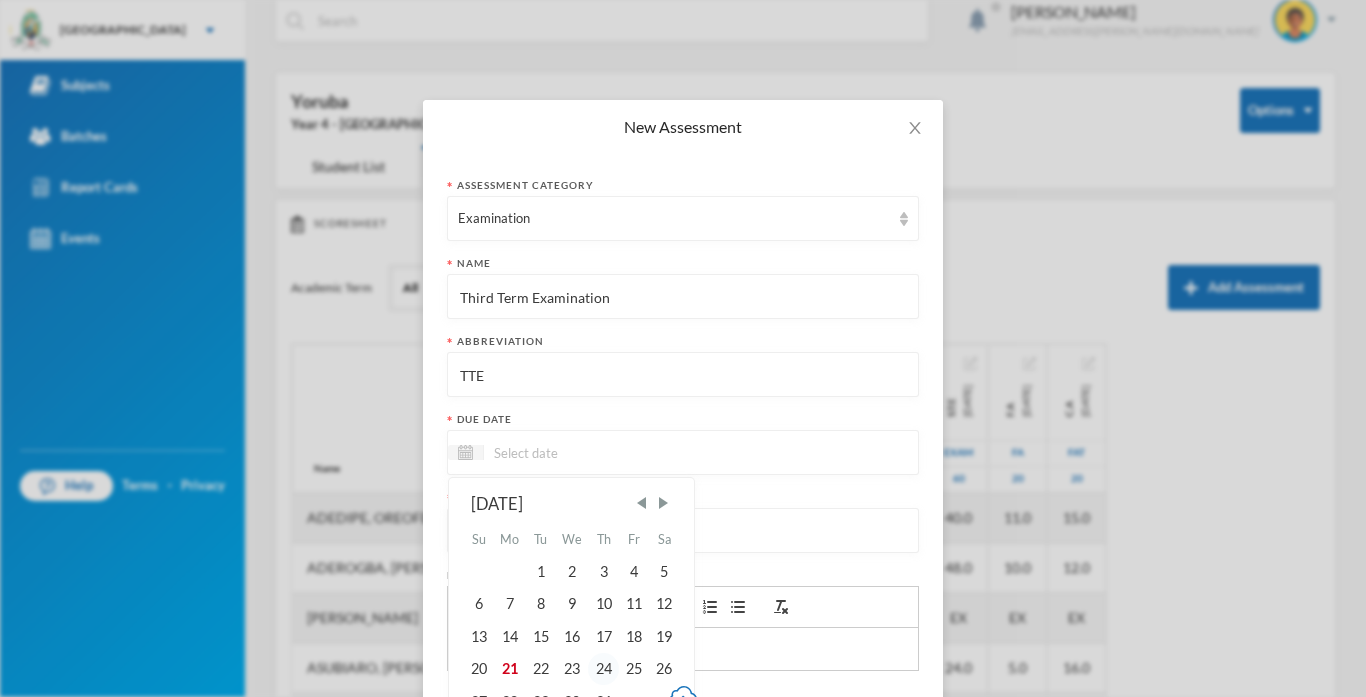 click on "24" at bounding box center [603, 669] 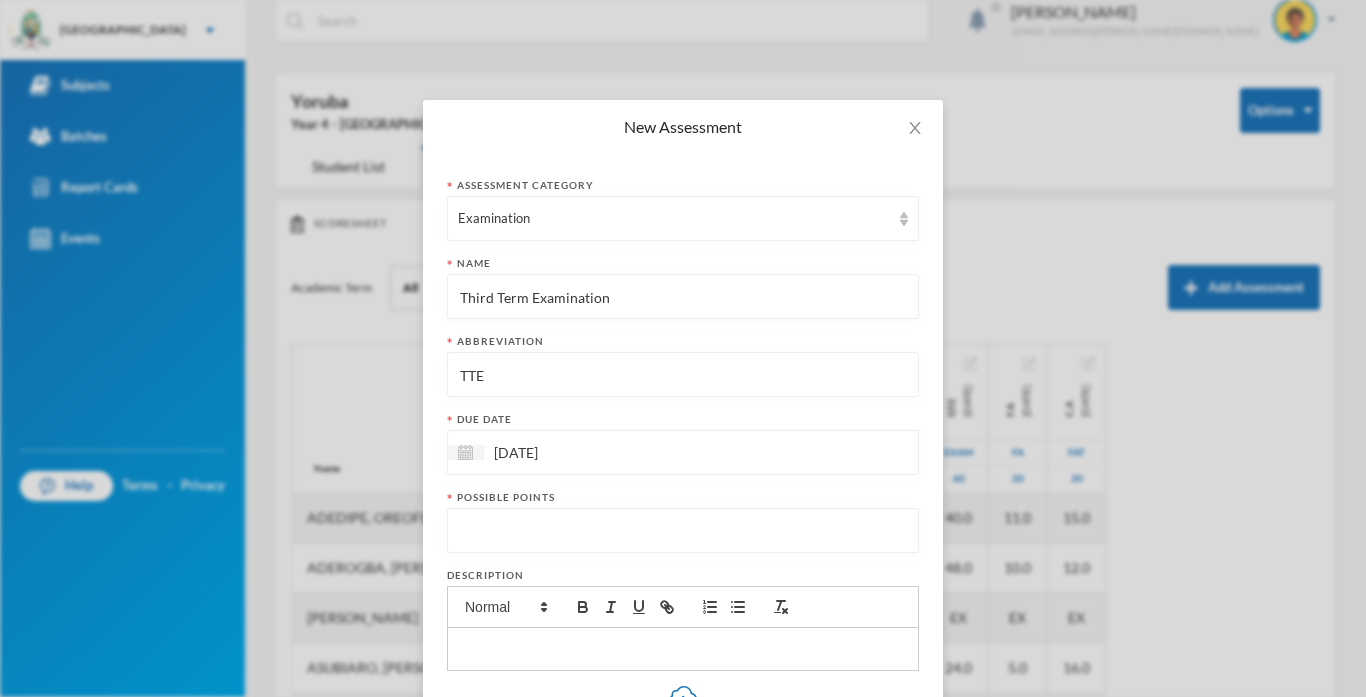 click at bounding box center [683, 531] 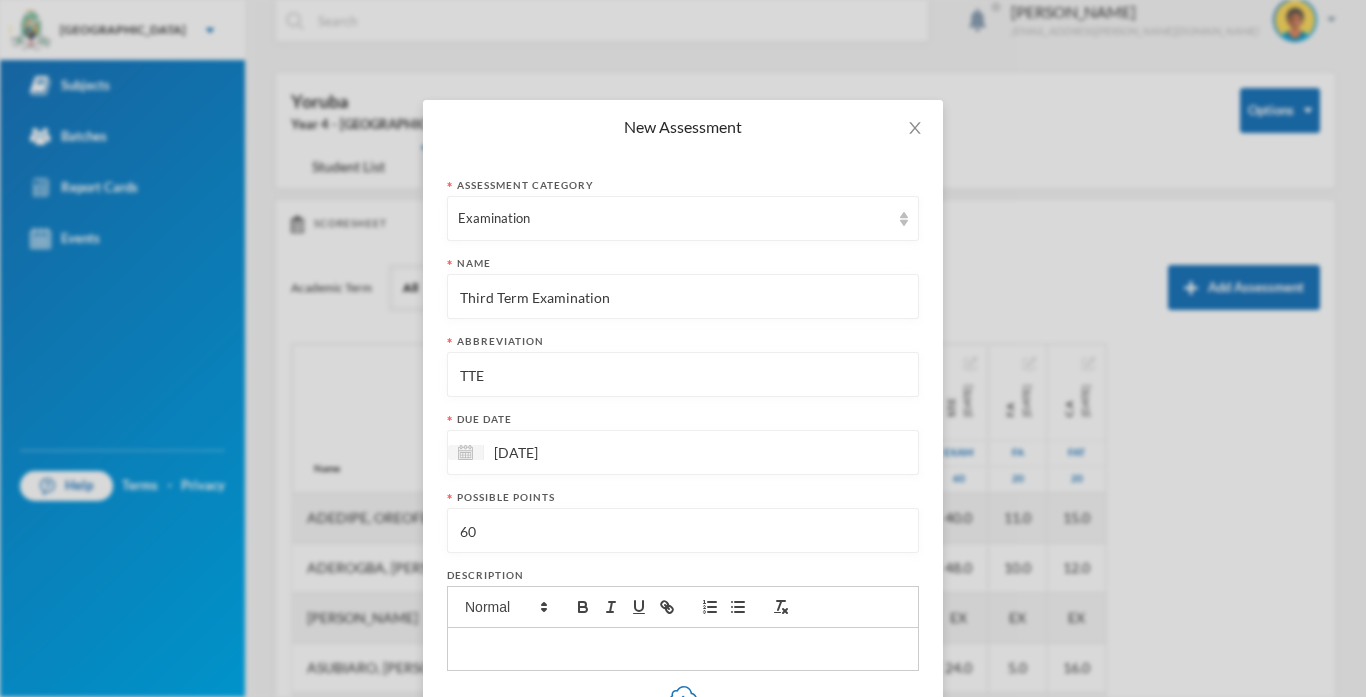 type on "60" 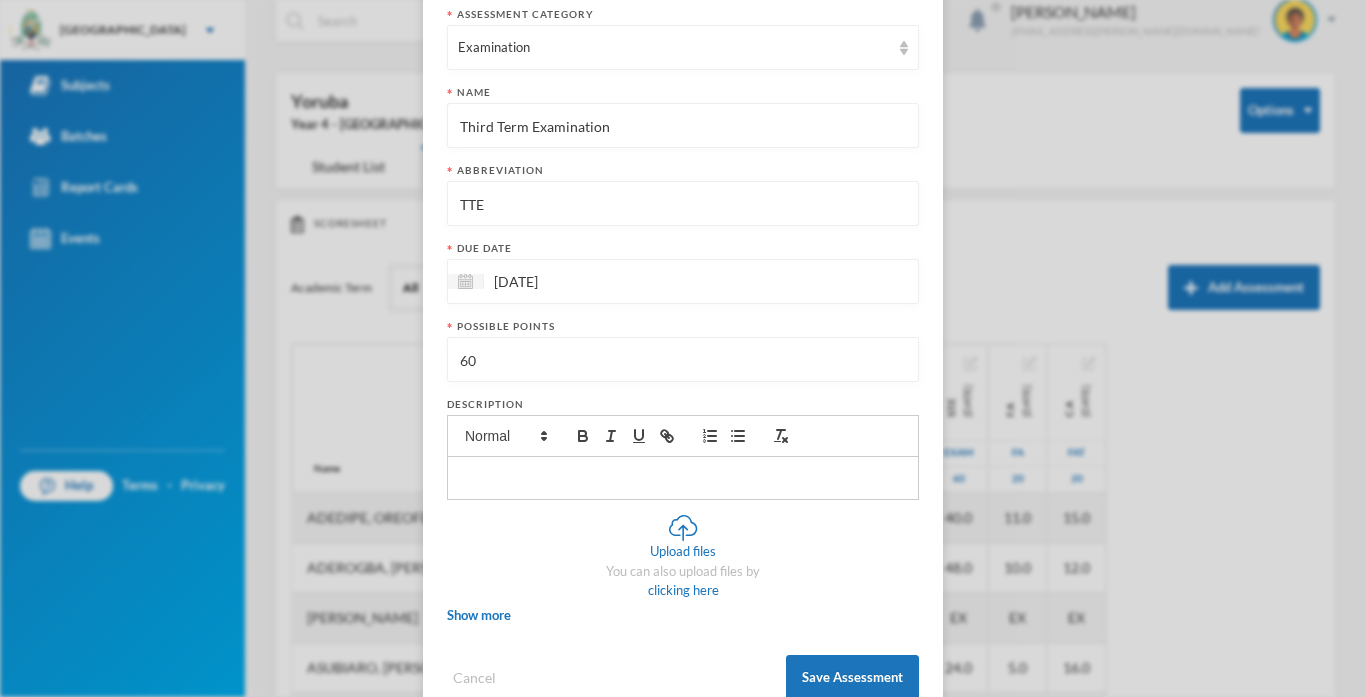 scroll, scrollTop: 222, scrollLeft: 0, axis: vertical 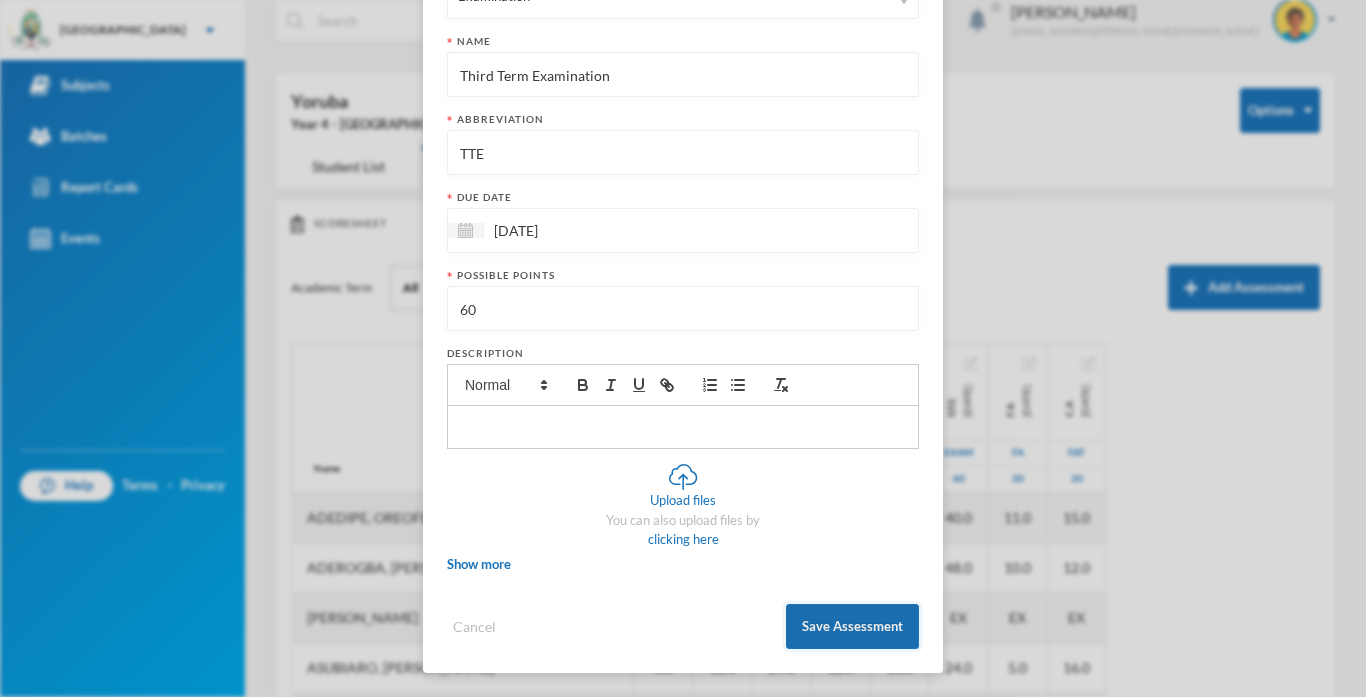 click on "Save Assessment" at bounding box center (852, 626) 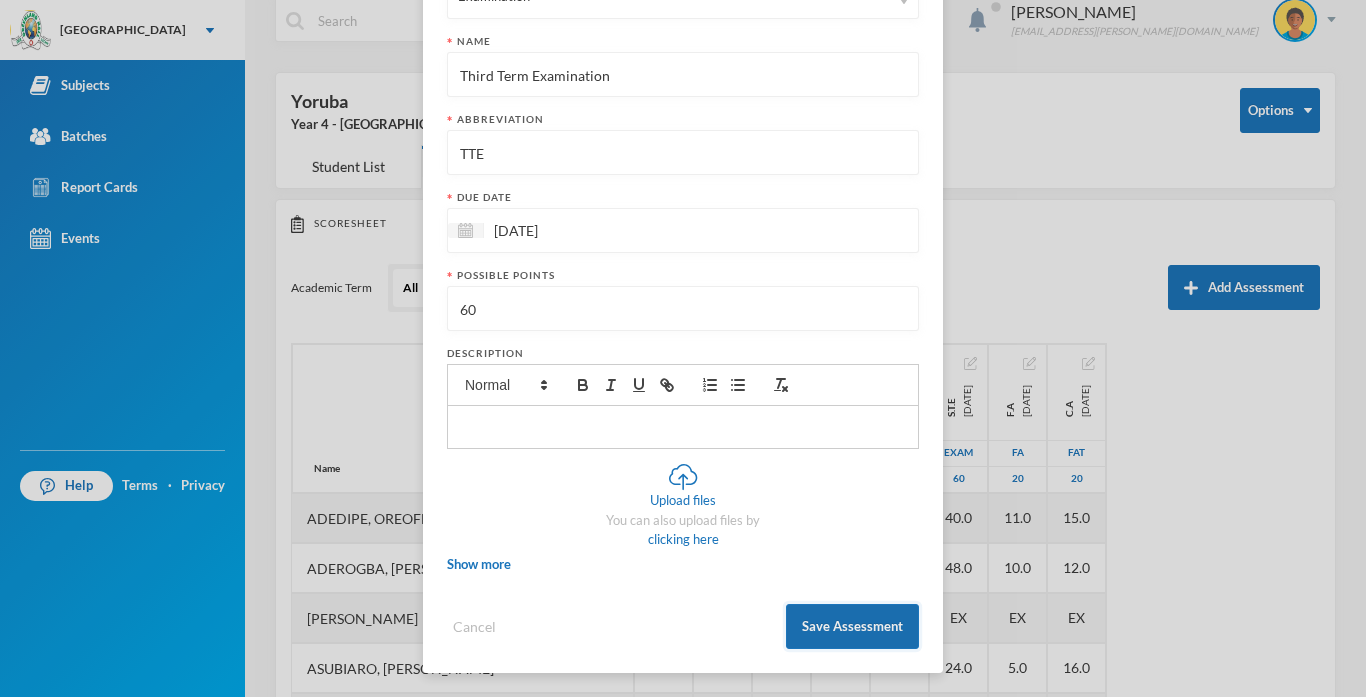 scroll, scrollTop: 122, scrollLeft: 0, axis: vertical 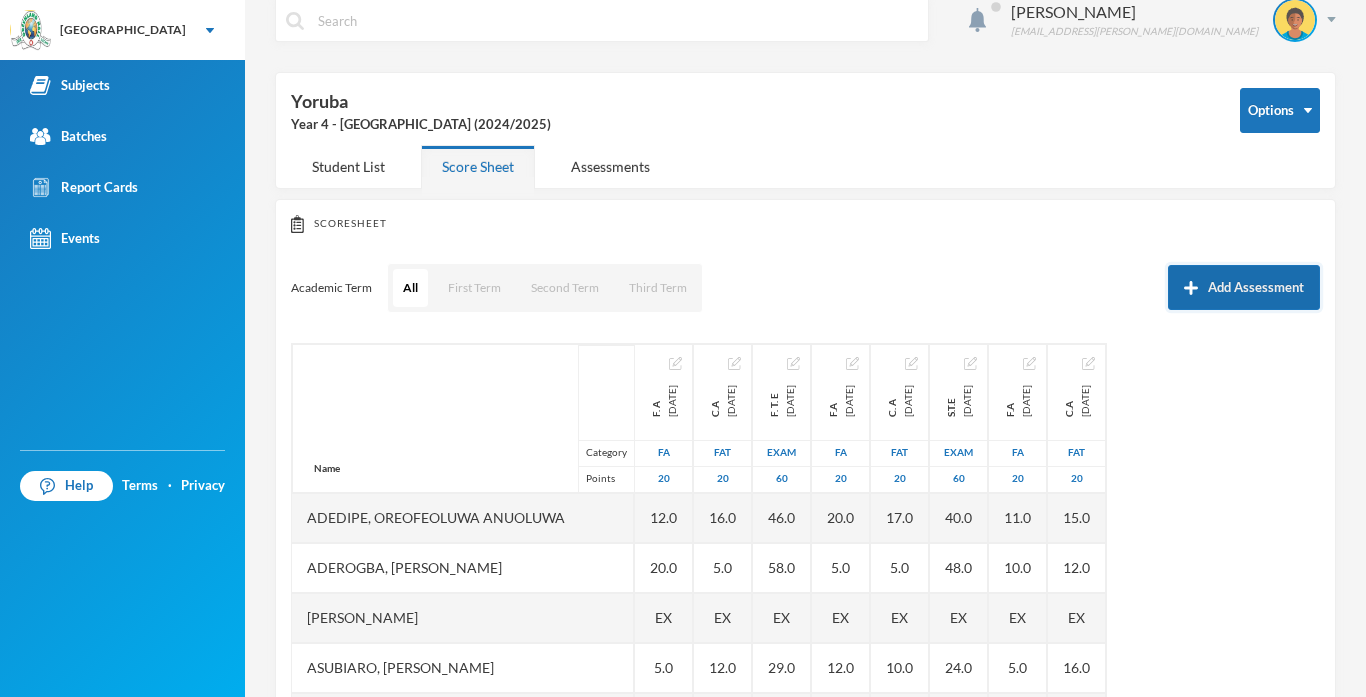 click on "Add Assessment" at bounding box center [1244, 287] 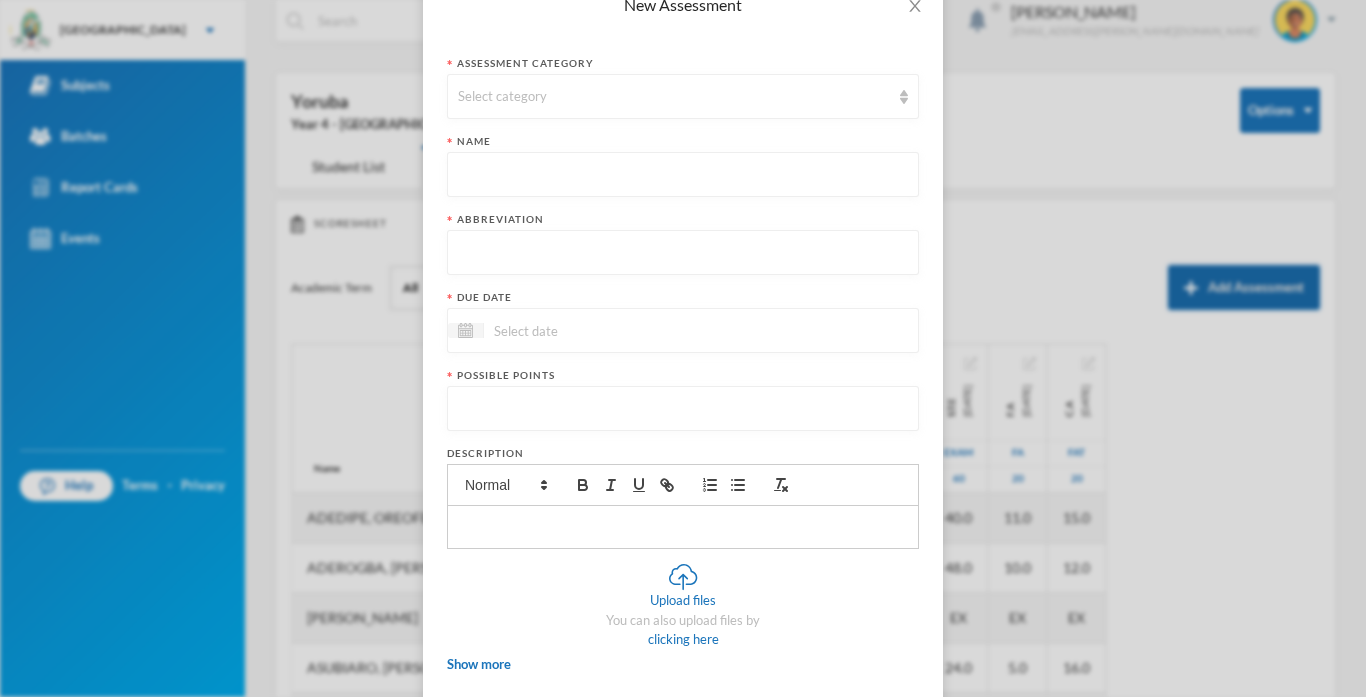scroll, scrollTop: 0, scrollLeft: 0, axis: both 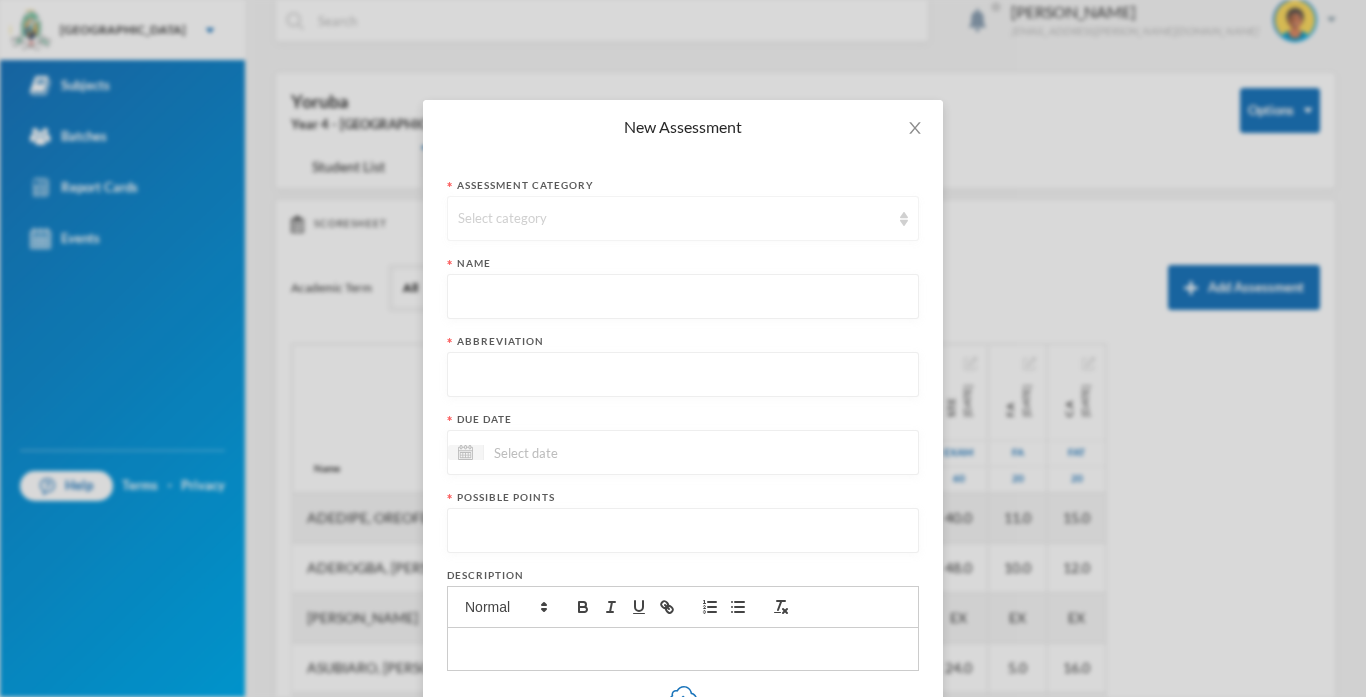 click on "Select category" at bounding box center (674, 219) 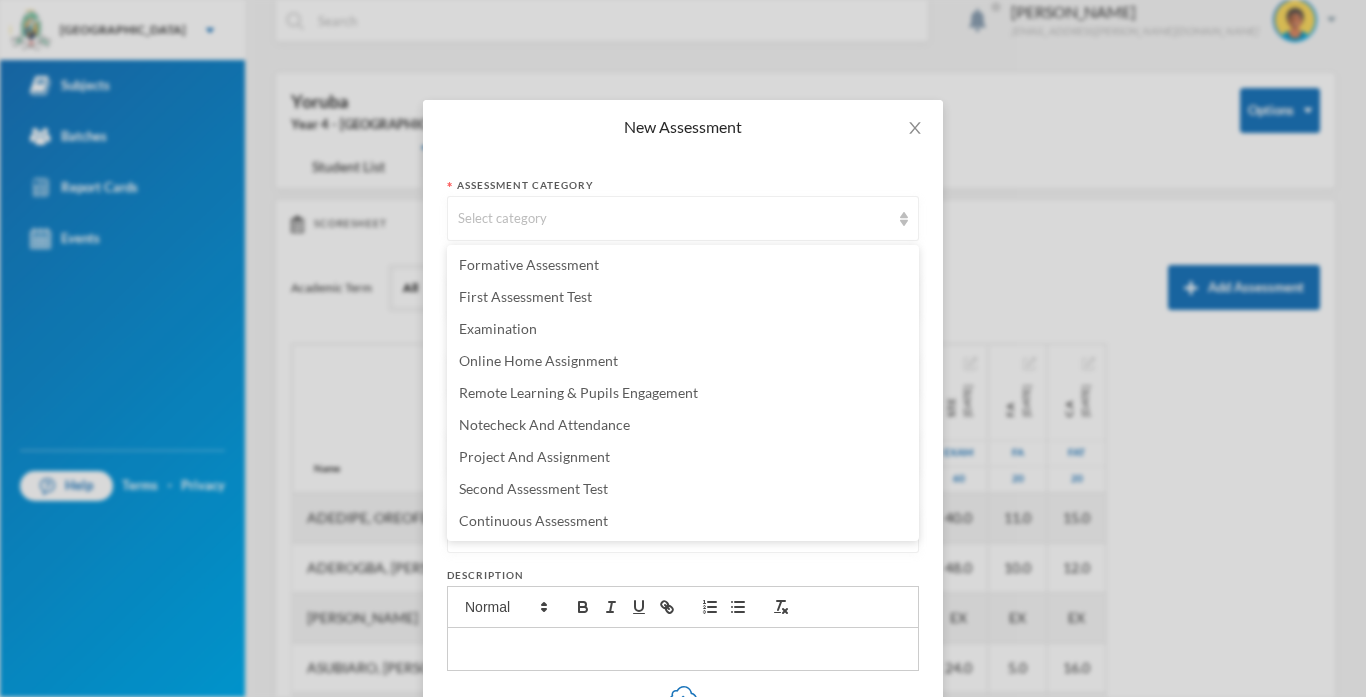 click on "New Assessment Assessment category Select category Name Abbreviation Due date Possible points Description                                                                             Upload files You can also upload files by clicking here Show more Extra points Include in final grade Show To Students Immediately Show scores to students Display score as Points Cancel Save Assessment" at bounding box center [683, 348] 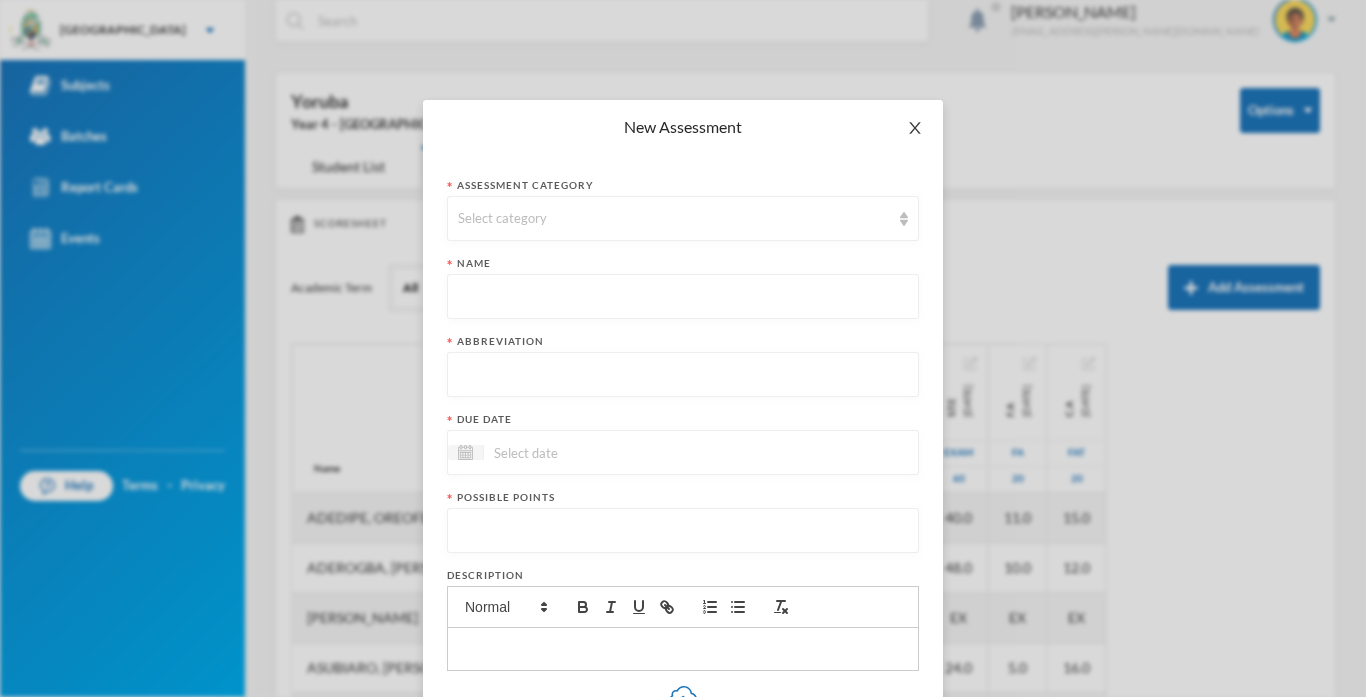 click 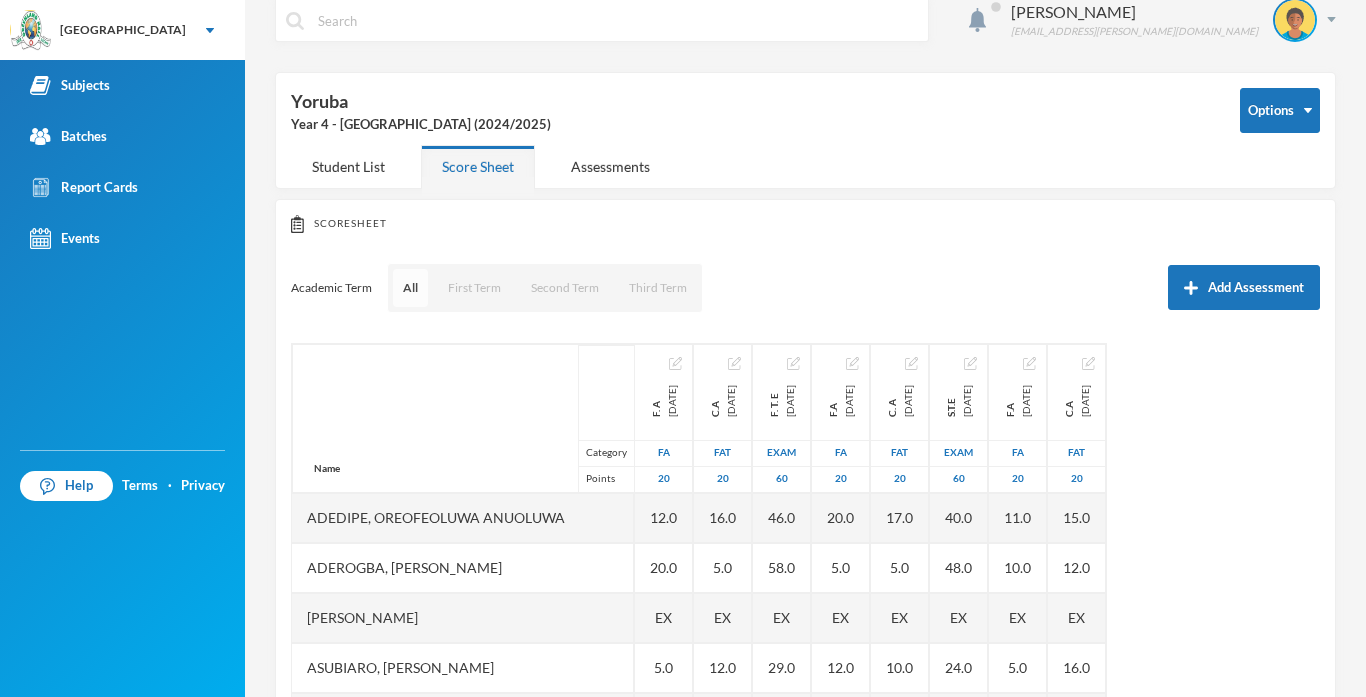 click on "All" at bounding box center [410, 288] 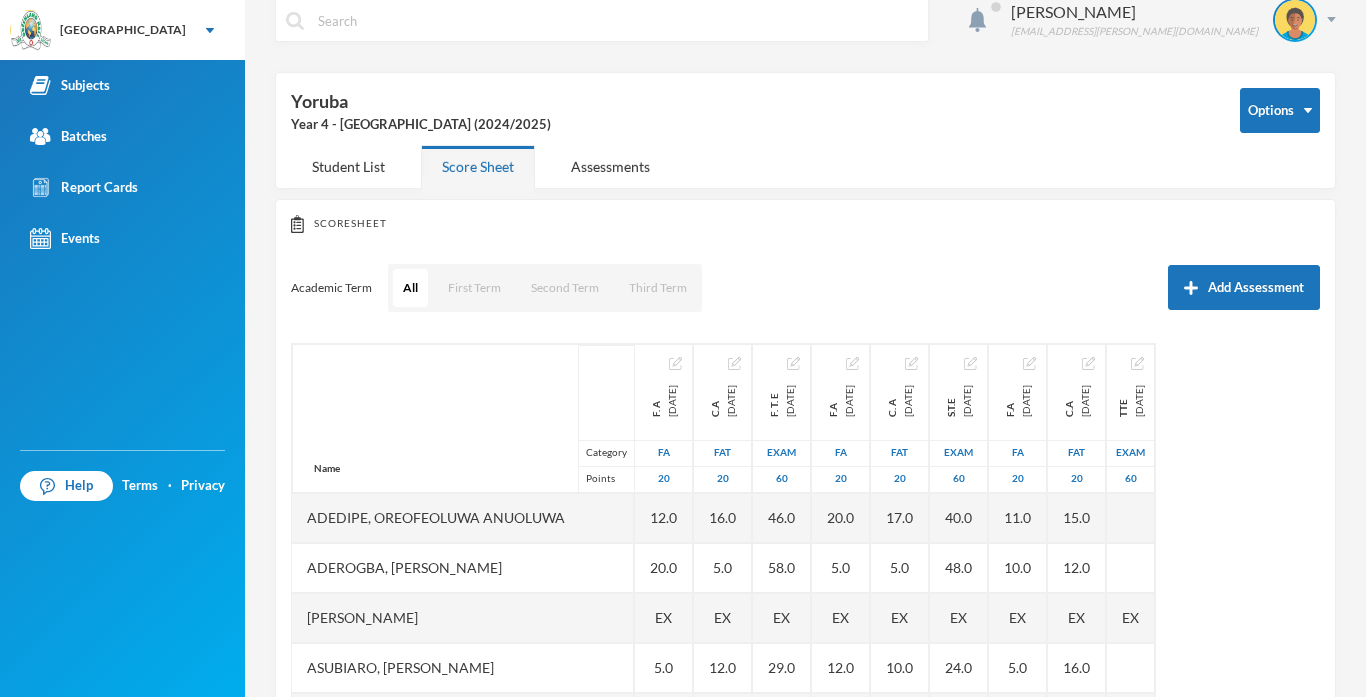 click on "Name   Category Points Adedipe, Oreofeoluwa [PERSON_NAME], [PERSON_NAME] [PERSON_NAME] [PERSON_NAME], [PERSON_NAME], [PERSON_NAME] Ashake [PERSON_NAME], [PERSON_NAME], Marvelous [PERSON_NAME], [PERSON_NAME] [PERSON_NAME], [PERSON_NAME] Oyebanji, Mutmainnah Titilope [PERSON_NAME] [PERSON_NAME], [PERSON_NAME] Shopehin, Oluwadarasimi [PERSON_NAME] A [DATE] FA 20 12.0 20.0 EX 5.0 8.5 11.0 20.0 15.0 9.0 EX 16.0 16.0 14.0 13.0 15.0 C.A [DATE] FAT 20 16.0 5.0 EX 12.0 10.0 4.0 16.0 6.0 10.0 EX 17.0 12.0 18.0 20.0 10.0 F. T. E [DATE] Exam 60 46.0 58.0 EX 29.0 34.0 36.0 30.0 20.0 29.0 EX 44.0 46.0 52.0 54.0 28.0 F.A [DATE] FA 20 20.0 5.0 EX 12.0 5.0 5.0 20.0 5.0 5.0 EX 20.0 20.0 20.0 20.0 EX C. A [DATE] FAT 20 17.0 5.0 EX 10.0 6.0 5.0 10.0 6.0 6.0 EX 10.0 10.0 17.0 18.0 EX S.T.E [DATE] Exam 60 40.0 48.0 EX 24.0 38.0 30.0 32.0 20.0 20.0 EX 40.0 44.0 46.0 54.0 EX F.A [DATE] FA 20 11.0 10.0 EX 5.0 5.0 5.0 12.0 5.0" at bounding box center (805, 593) 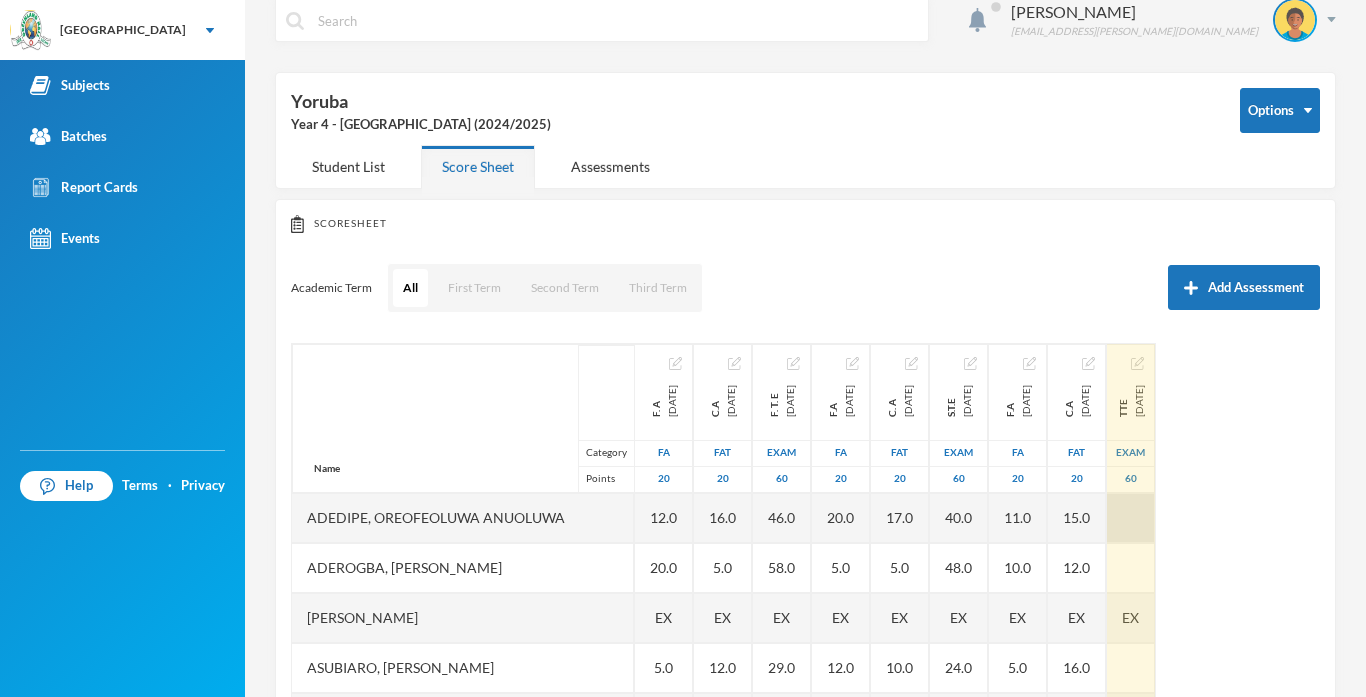 click at bounding box center (1131, 518) 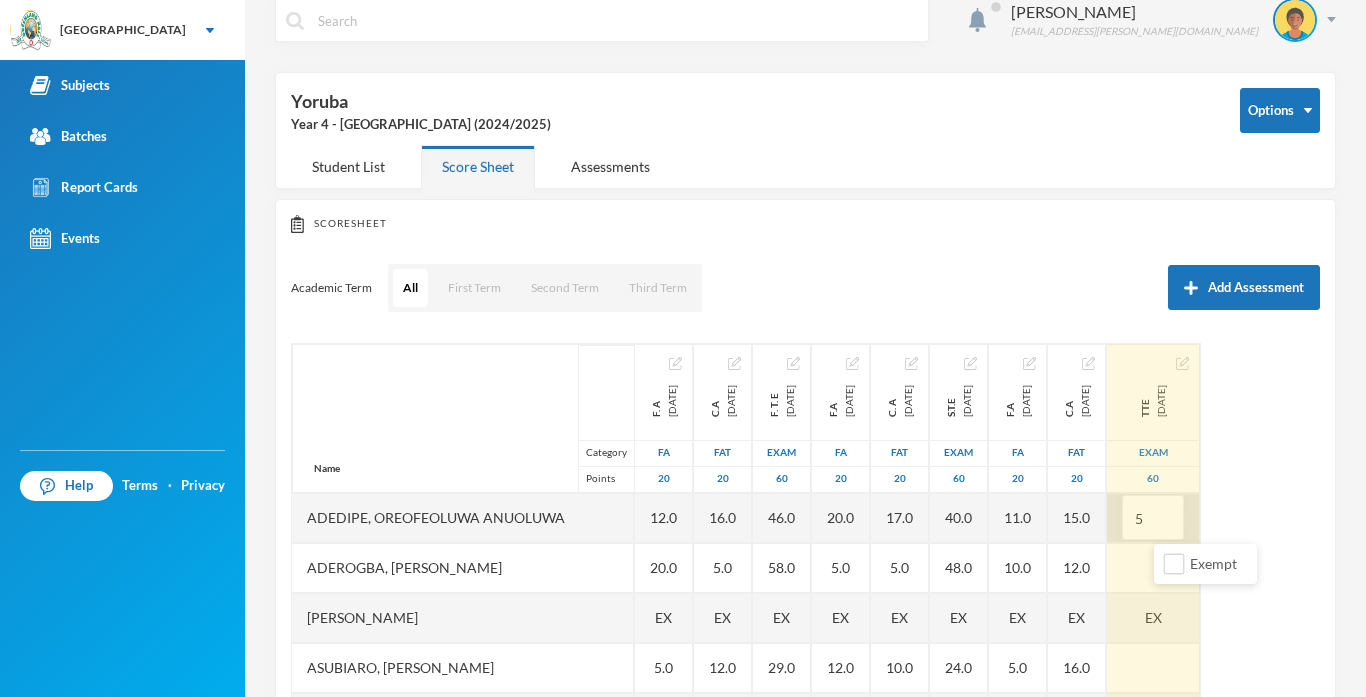 type on "56" 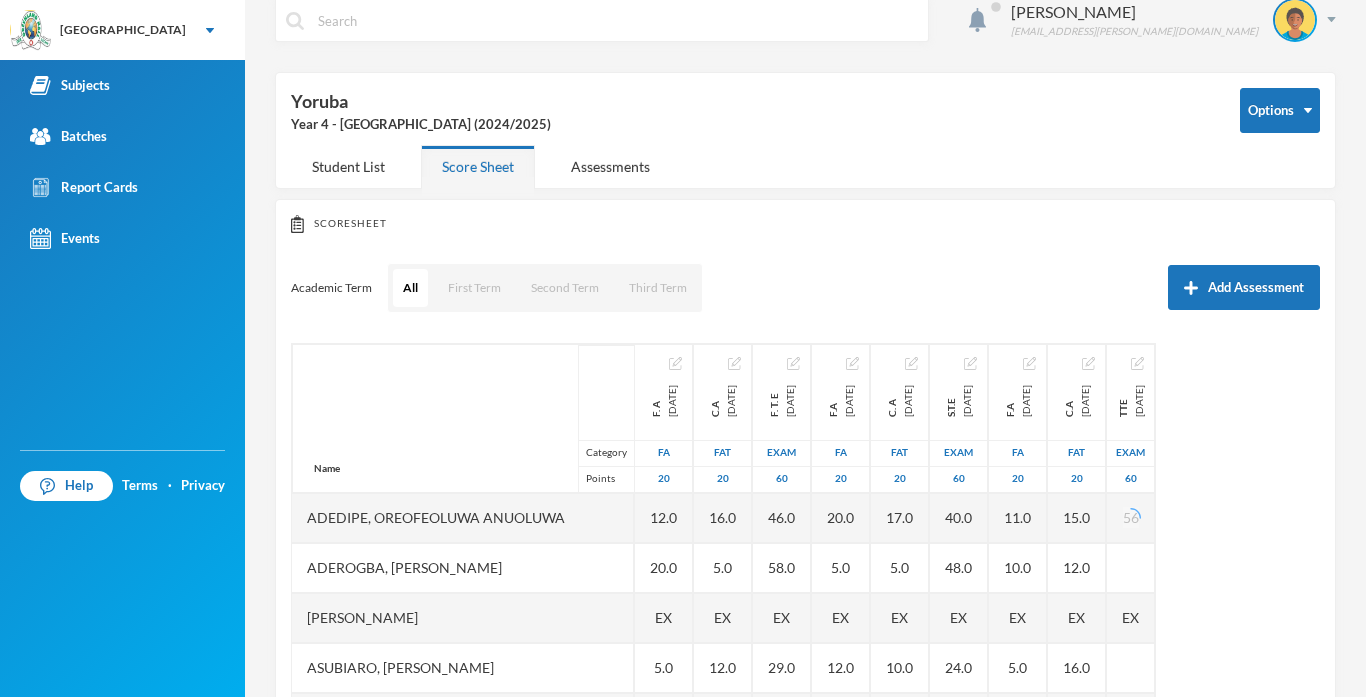 click on "Academic Term All First Term Second Term Third Term Add Assessment" at bounding box center (805, 288) 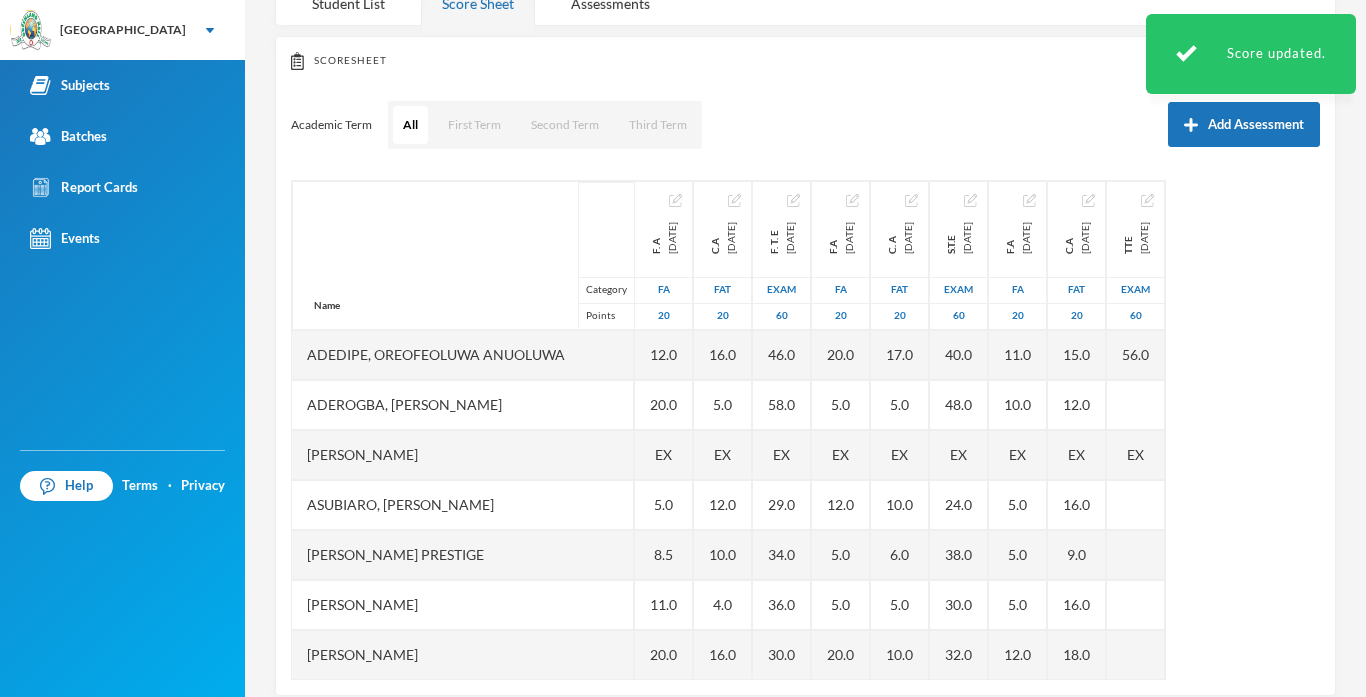 scroll, scrollTop: 215, scrollLeft: 0, axis: vertical 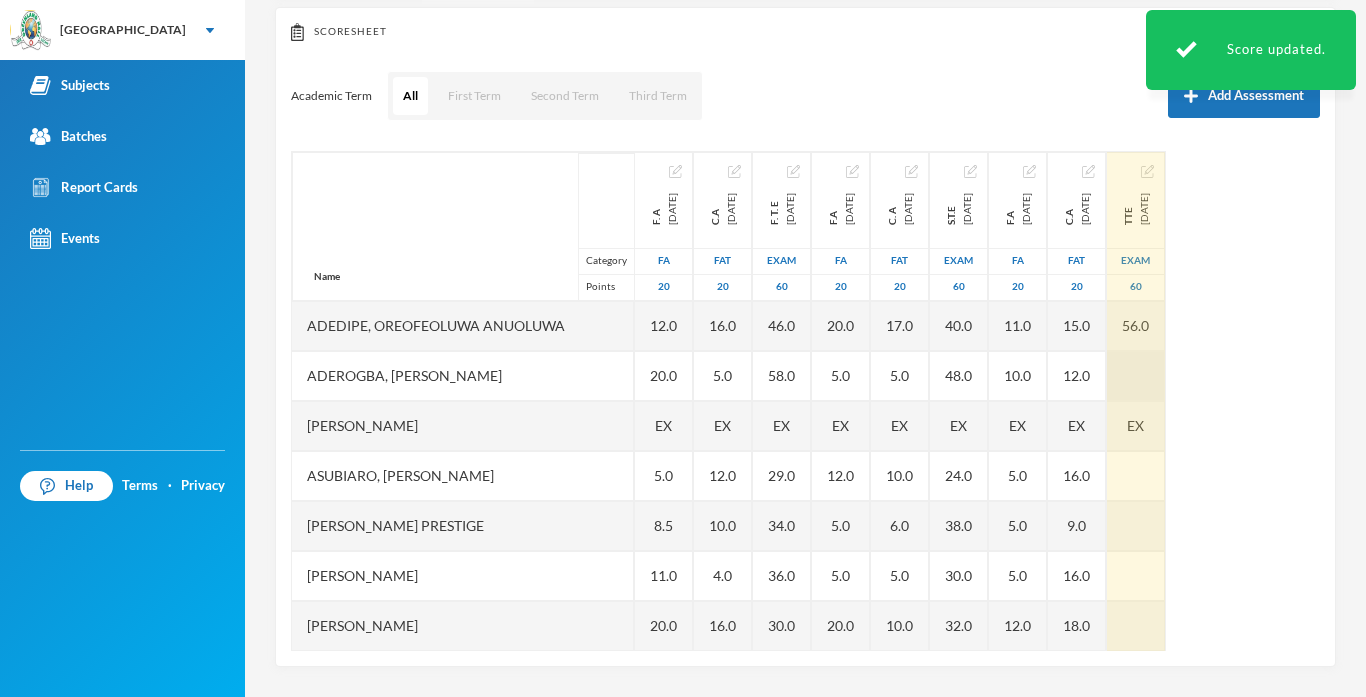 click at bounding box center (1136, 376) 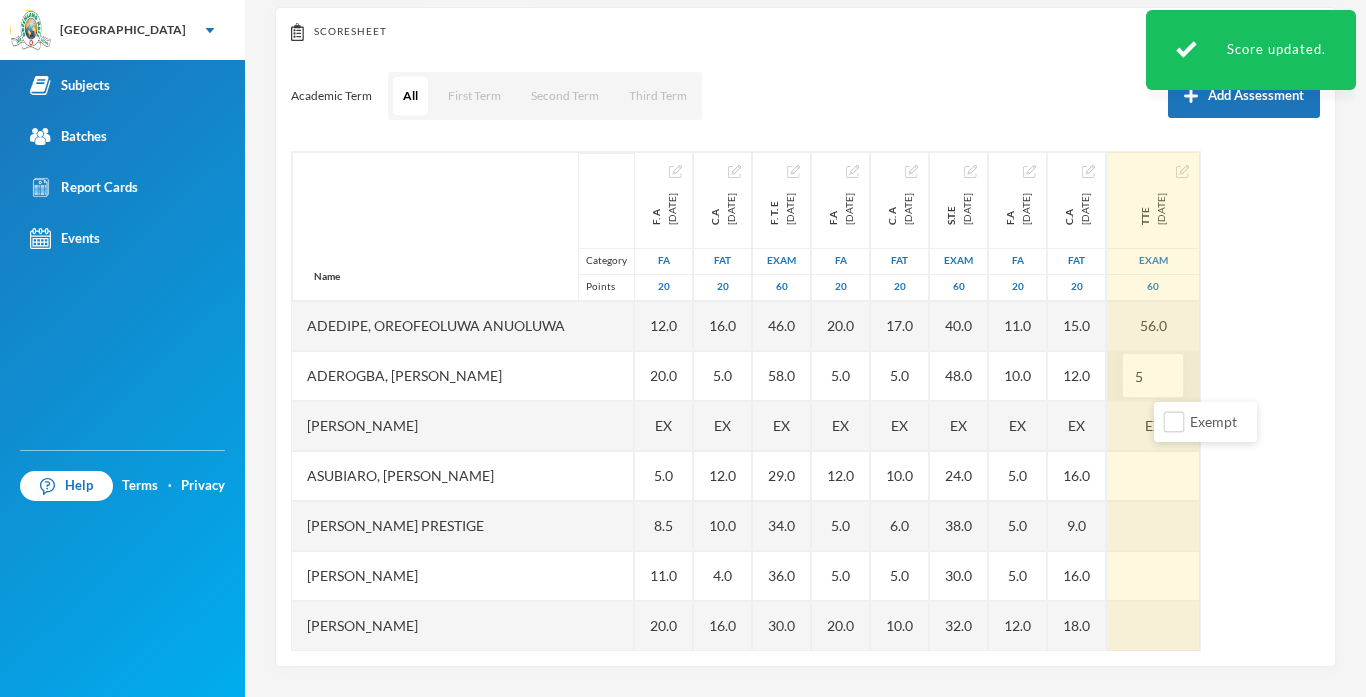 type on "58" 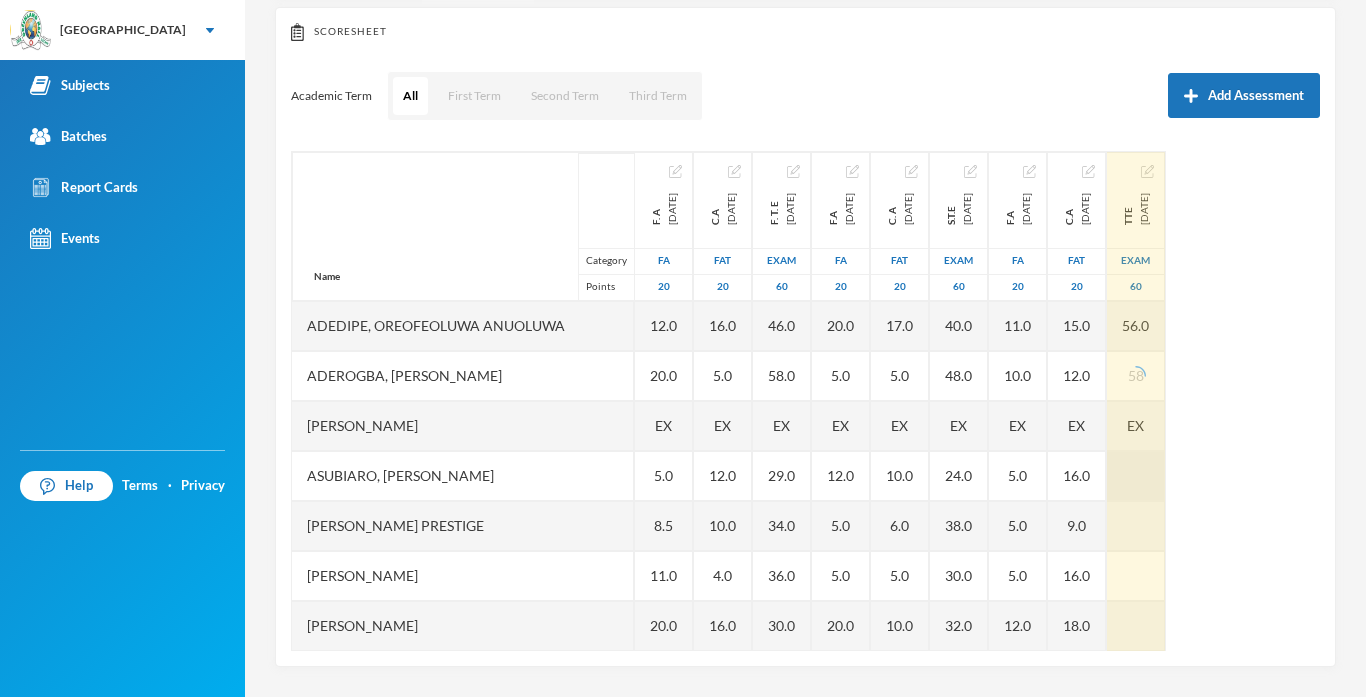 click at bounding box center [1136, 476] 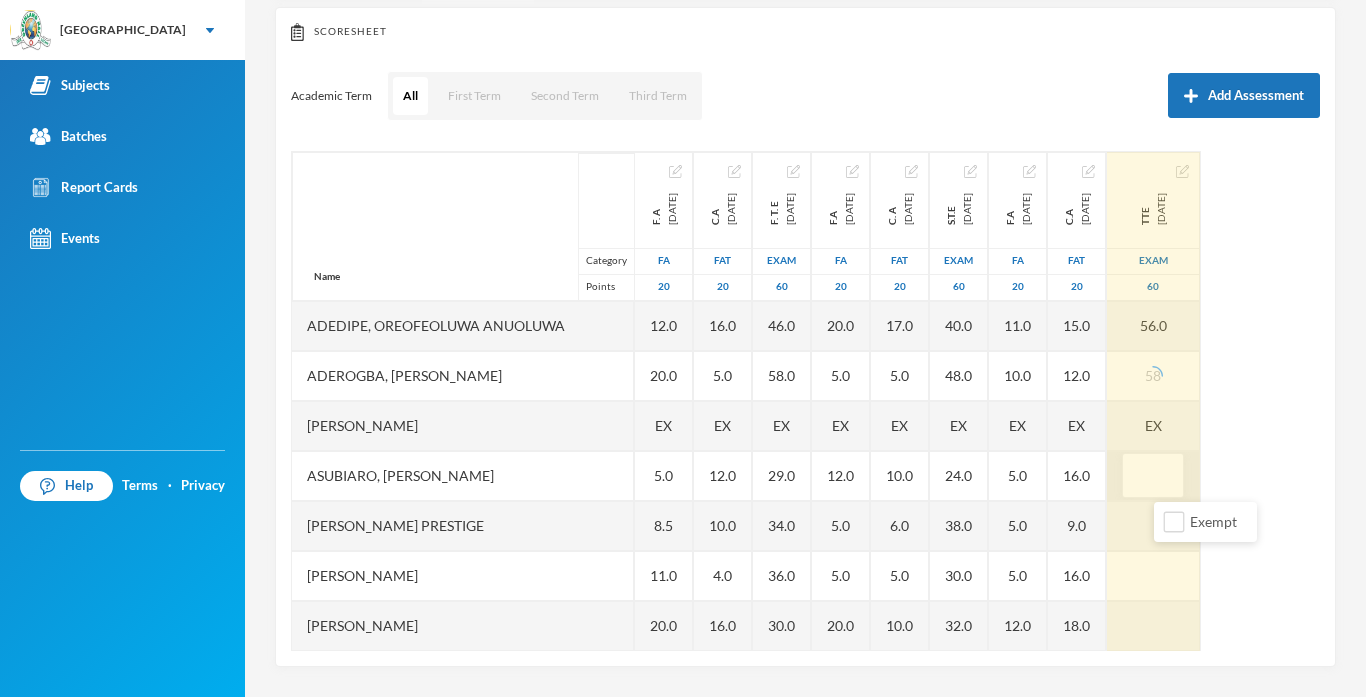 type on "3" 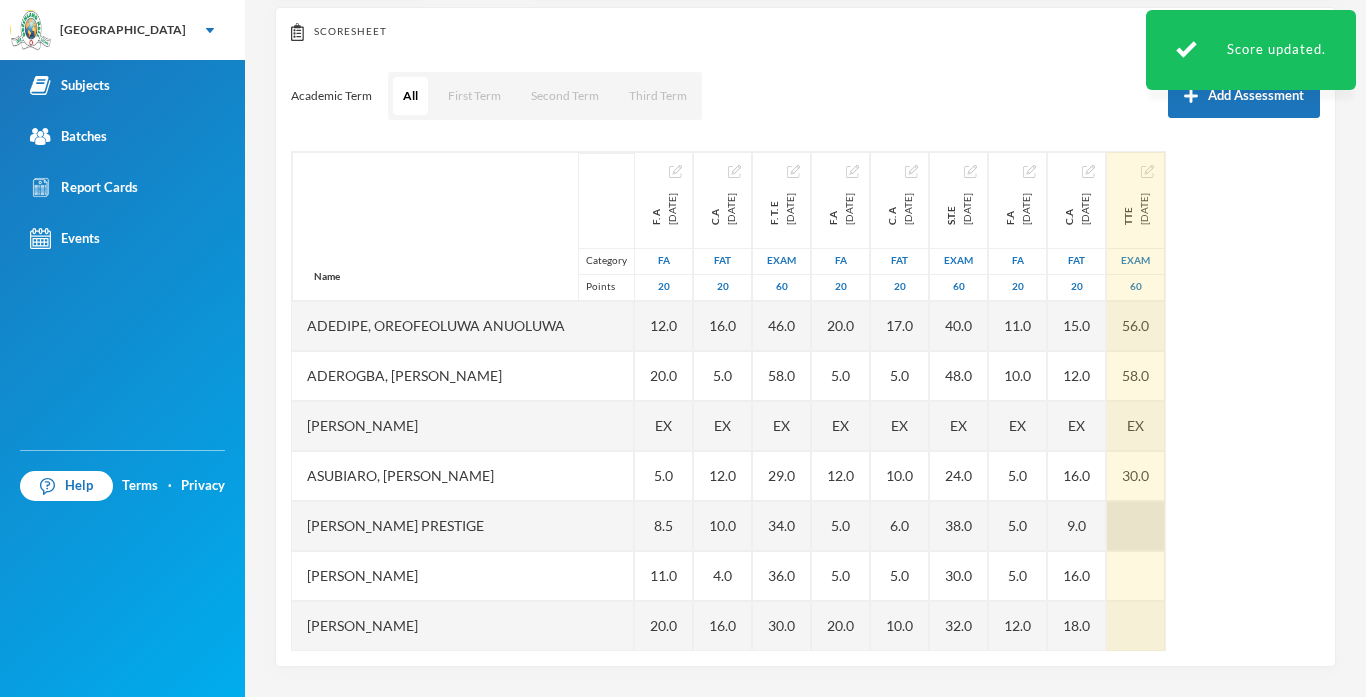 click at bounding box center (1136, 526) 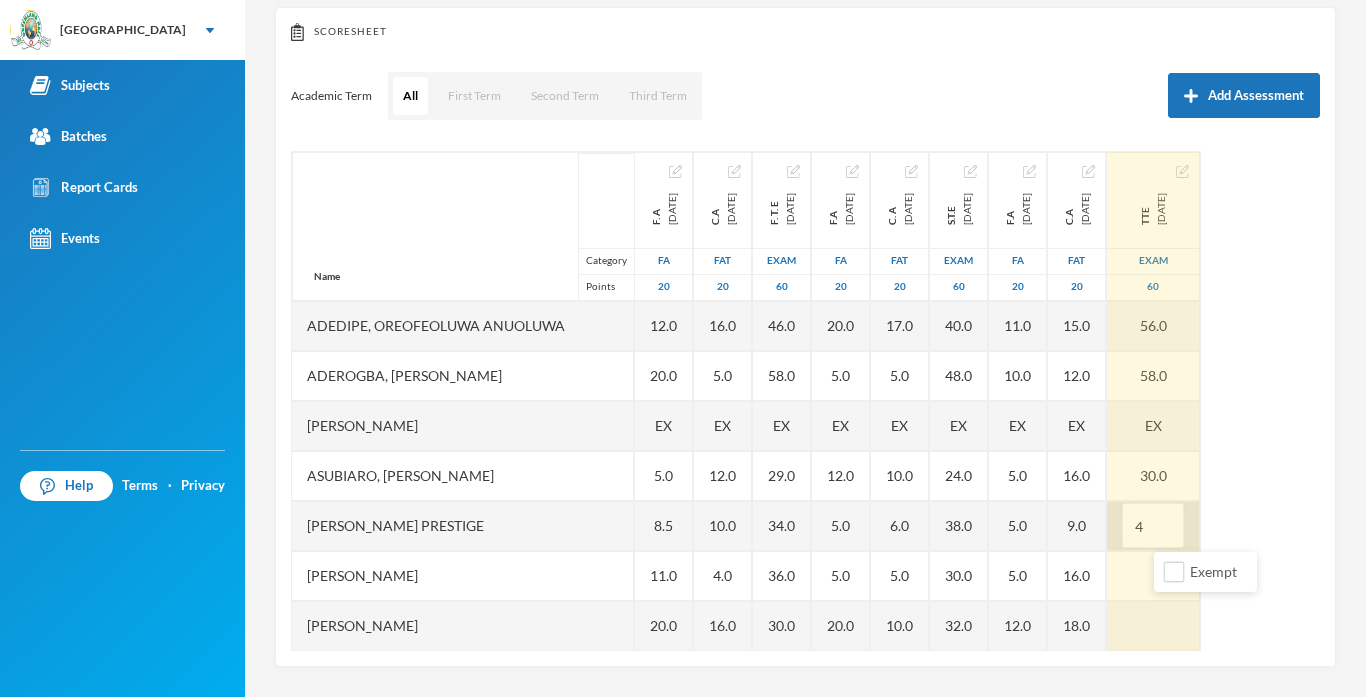 type on "46" 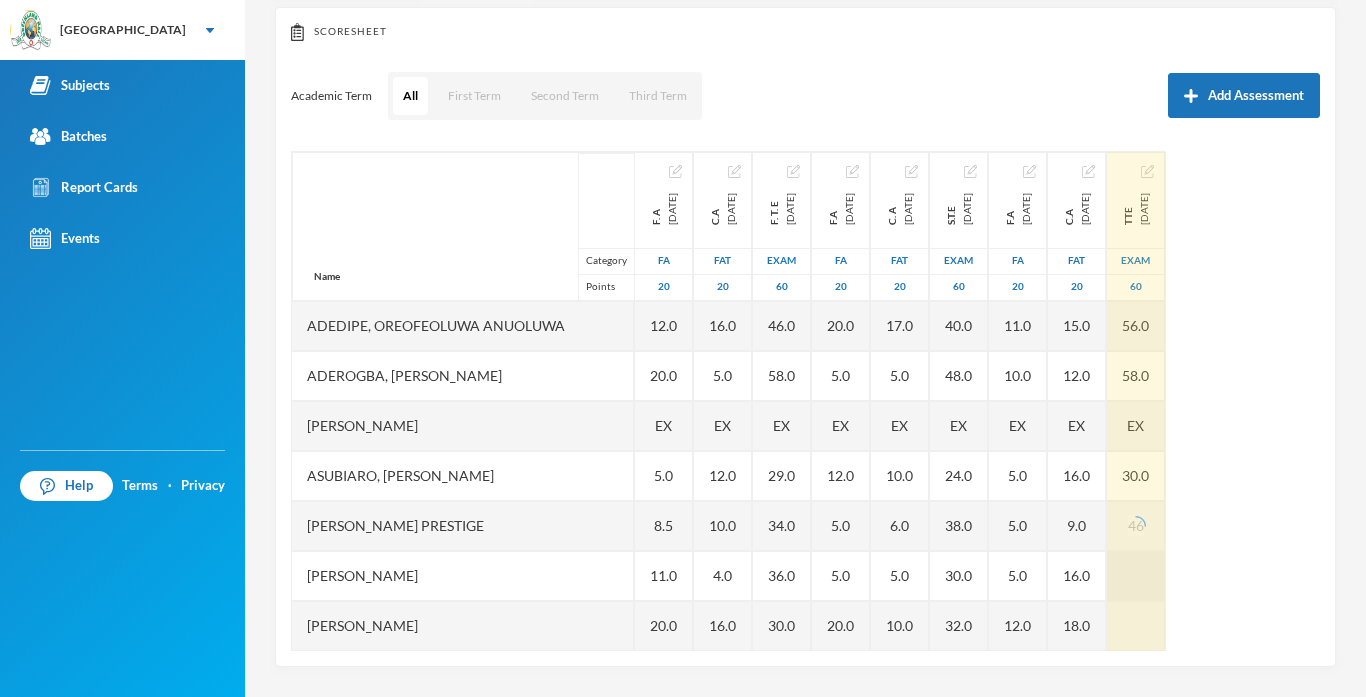 click at bounding box center [1136, 576] 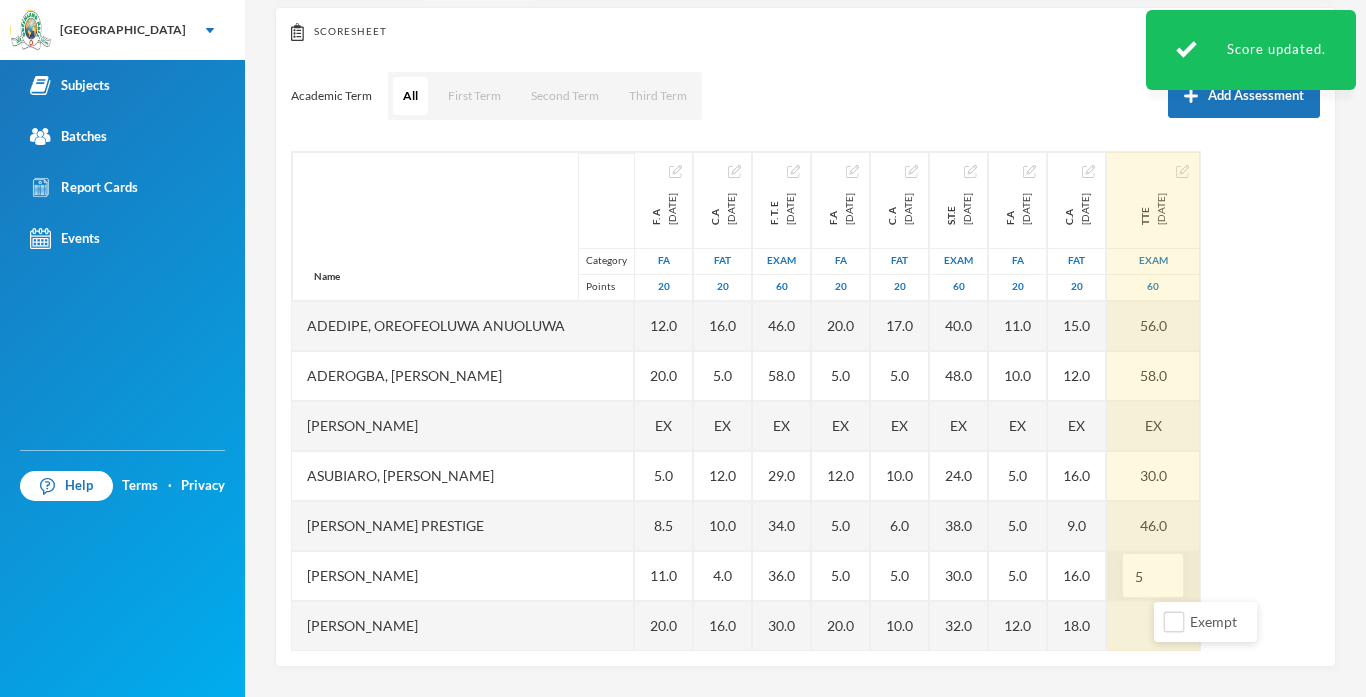 type on "54" 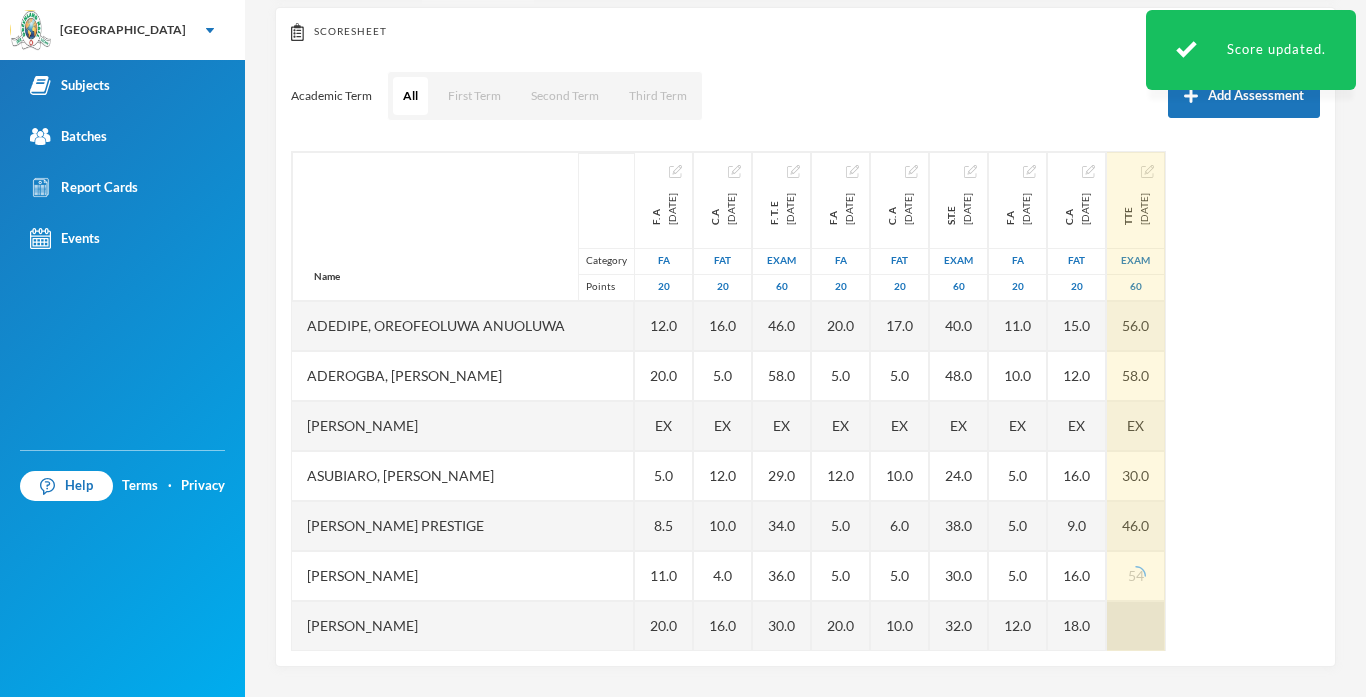 click at bounding box center (1136, 626) 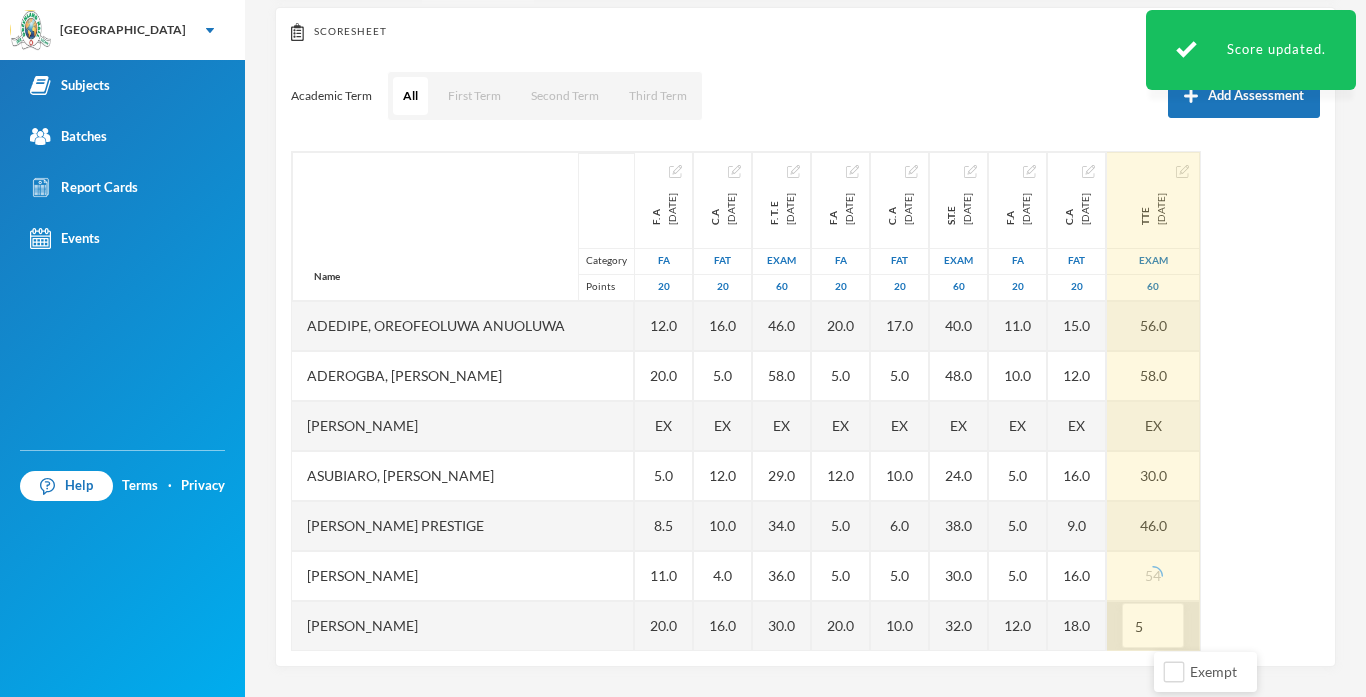 type on "58" 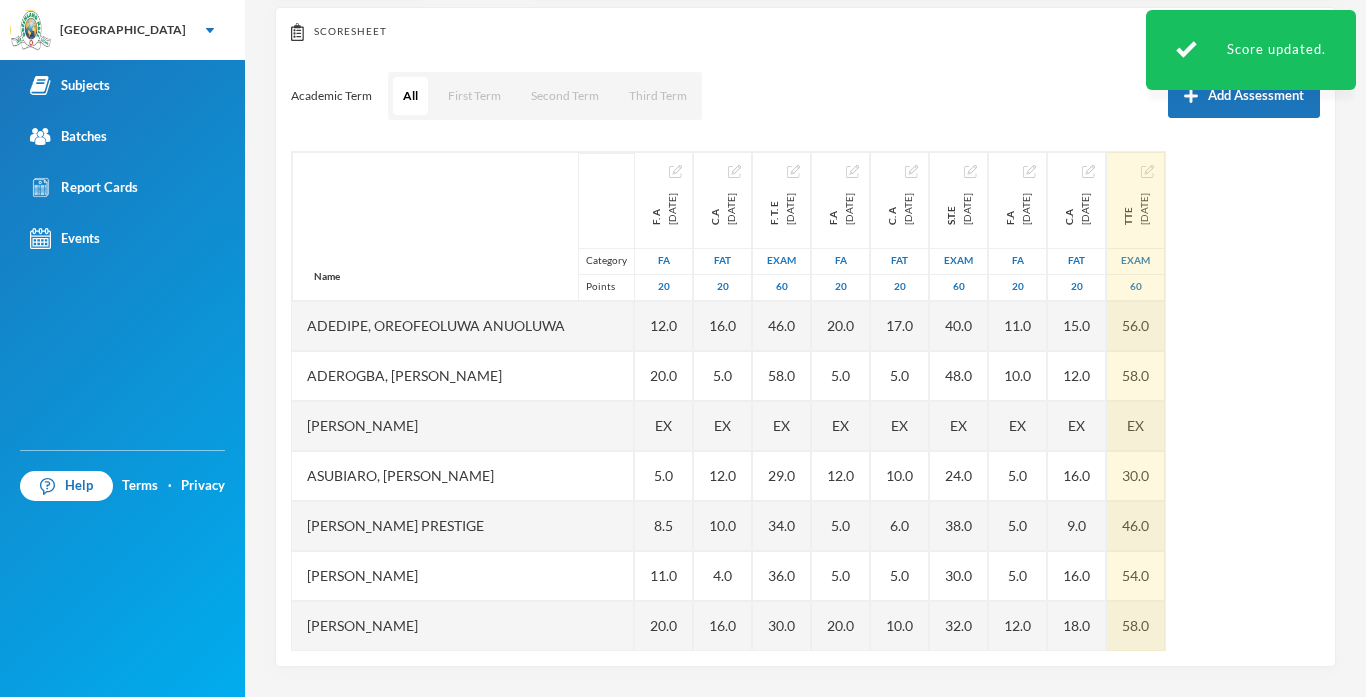 click on "Name   Category Points Adedipe, Oreofeoluwa [PERSON_NAME], [PERSON_NAME] [PERSON_NAME] [PERSON_NAME], [PERSON_NAME], [PERSON_NAME] Ashake [PERSON_NAME], [PERSON_NAME], Marvelous [PERSON_NAME], [PERSON_NAME] [PERSON_NAME], [PERSON_NAME] Oyebanji, Mutmainnah Titilope [PERSON_NAME] [PERSON_NAME], [PERSON_NAME] Shopehin, Oluwadarasimi [PERSON_NAME] A [DATE] FA 20 12.0 20.0 EX 5.0 8.5 11.0 20.0 15.0 9.0 EX 16.0 16.0 14.0 13.0 15.0 C.A [DATE] FAT 20 16.0 5.0 EX 12.0 10.0 4.0 16.0 6.0 10.0 EX 17.0 12.0 18.0 20.0 10.0 F. T. E [DATE] Exam 60 46.0 58.0 EX 29.0 34.0 36.0 30.0 20.0 29.0 EX 44.0 46.0 52.0 54.0 28.0 F.A [DATE] FA 20 20.0 5.0 EX 12.0 5.0 5.0 20.0 5.0 5.0 EX 20.0 20.0 20.0 20.0 EX C. A [DATE] FAT 20 17.0 5.0 EX 10.0 6.0 5.0 10.0 6.0 6.0 EX 10.0 10.0 17.0 18.0 EX S.T.E [DATE] Exam 60 40.0 48.0 EX 24.0 38.0 30.0 32.0 20.0 20.0 EX 40.0 44.0 46.0 54.0 EX F.A [DATE] FA 20 11.0 10.0 EX 5.0 5.0 5.0 12.0 5.0" at bounding box center [805, 401] 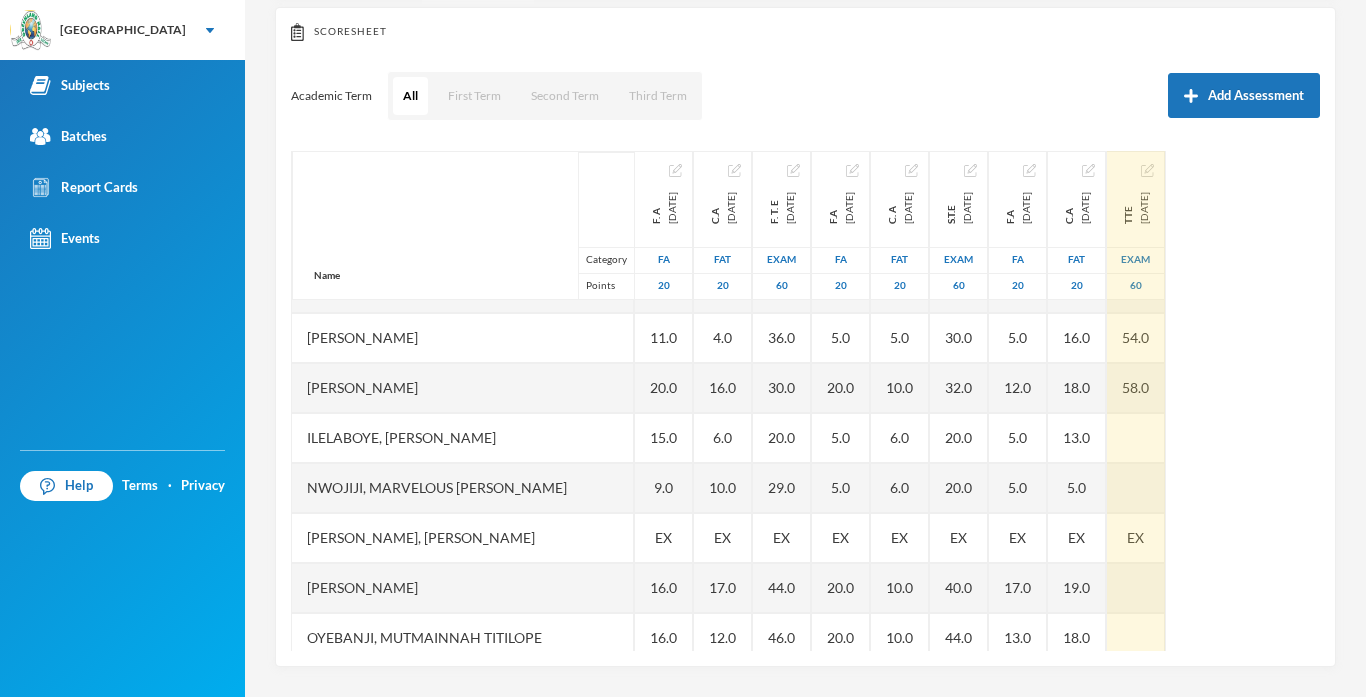 scroll, scrollTop: 240, scrollLeft: 0, axis: vertical 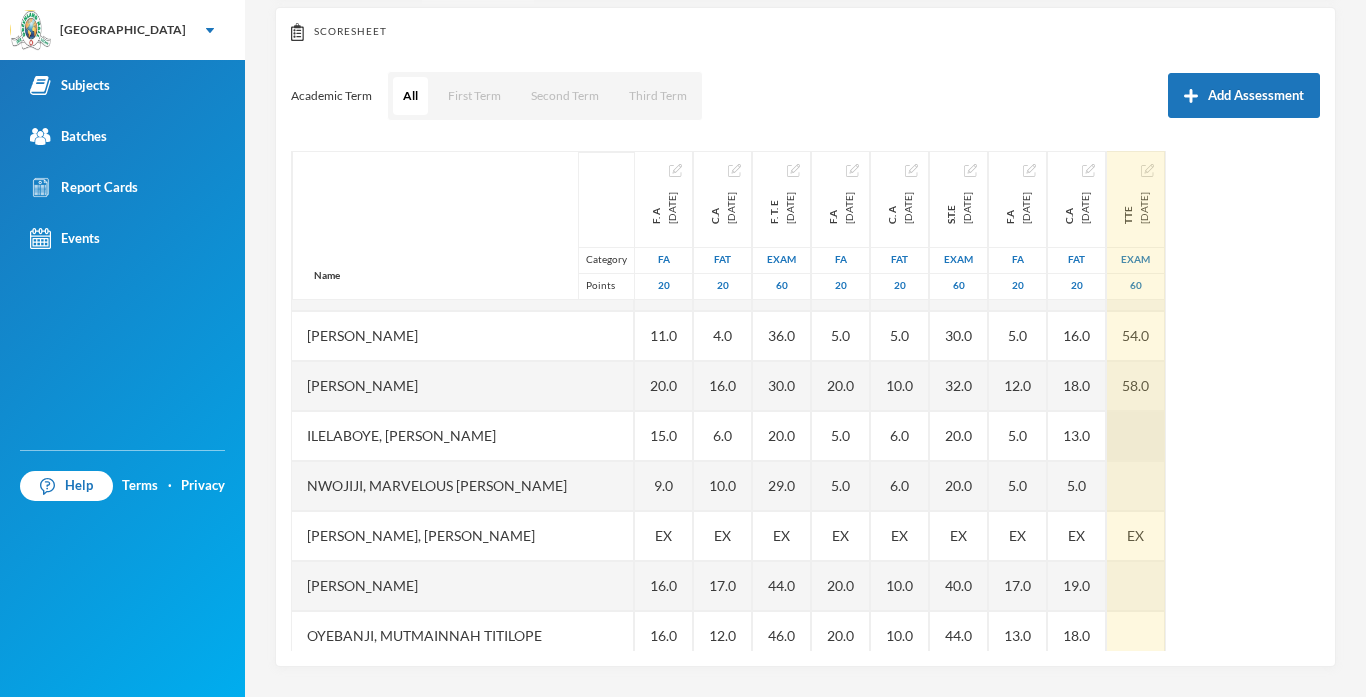 click at bounding box center (1136, 436) 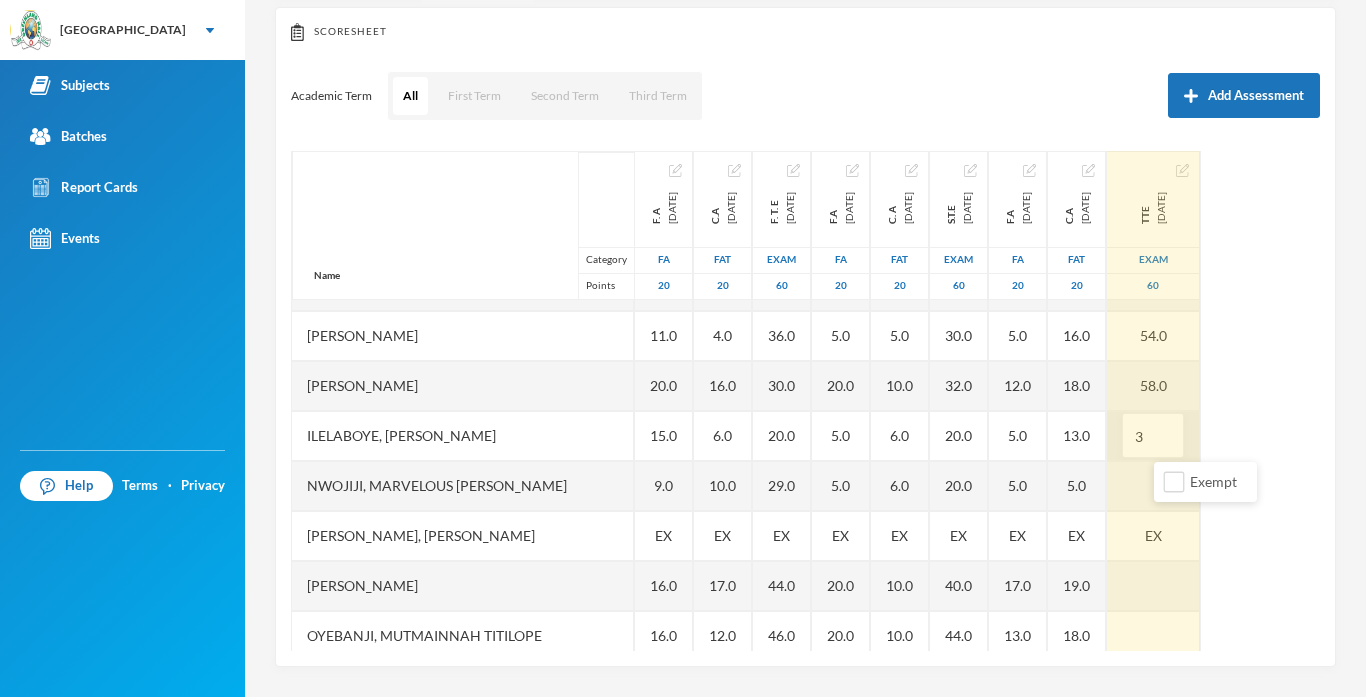 type on "38" 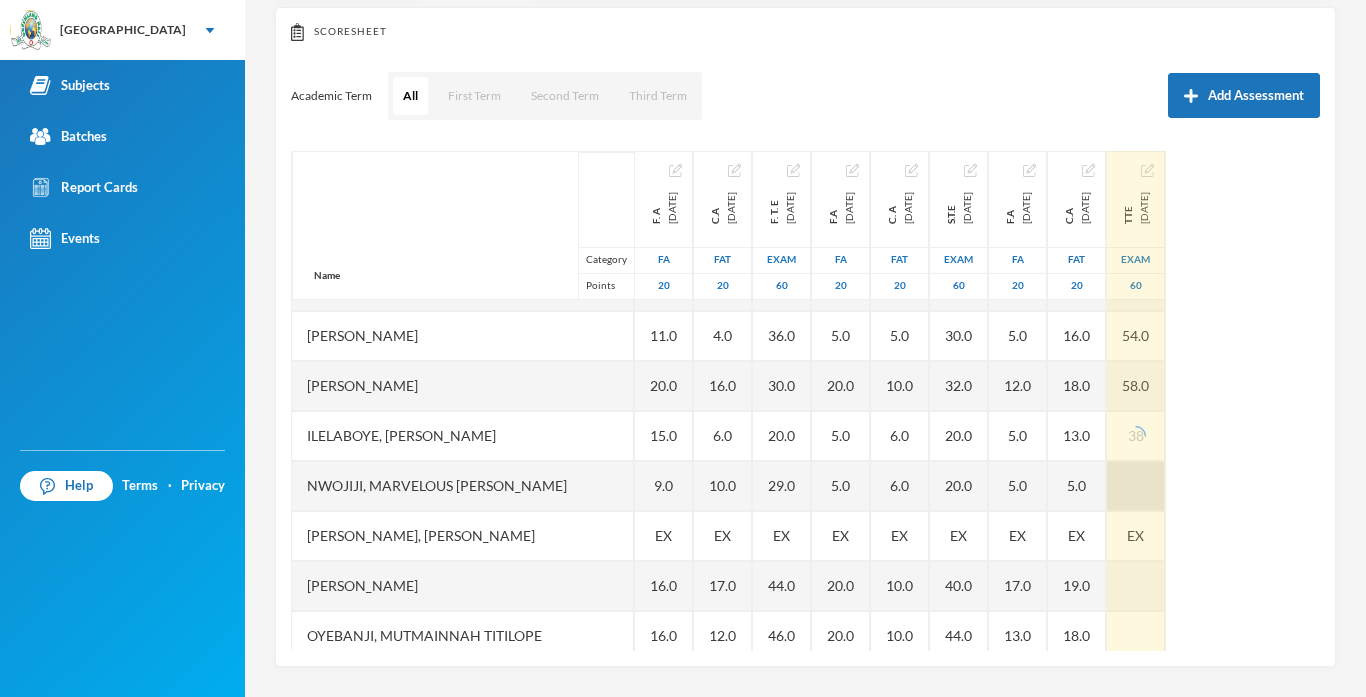 click at bounding box center (1136, 486) 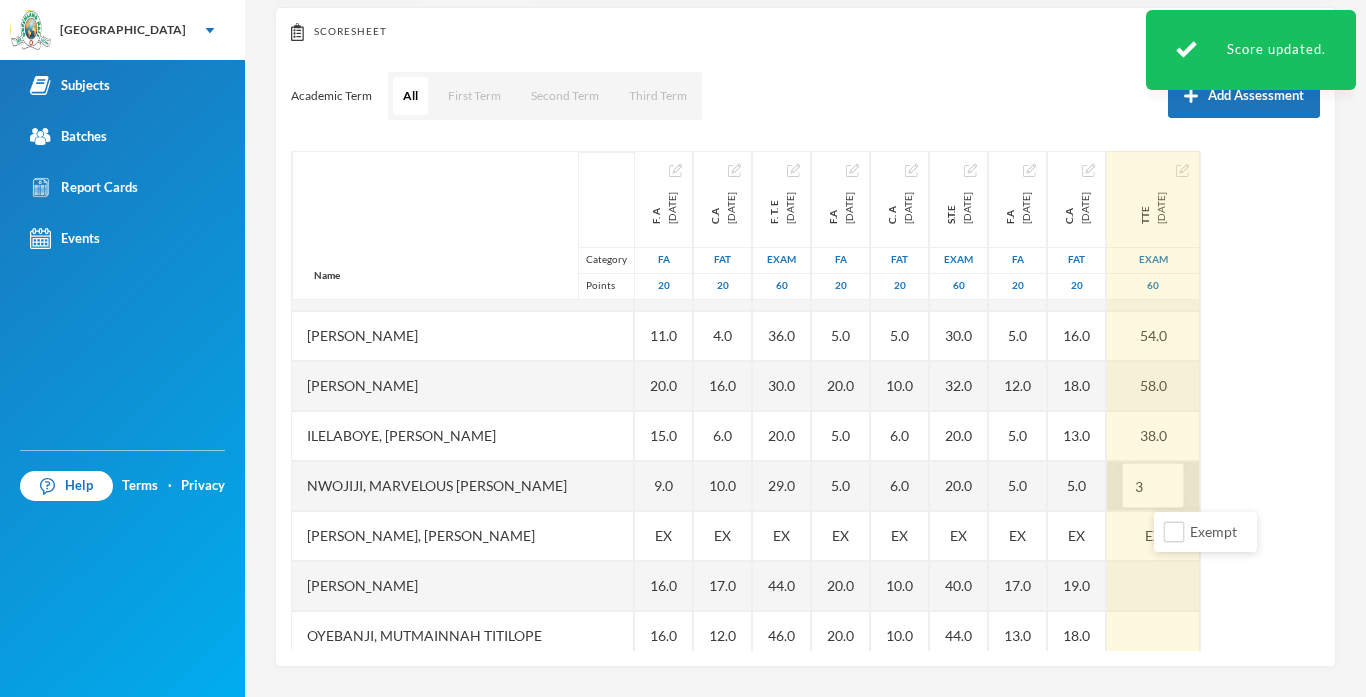 type on "36" 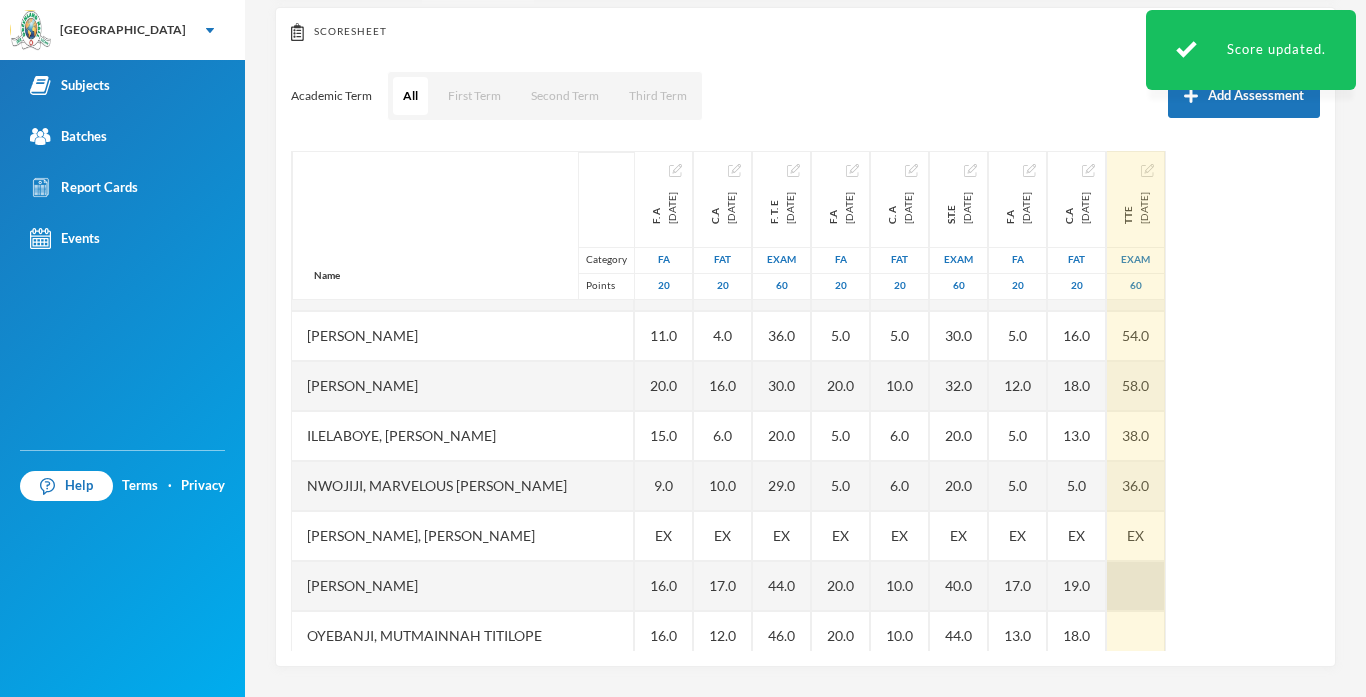 click at bounding box center (1136, 586) 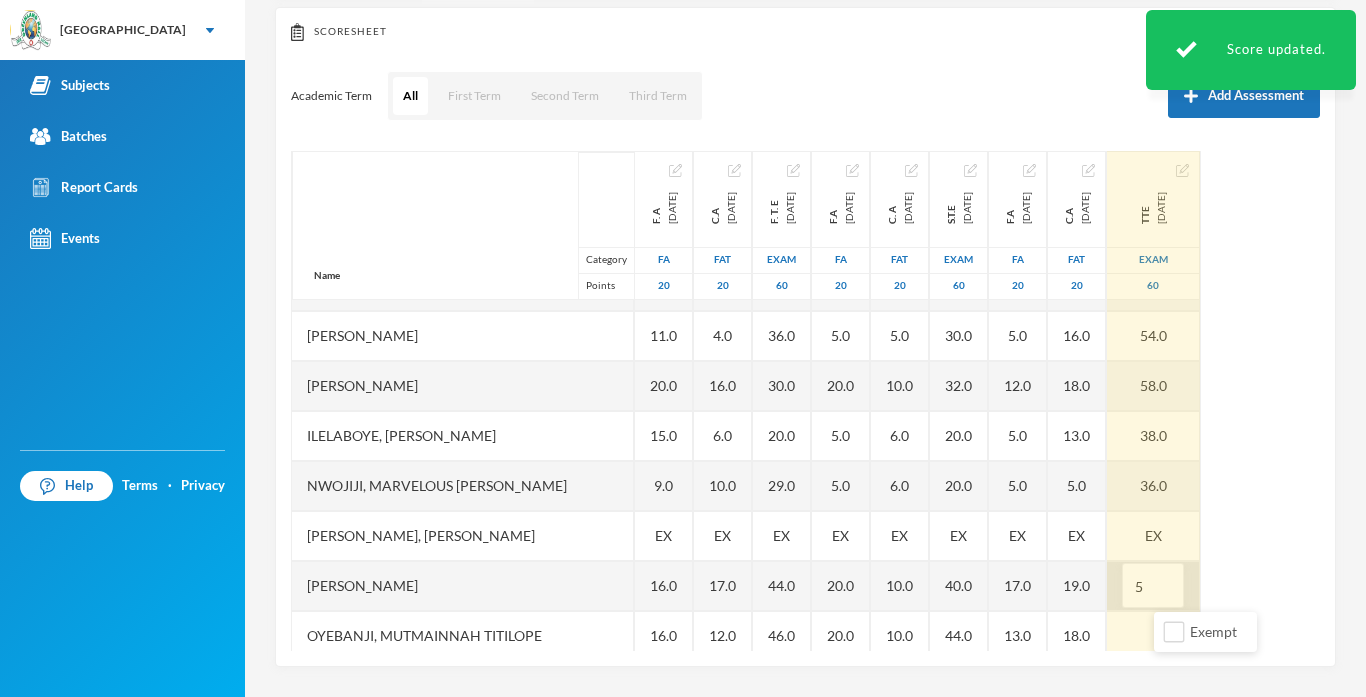 type on "56" 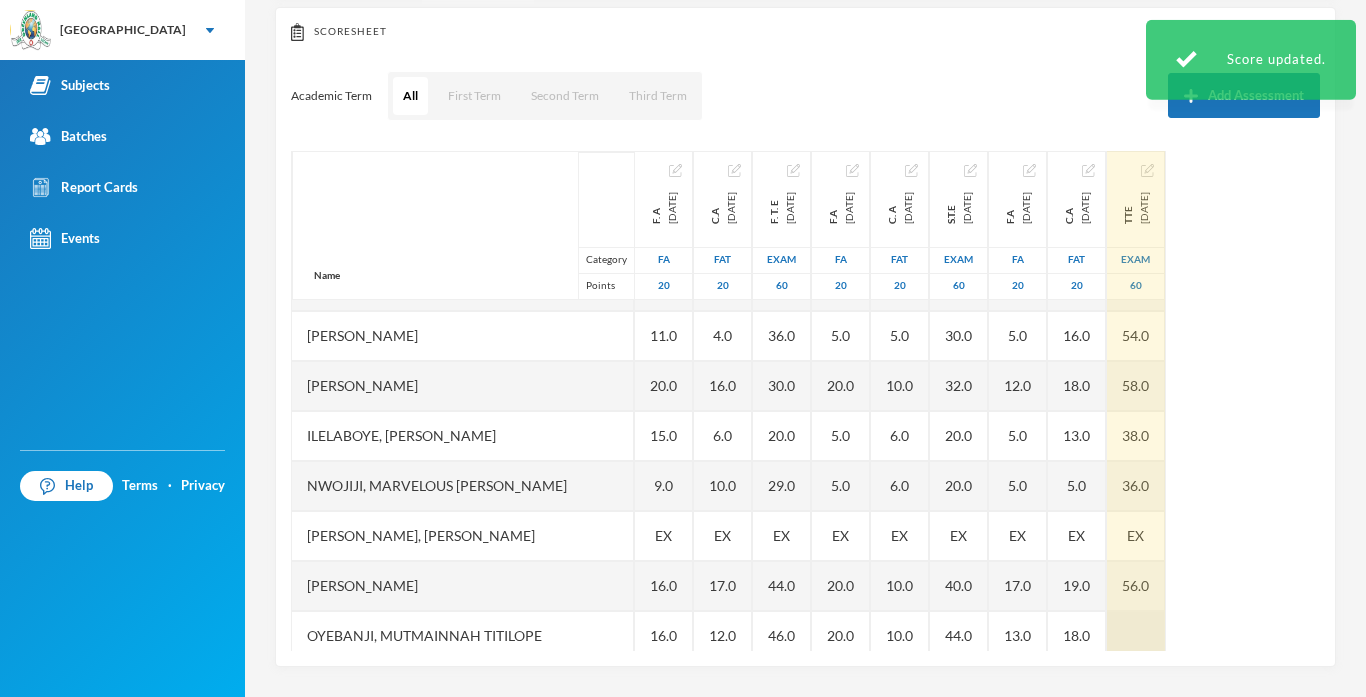 click at bounding box center [1136, 636] 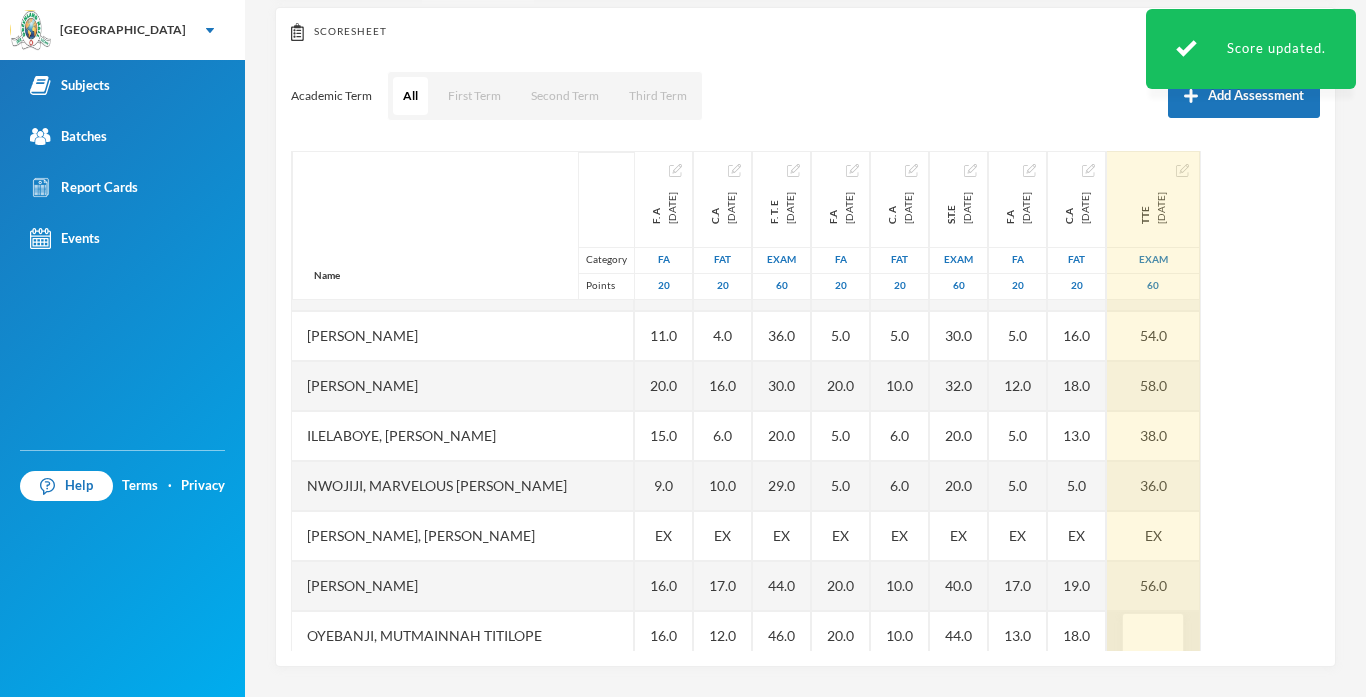 scroll, scrollTop: 249, scrollLeft: 0, axis: vertical 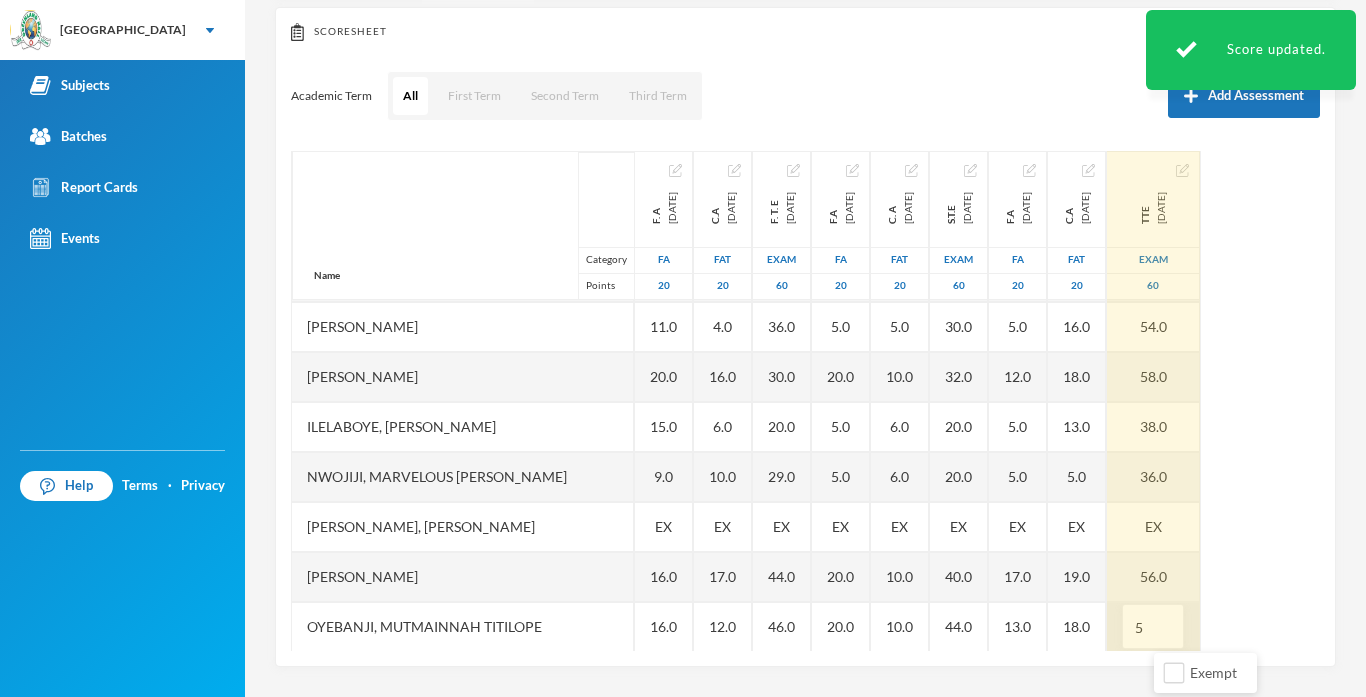 type on "50" 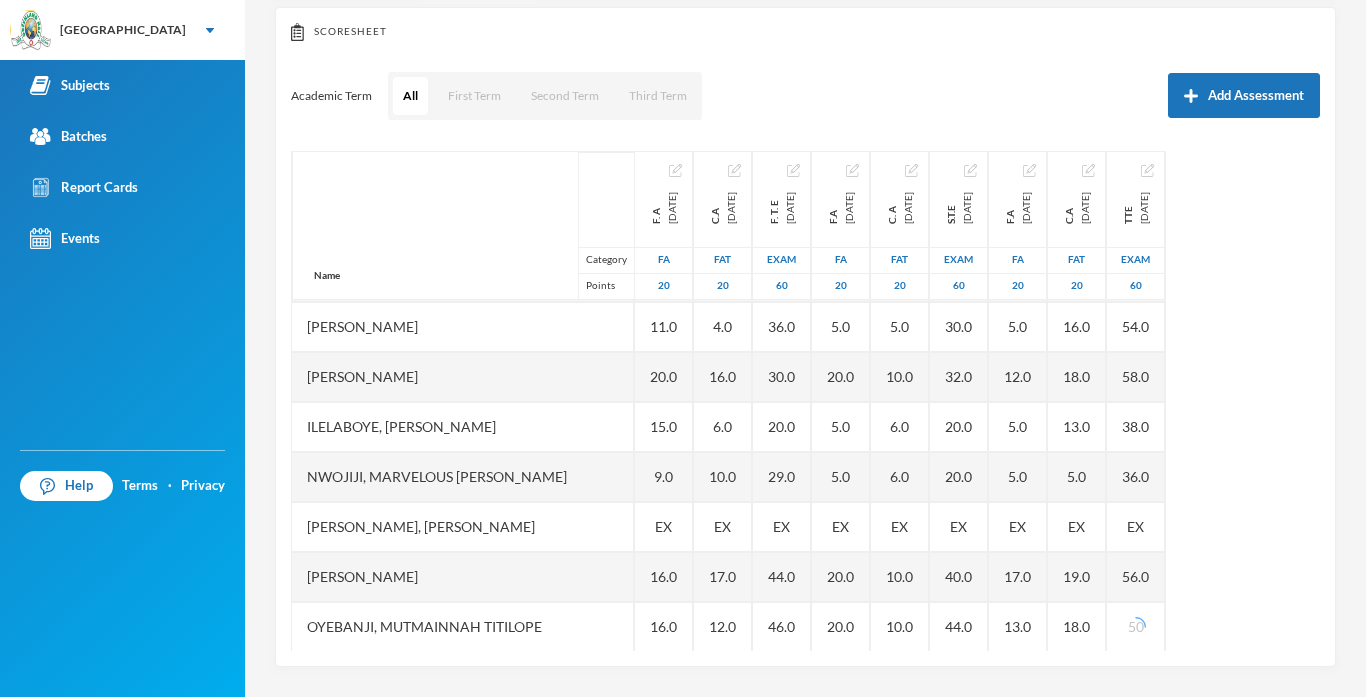 click on "Name   Category Points Adedipe, Oreofeoluwa [PERSON_NAME], [PERSON_NAME] [PERSON_NAME] [PERSON_NAME], [PERSON_NAME], [PERSON_NAME] Ashake [PERSON_NAME], [PERSON_NAME], Marvelous [PERSON_NAME], [PERSON_NAME] [PERSON_NAME], [PERSON_NAME] Oyebanji, Mutmainnah Titilope [PERSON_NAME] [PERSON_NAME], [PERSON_NAME] Shopehin, Oluwadarasimi [PERSON_NAME] A [DATE] FA 20 12.0 20.0 EX 5.0 8.5 11.0 20.0 15.0 9.0 EX 16.0 16.0 14.0 13.0 15.0 C.A [DATE] FAT 20 16.0 5.0 EX 12.0 10.0 4.0 16.0 6.0 10.0 EX 17.0 12.0 18.0 20.0 10.0 F. T. E [DATE] Exam 60 46.0 58.0 EX 29.0 34.0 36.0 30.0 20.0 29.0 EX 44.0 46.0 52.0 54.0 28.0 F.A [DATE] FA 20 20.0 5.0 EX 12.0 5.0 5.0 20.0 5.0 5.0 EX 20.0 20.0 20.0 20.0 EX C. A [DATE] FAT 20 17.0 5.0 EX 10.0 6.0 5.0 10.0 6.0 6.0 EX 10.0 10.0 17.0 18.0 EX S.T.E [DATE] Exam 60 40.0 48.0 EX 24.0 38.0 30.0 32.0 20.0 20.0 EX 40.0 44.0 46.0 54.0 EX F.A [DATE] FA 20 11.0 10.0 EX 5.0 5.0 5.0 12.0 5.0" at bounding box center (805, 401) 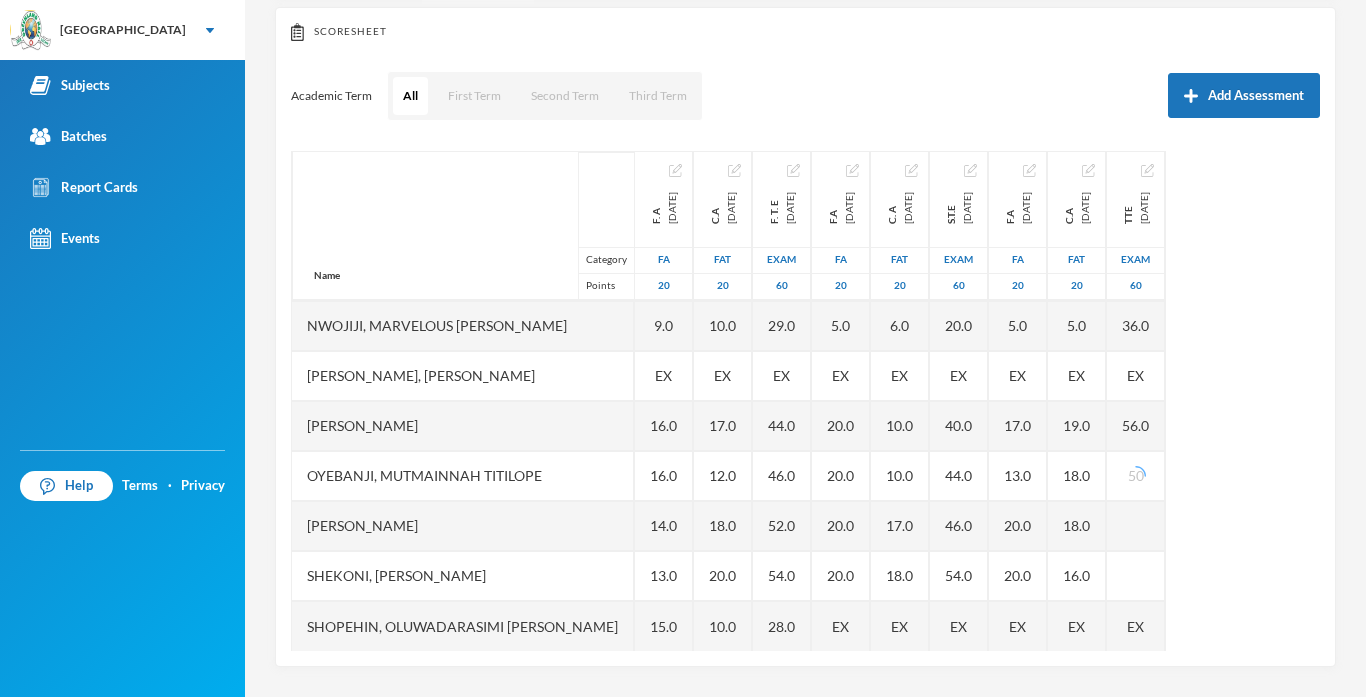 scroll, scrollTop: 401, scrollLeft: 0, axis: vertical 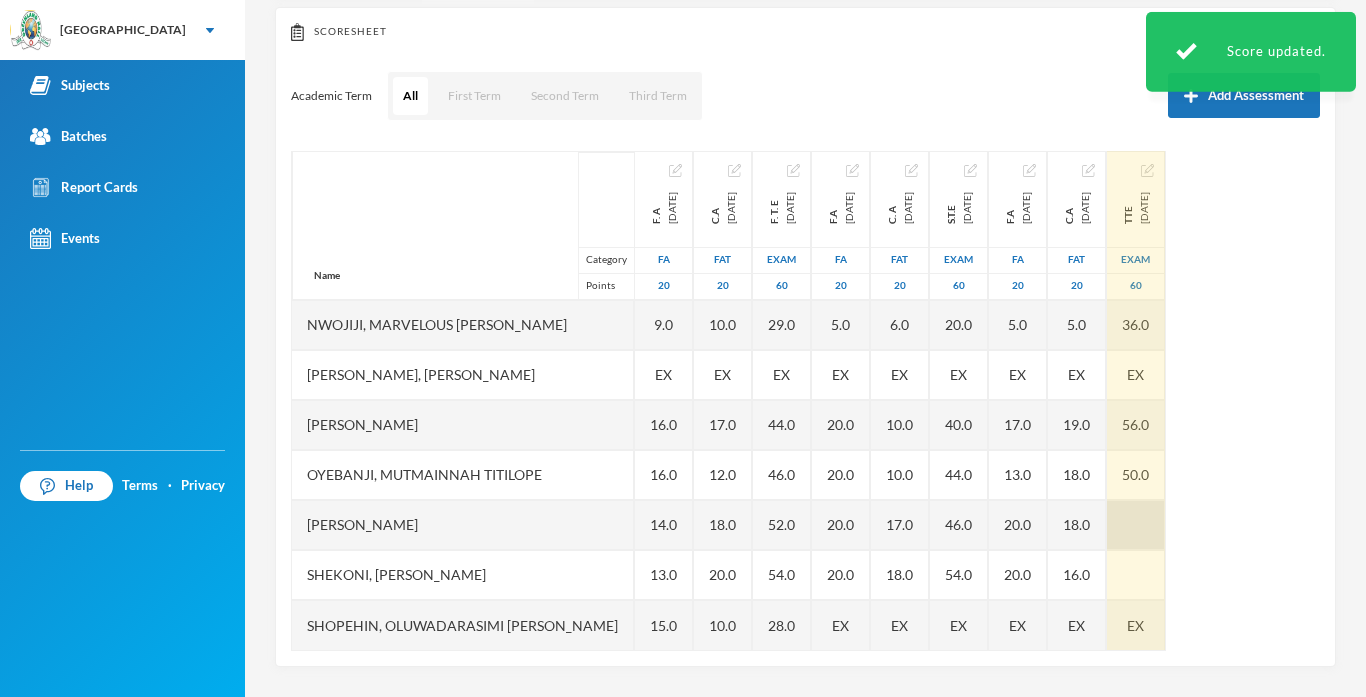 click at bounding box center [1136, 525] 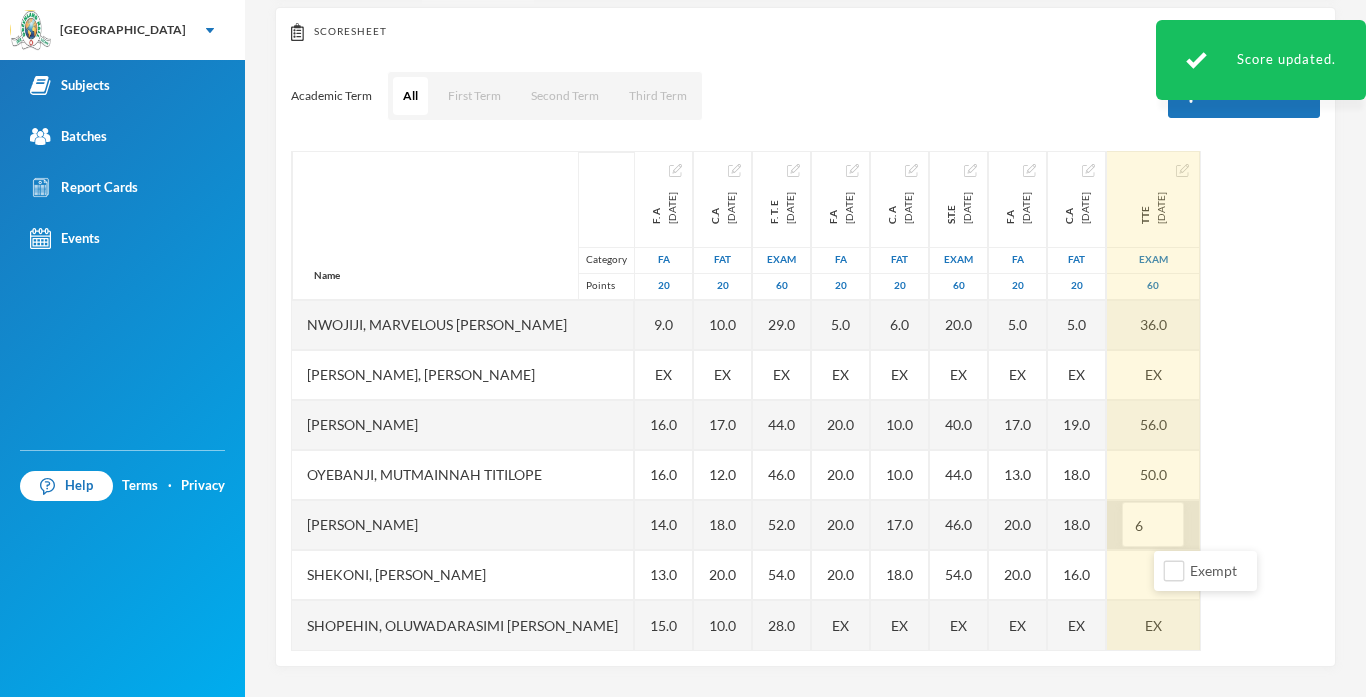 type on "60" 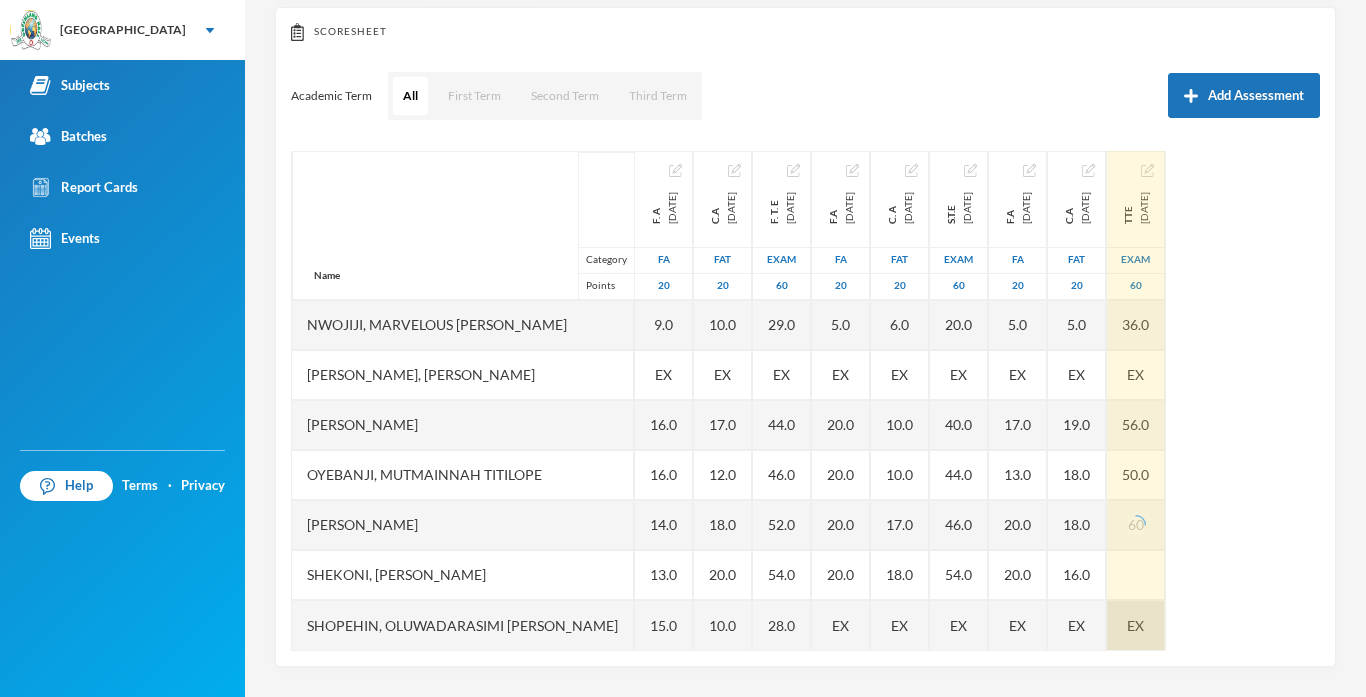 click on "EX" at bounding box center [1136, 625] 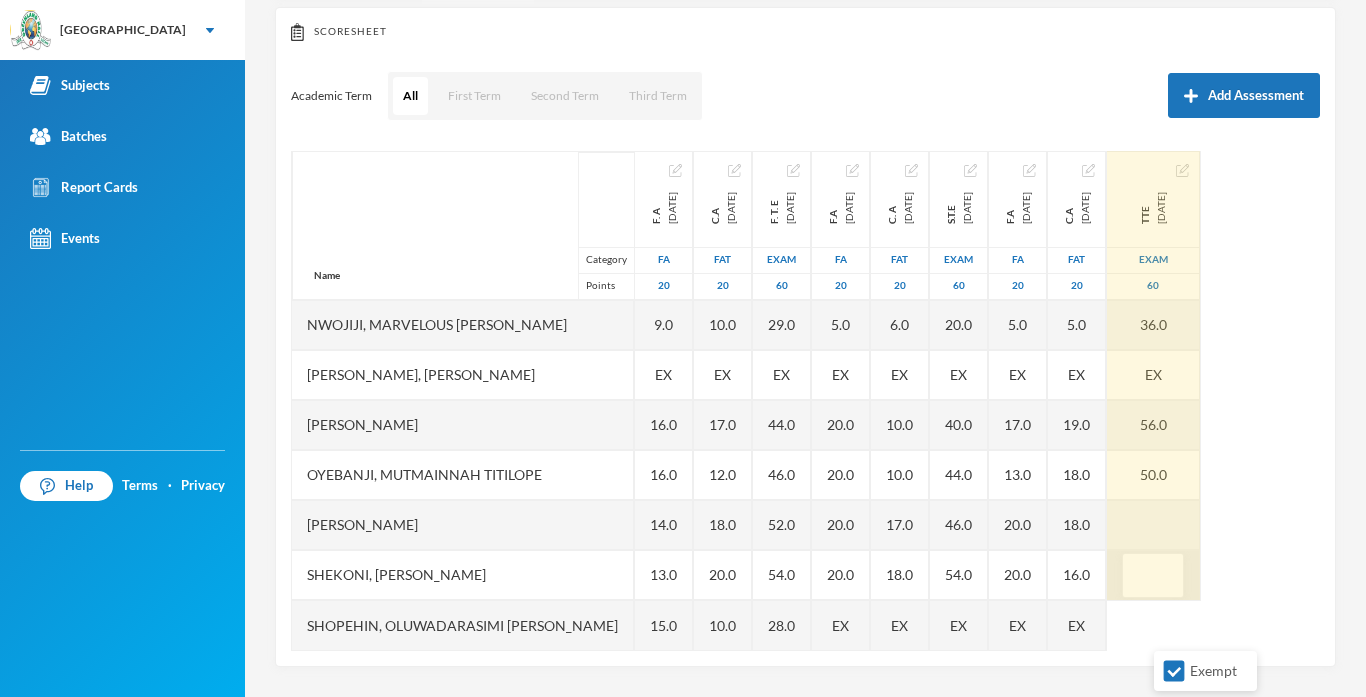click at bounding box center [1153, 576] 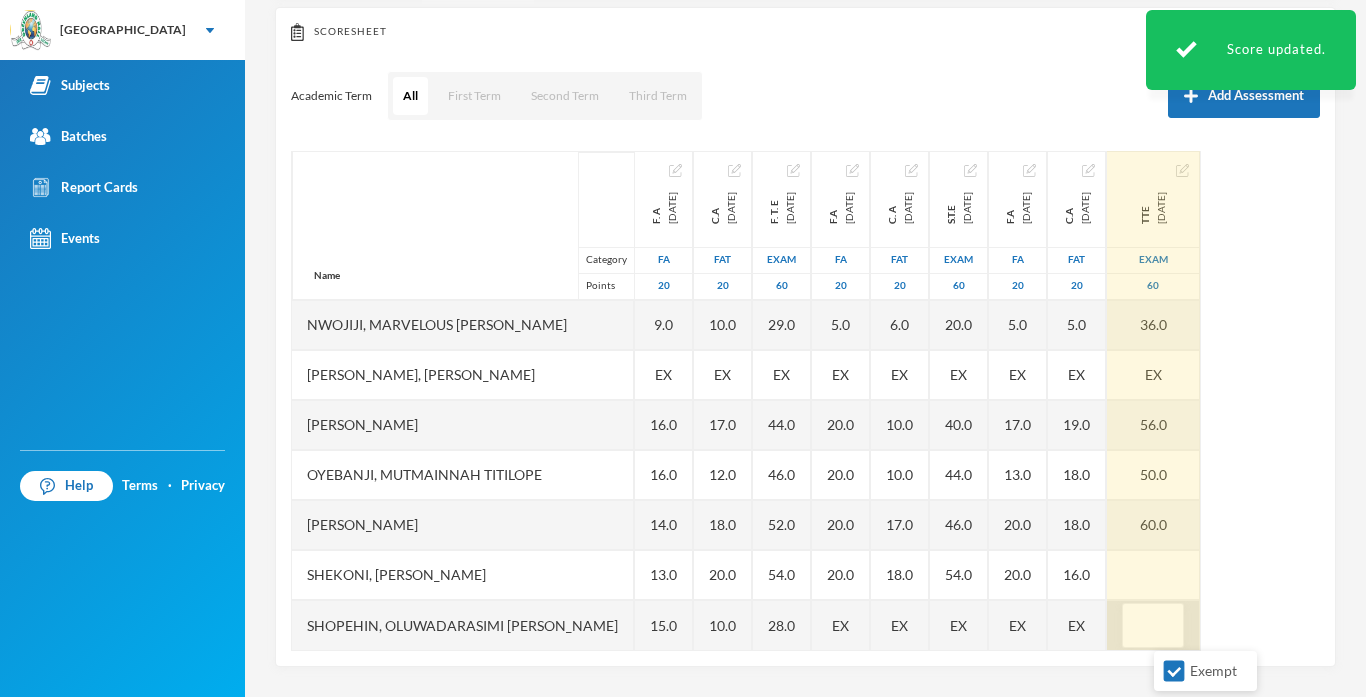 click at bounding box center (1153, 575) 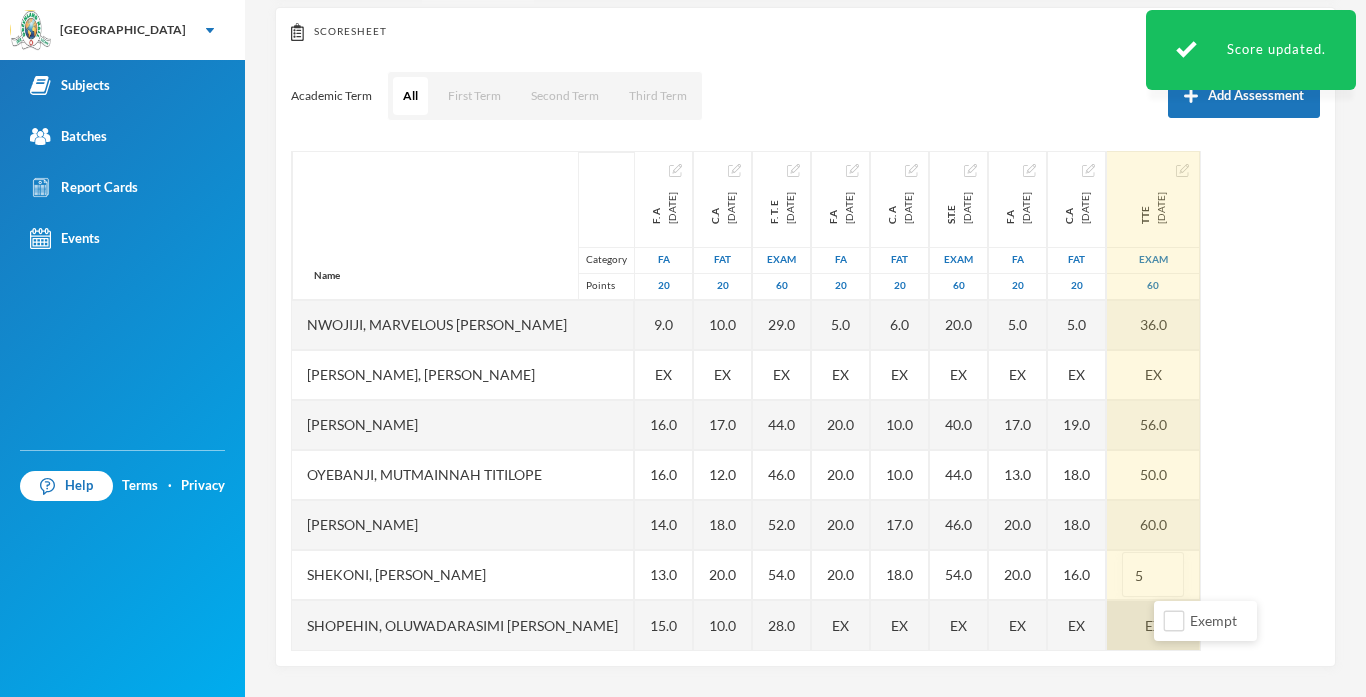 type on "56" 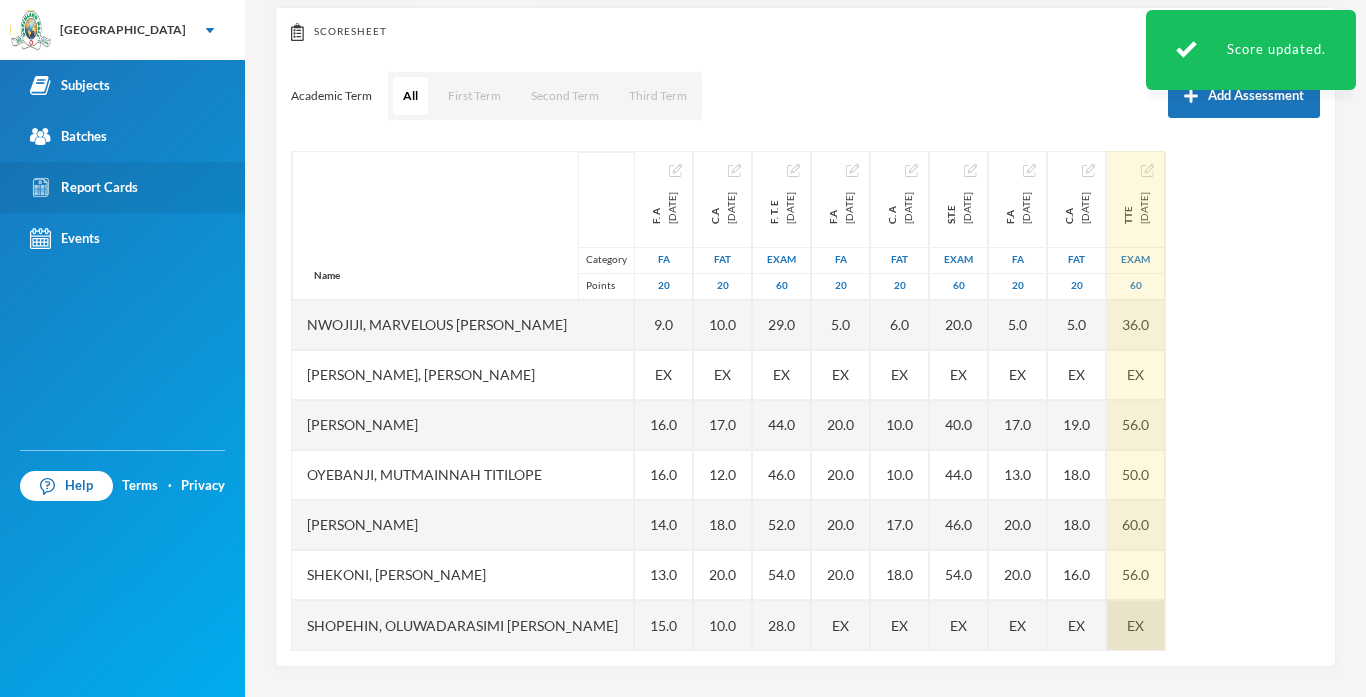 click on "Report Cards" at bounding box center [84, 187] 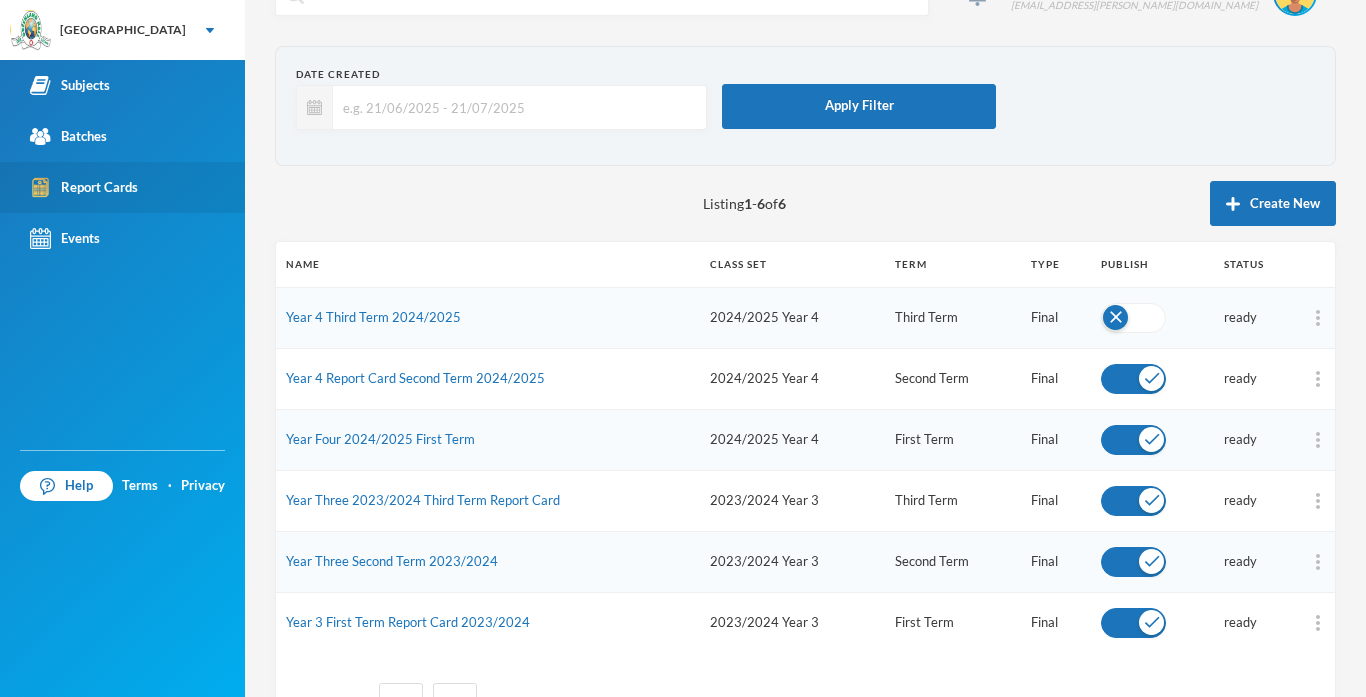 scroll, scrollTop: 129, scrollLeft: 0, axis: vertical 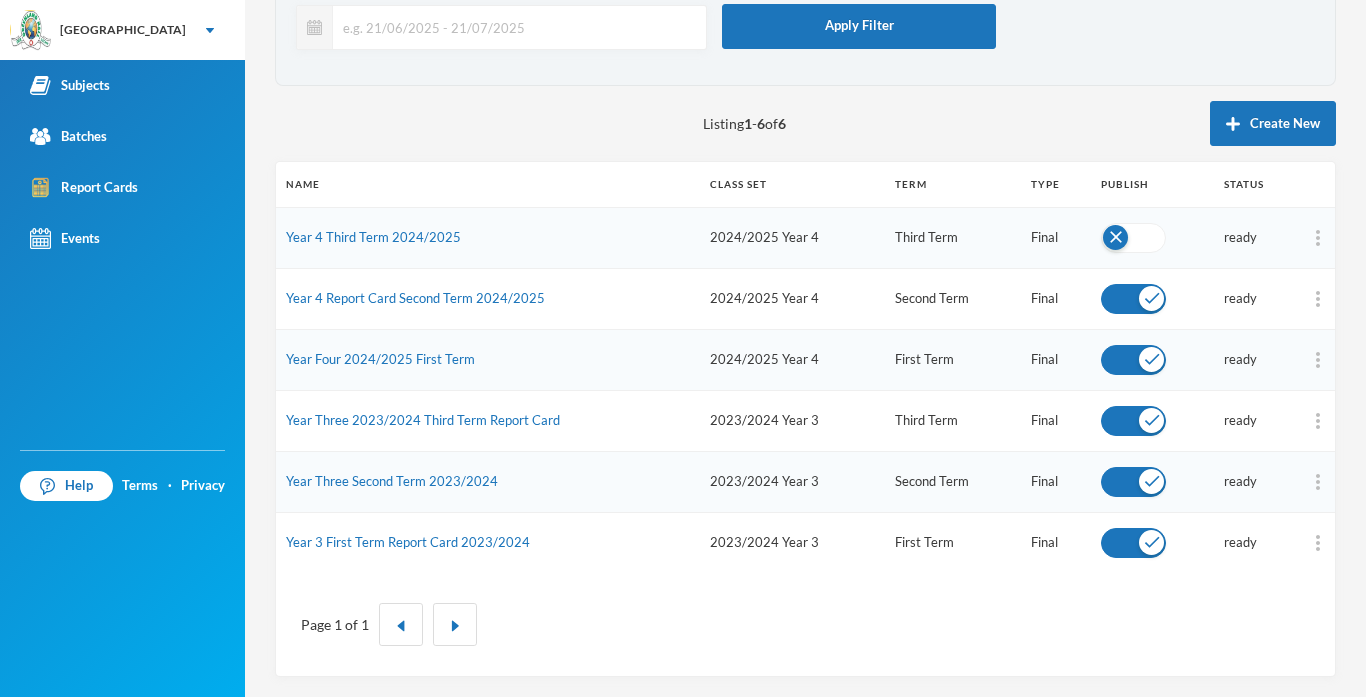 click on "Year 4 Report Card  Second Term 2024/2025" at bounding box center [488, 298] 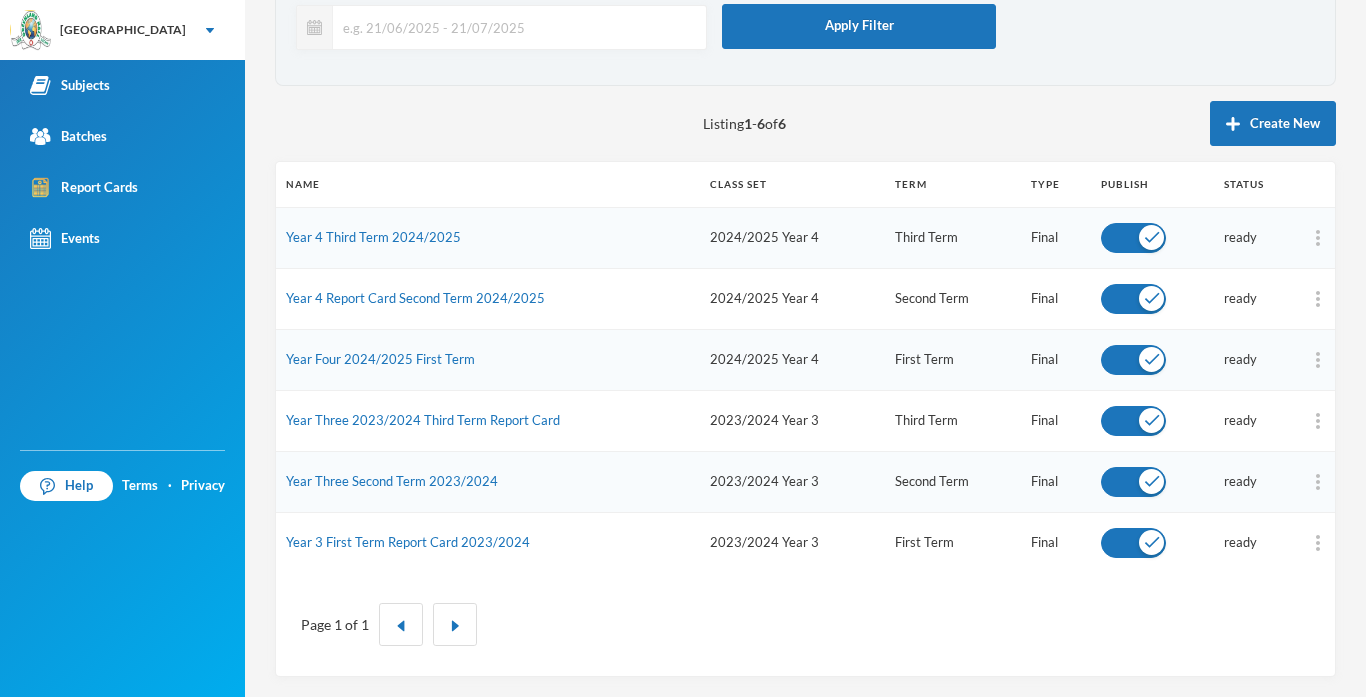 click at bounding box center (1133, 238) 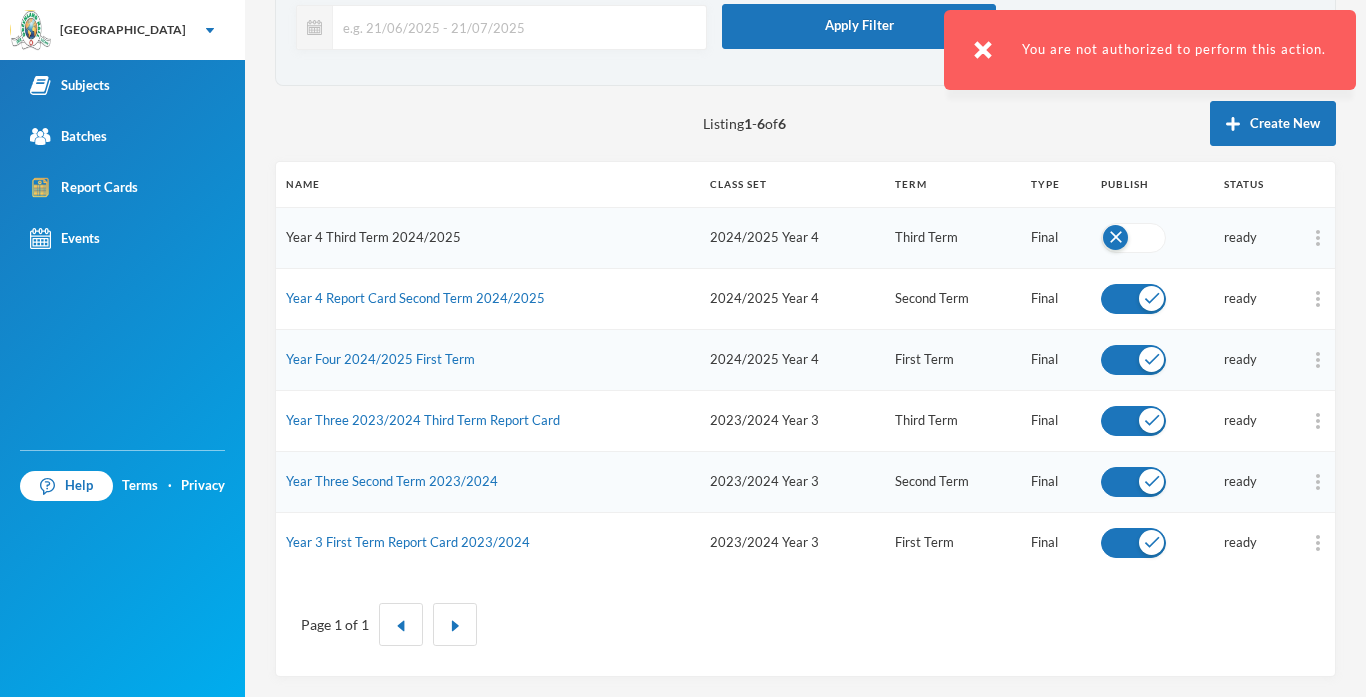 click on "Year 4 Third Term 2024/2025" at bounding box center [373, 237] 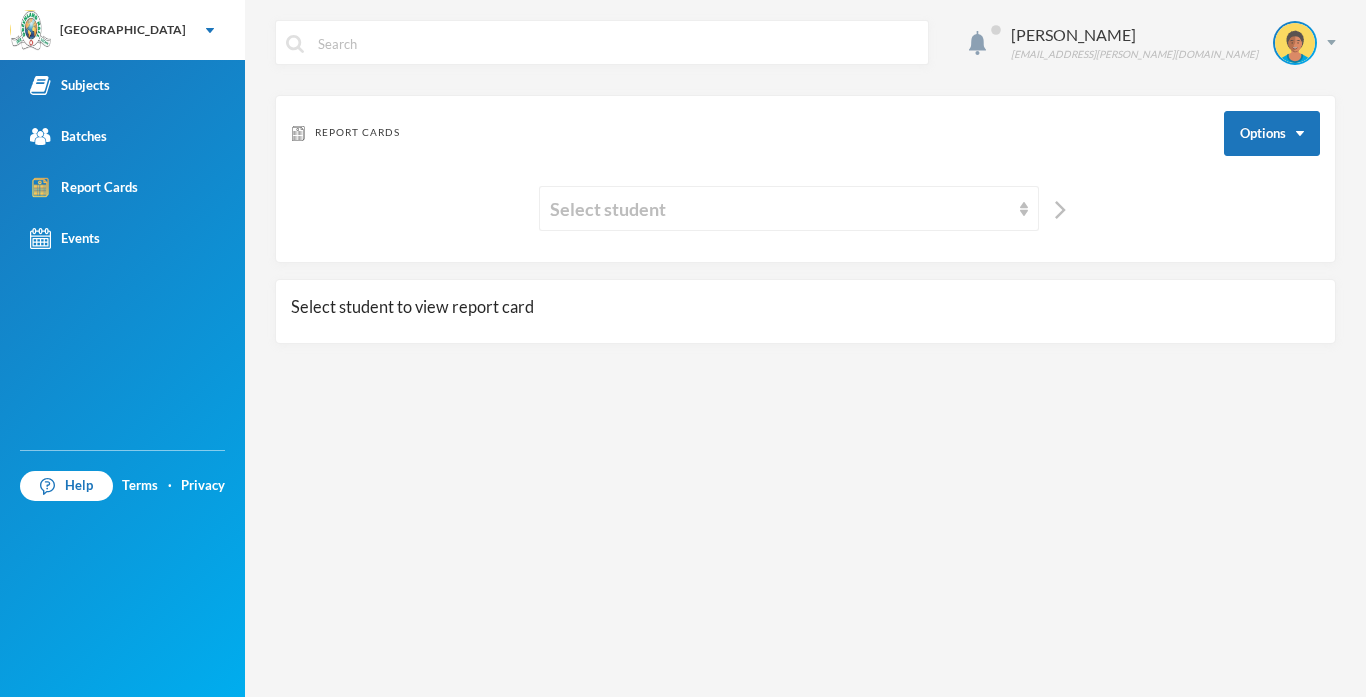 scroll, scrollTop: 0, scrollLeft: 0, axis: both 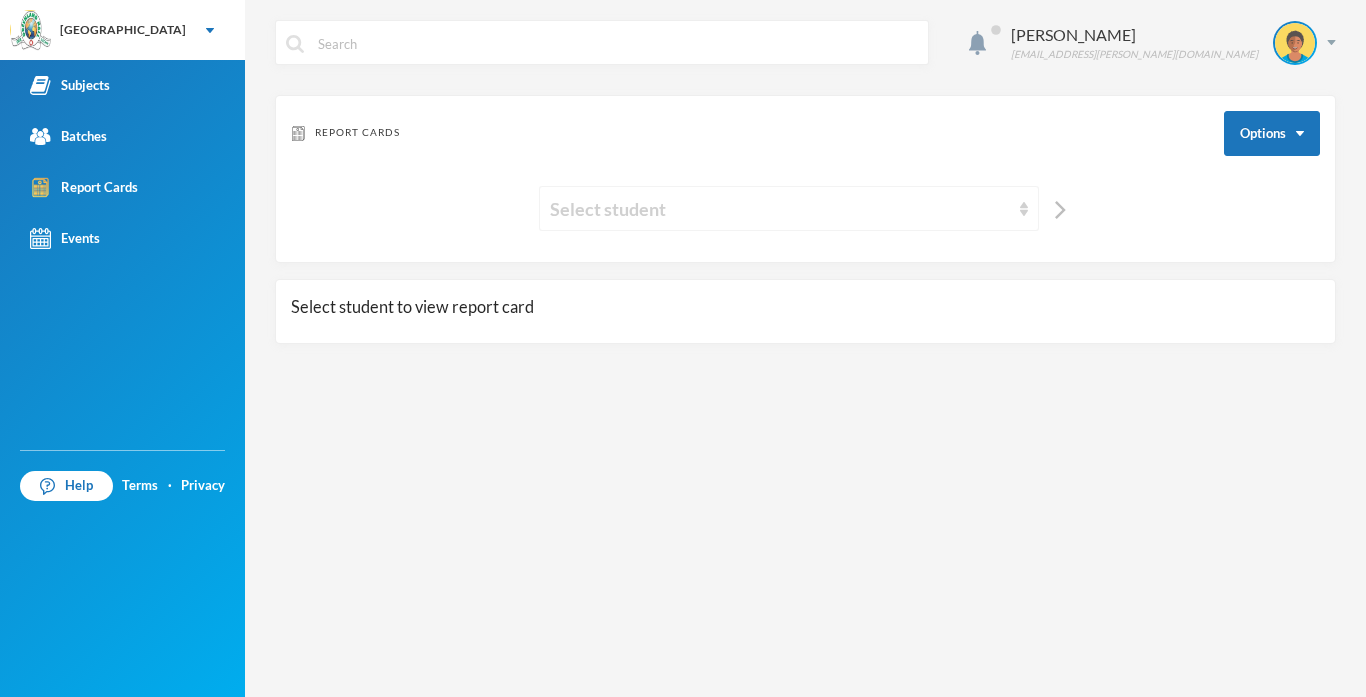 click on "Select student" at bounding box center (789, 208) 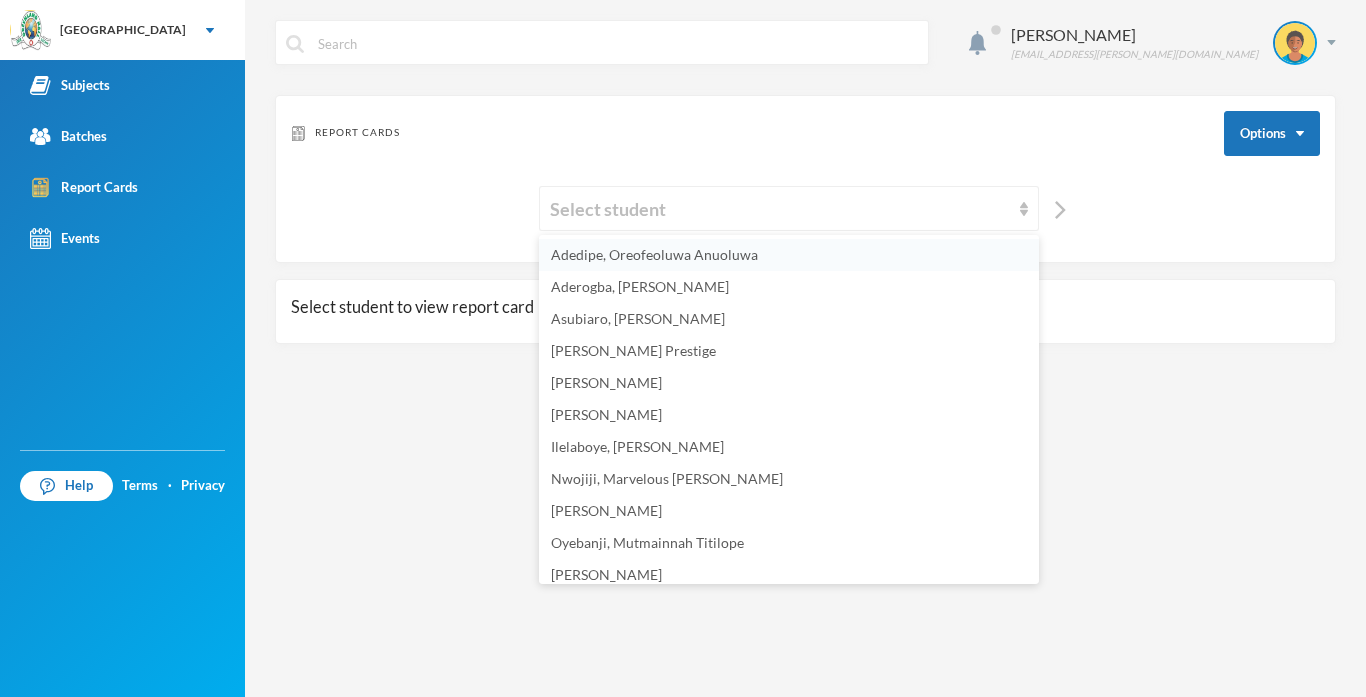click on "Adedipe, Oreofeoluwa Anuoluwa" at bounding box center (654, 254) 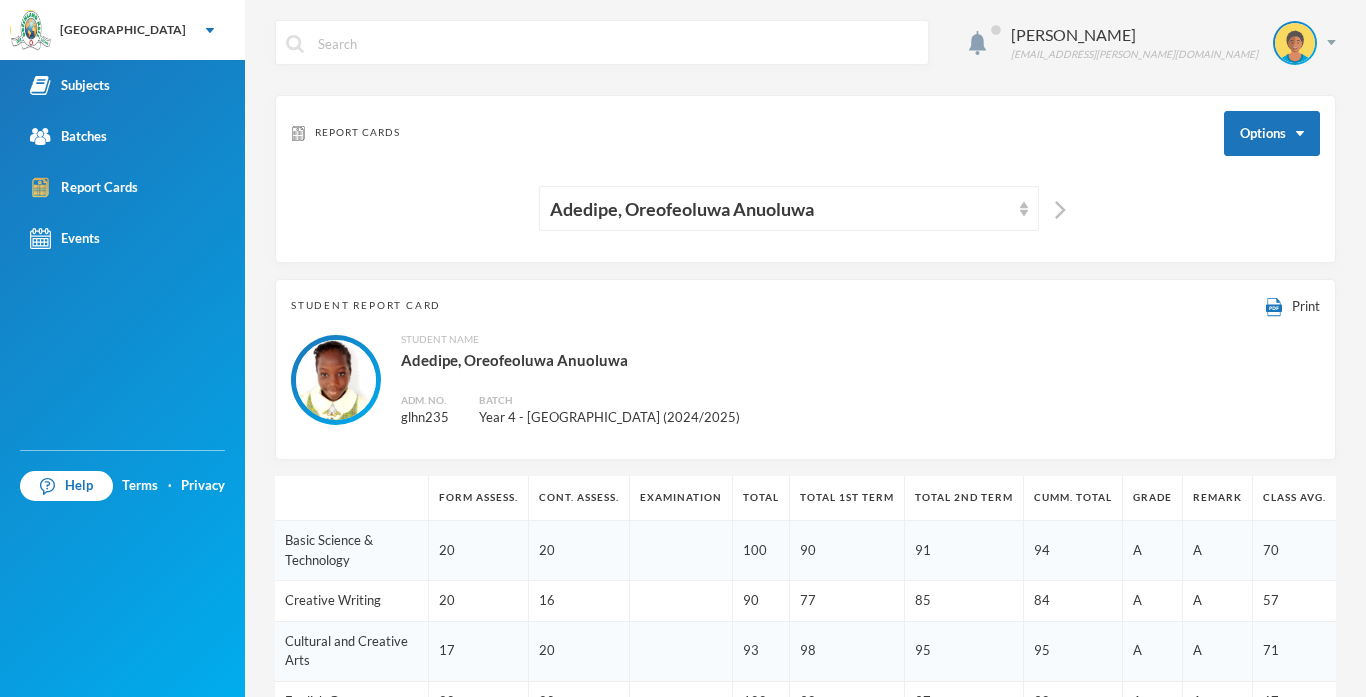 click on "Joseph Ifeanyi [EMAIL_ADDRESS][PERSON_NAME][DOMAIN_NAME] Report Cards Options Adedipe, Oreofeoluwa Anuoluwa Student Report Card Print Student Name Adedipe, Oreofeoluwa Anuoluwa Adm. No. glhn235 Batch Year 4 - [GEOGRAPHIC_DATA] (2024/2025) Form Assess. Cont. Assess. Examination Total Total 1st Term Total 2nd Term Cumm. Total Grade Remark Class Avg. Basic Science & Technology 20 20 100 90 91 94 A A 70 Creative Writing 20 16 90 77 85 84 A A 57 Cultural and Creative Arts 17 20 93 98 95 95 A A 71 English Grammar 20 20 100 98 97 98 A A 67 French 18 20 95 71 90 85 A A 55 Hand Writing 20 20 100 99 96 98 A A 79 Home Economics 20 20 100 91 93 95 A A 72 Information and Communication Technology 20 20 100 93 82 92 A A 63 Mathematics 20 18 95 89 89 91 A A 66 Music 11 15 65 98 90 84 A A 57 Quantitative Reasoning 20 18 95 90 93 93 A A 69 Reading 20 20 100 100 100 100 A A 80 Religion and National Values 20 20 100 88 90 93 A A 68 Spelling 20 20 100 98 98 99 A A 77 Verbal Reasoning 14 20 85 93 87 88 A A 63 Yoruba 11 15 65 74 77 72 B B 62 Averages A" at bounding box center (805, 348) 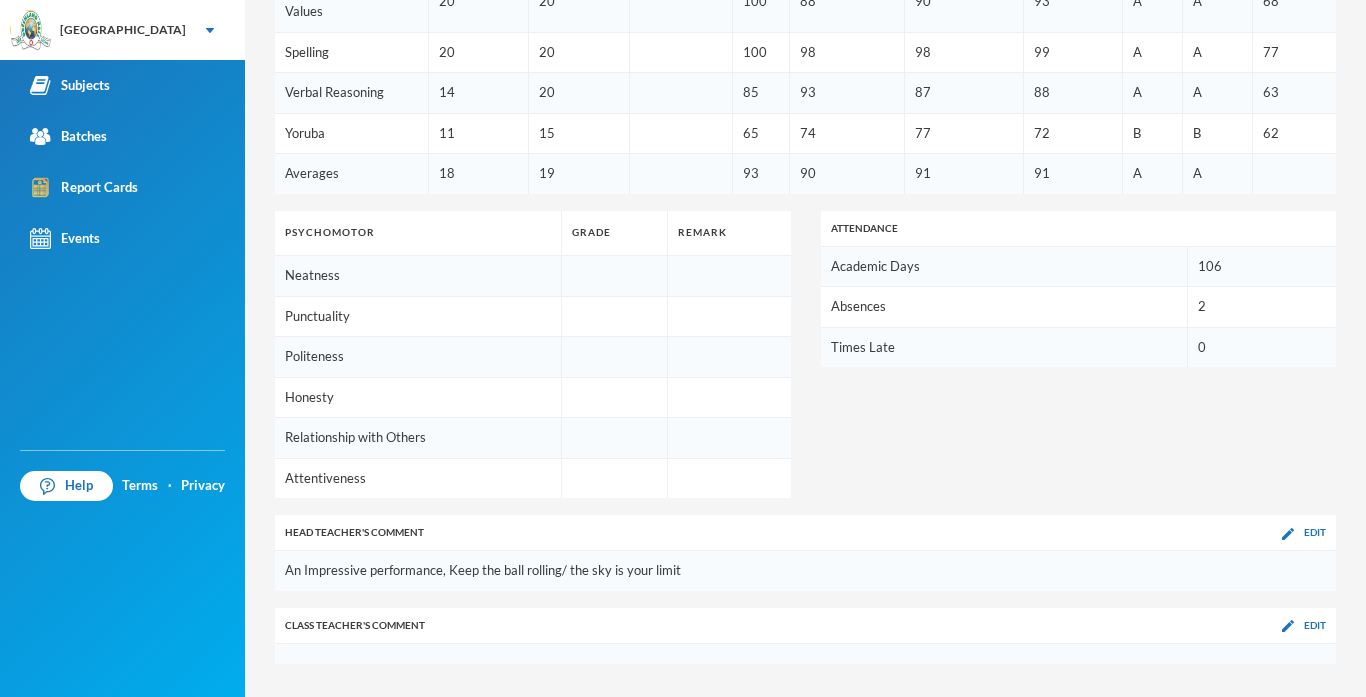 scroll, scrollTop: 1135, scrollLeft: 0, axis: vertical 